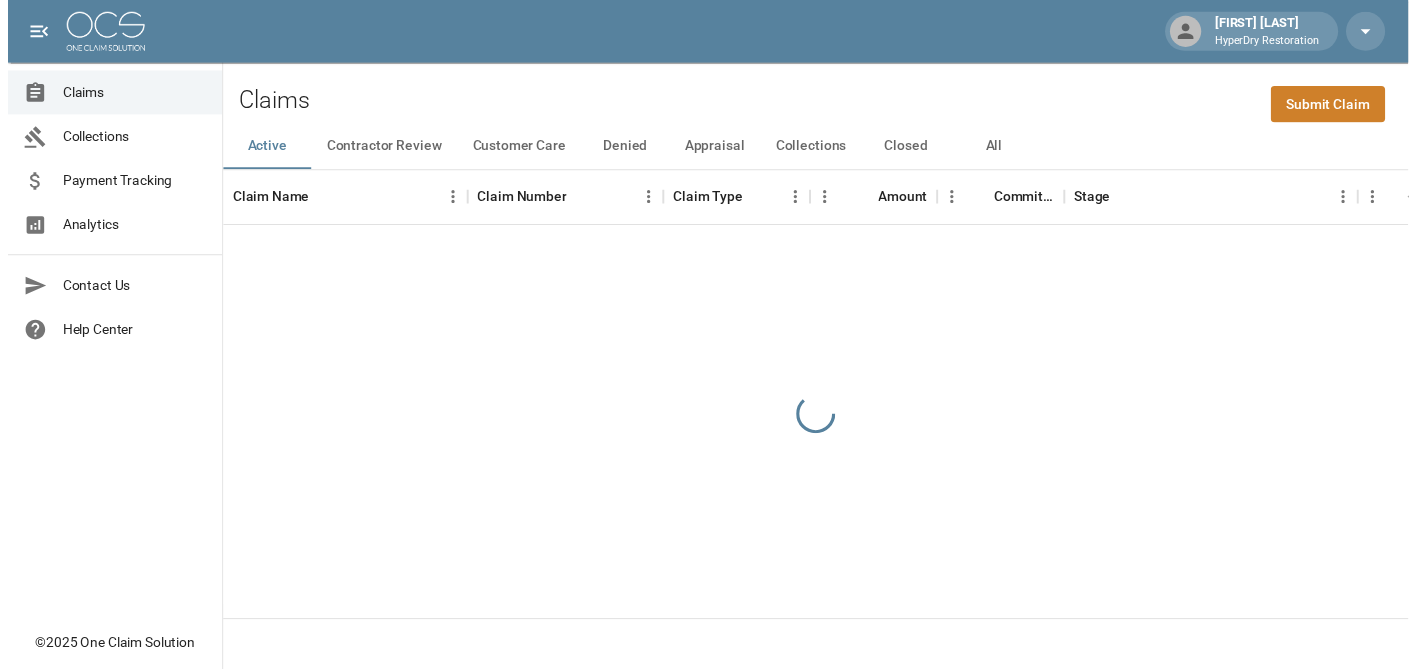 scroll, scrollTop: 0, scrollLeft: 0, axis: both 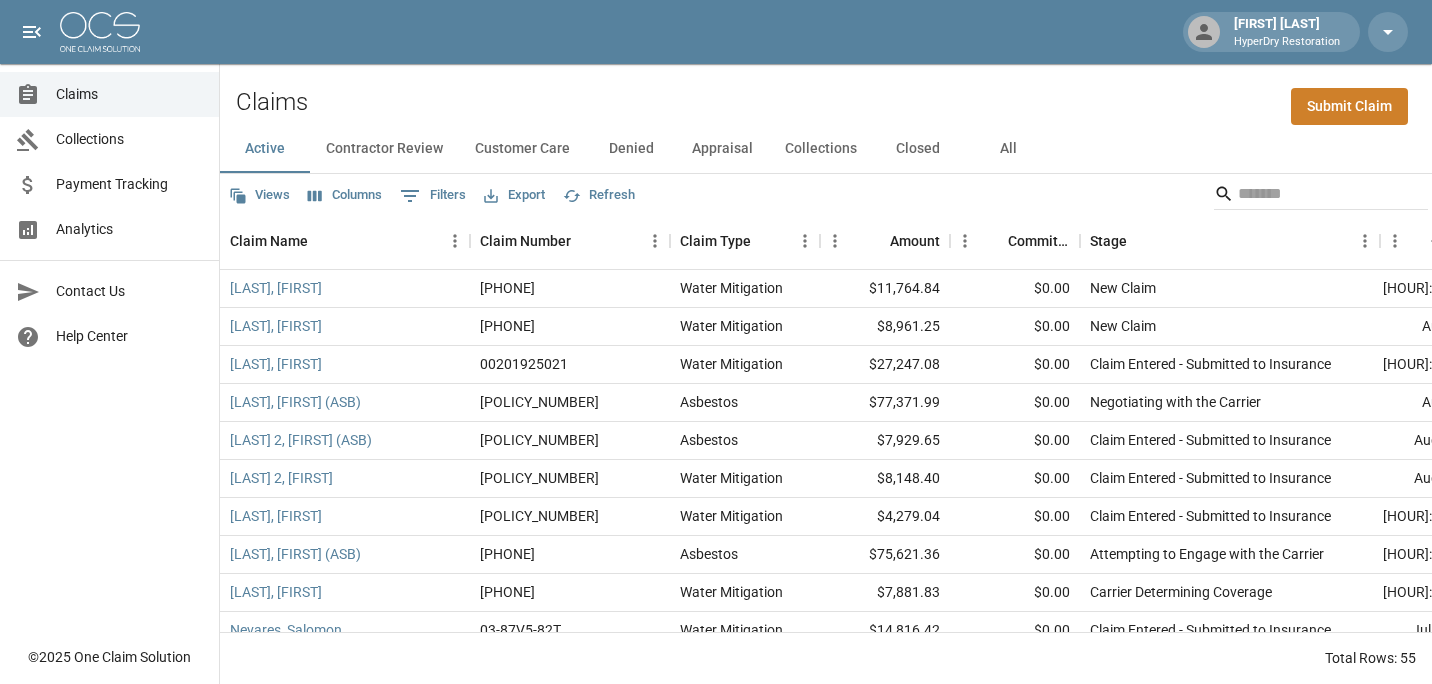 click on "Submit Claim" at bounding box center [1349, 106] 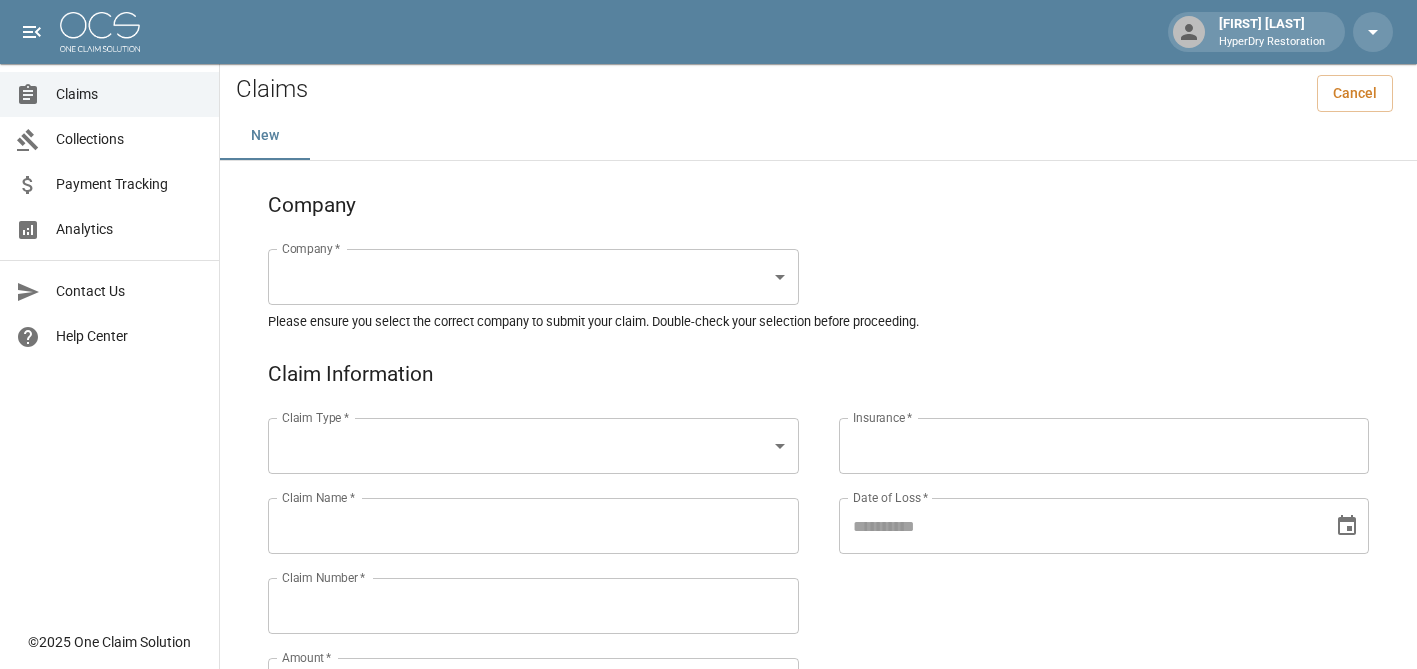 scroll, scrollTop: 0, scrollLeft: 0, axis: both 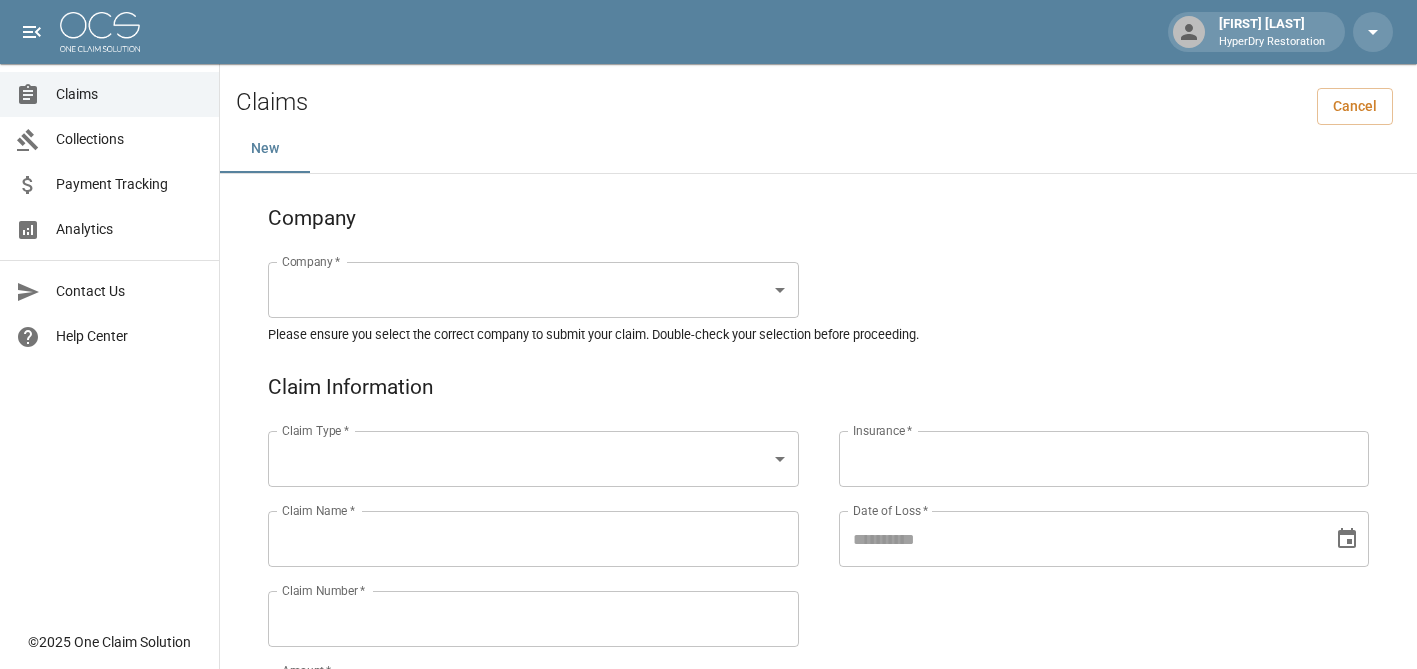 click on "Claim Type ​* Claim Type ​* Claim Name ​* Claim Name ​* Claim Number ​* Claim Number ​* Amount ​* Amount ​* Insurance ​* Insurance ​* Date of Loss ​* Date of Loss ​* Insured's Information Property Owner ​* Property Owner ​* Mailing Address ​* Mailing Address ​* Mailing City ​* Mailing City ​* Mailing State ​* Mailing State ​* Mailing Zip ​* Mailing Zip ​* Phone Number ​* Phone Number ​* Alt. Phone Number Alt. Phone Number Email Email Documentation Invoice (PDF)​ ​Upload file(s) Invoice (PDF)​ Work Authorization​ ​Upload file(s) Work Authorization​ Photo Link Photo Link ​ Upload file(s) Testing ​*" at bounding box center (708, 921) 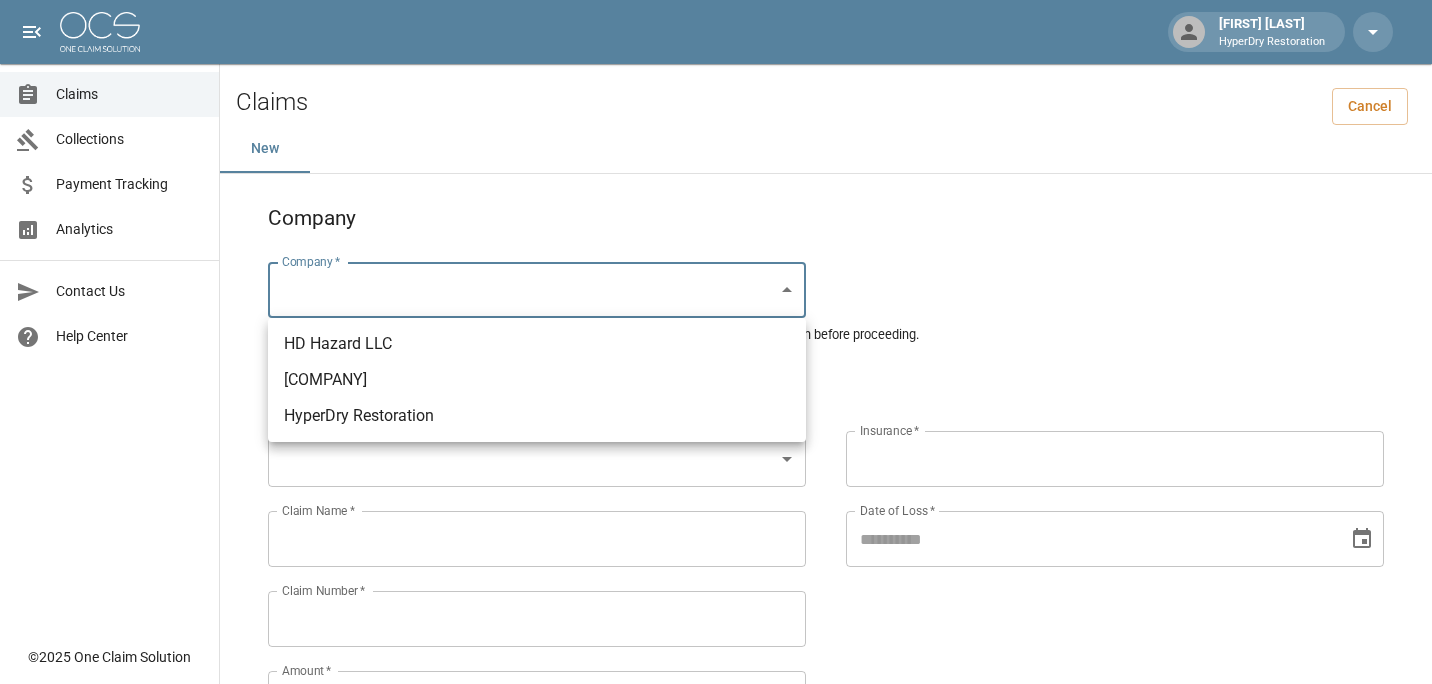 click on "HyperDry Restoration" at bounding box center (537, 416) 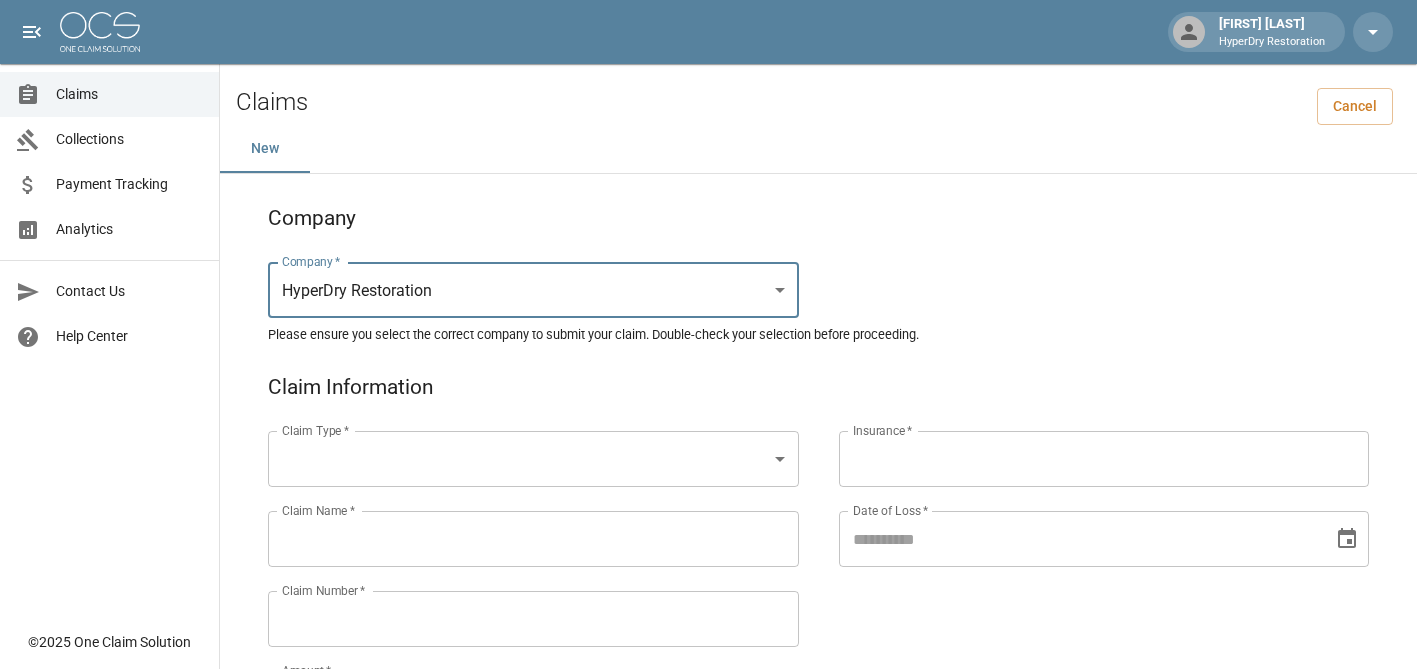 click on "Claim Type   * ​ Claim Type   * Claim Name   * Claim Name   * Claim Number   * Claim Number   * Amount   * Amount   * Insurance   * Insurance   * Date of Loss   * Date of Loss   * Insured's Information Property Owner   * Property Owner   * Mailing Address   * Mailing Address   * Mailing City   * Mailing City   * Mailing State   * Mailing State   * Mailing Zip   * Mailing Zip   * Phone Number   * Phone Number   * Alt. Phone Number Alt. Phone Number Email Email Documentation Invoice (PDF)* ​ Upload file(s) Invoice (PDF)* Work Authorization* ​ Upload file(s) Work Authorization* Photo Link Photo Link ​ ​" at bounding box center [708, 921] 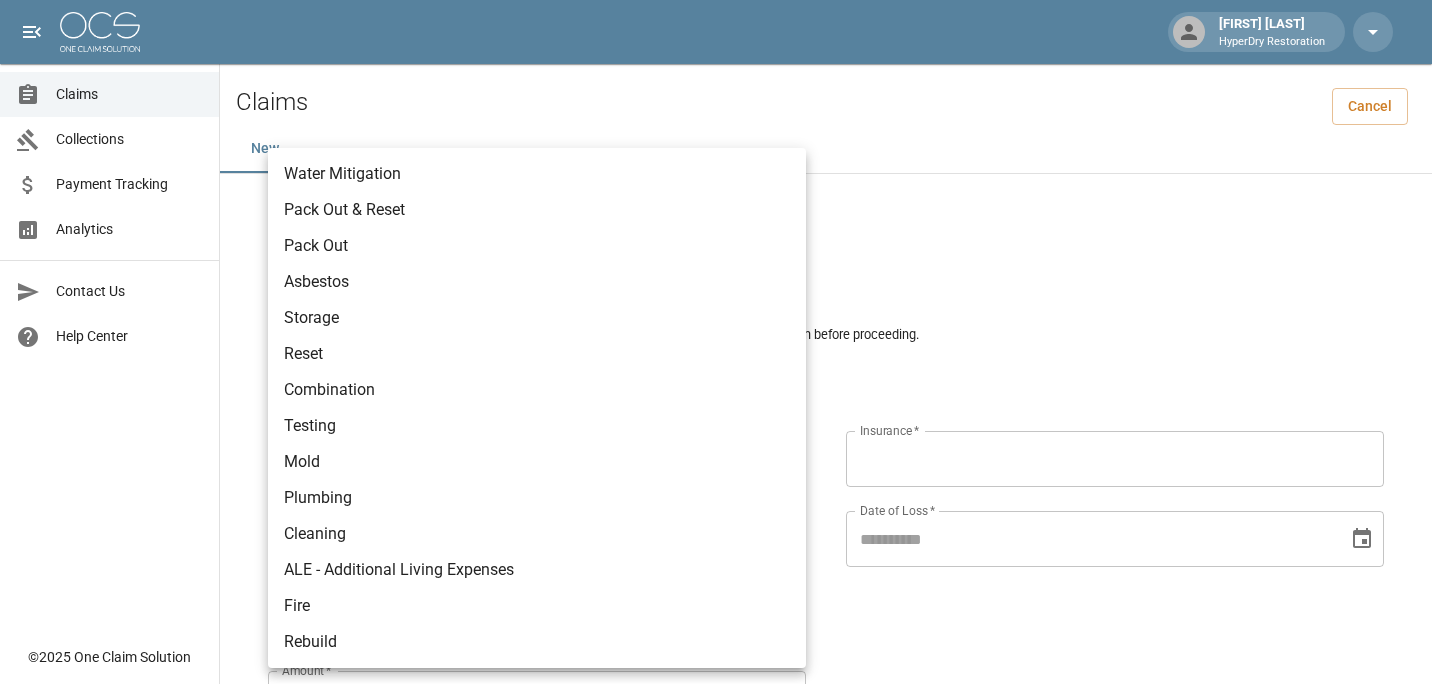 click on "Water Mitigation" at bounding box center (537, 174) 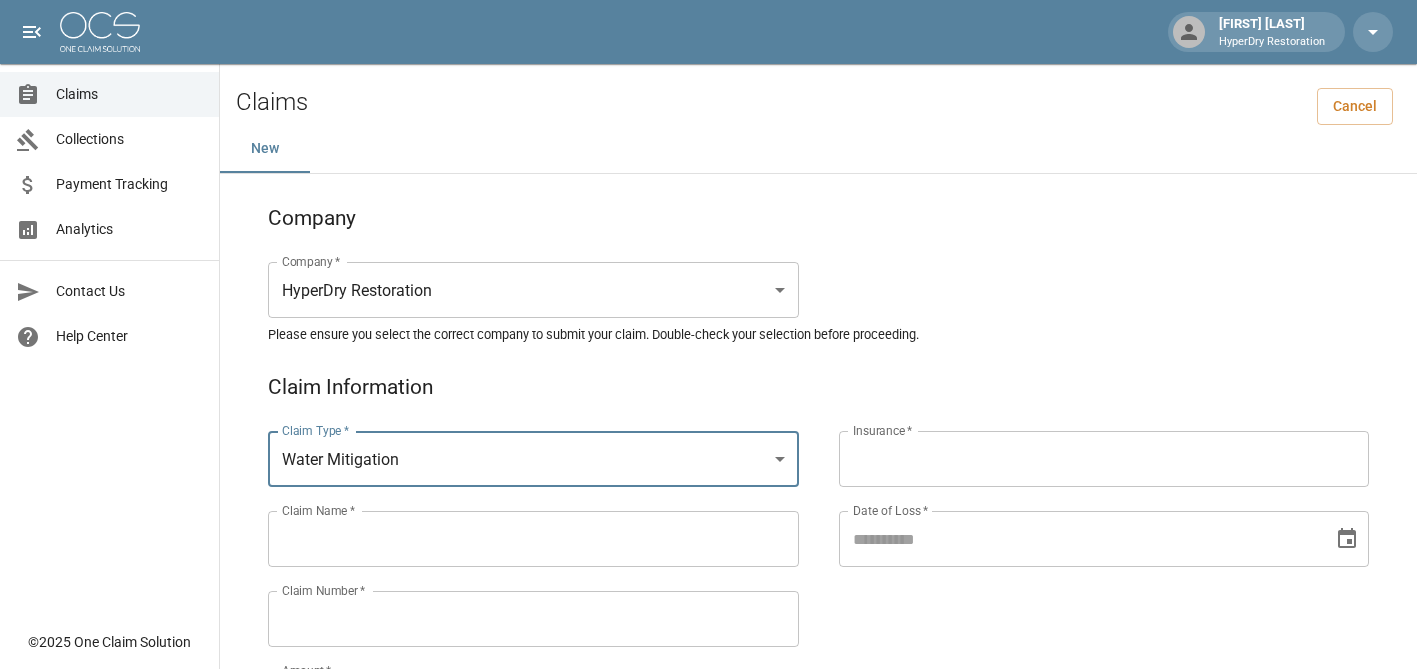 click on "Claim Name   *" at bounding box center (533, 539) 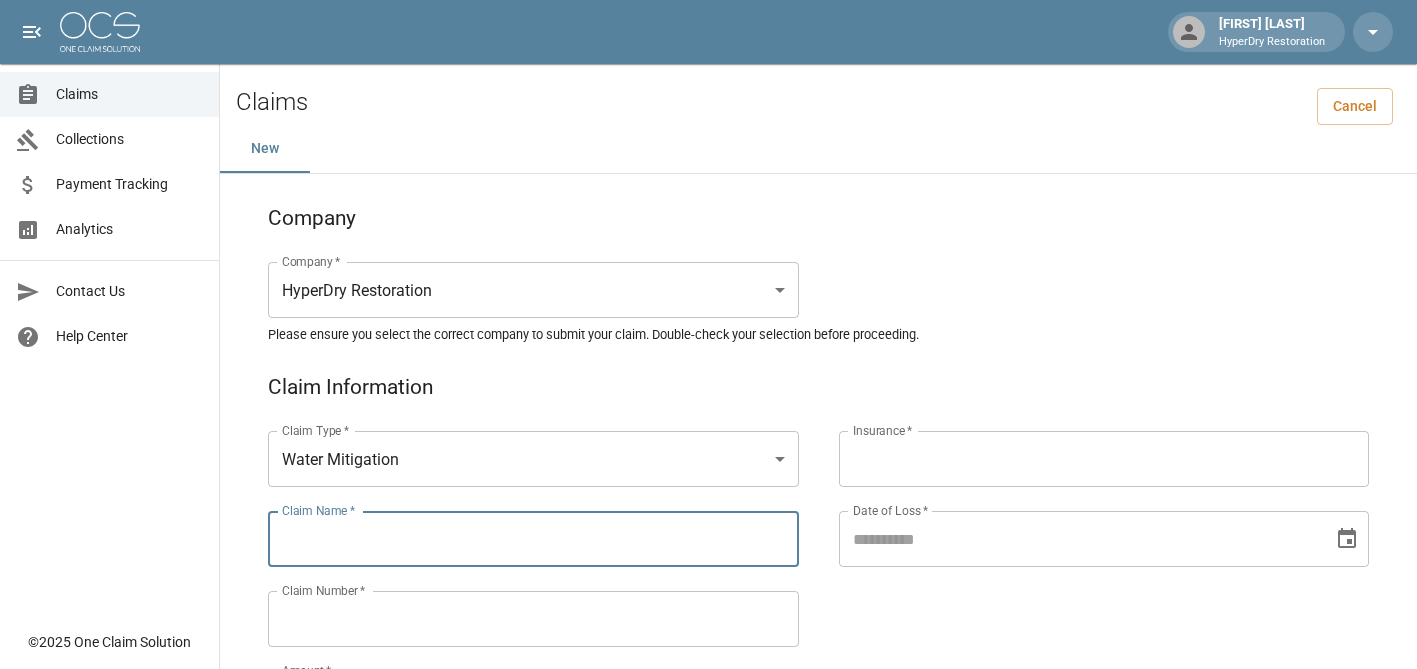 paste on "**********" 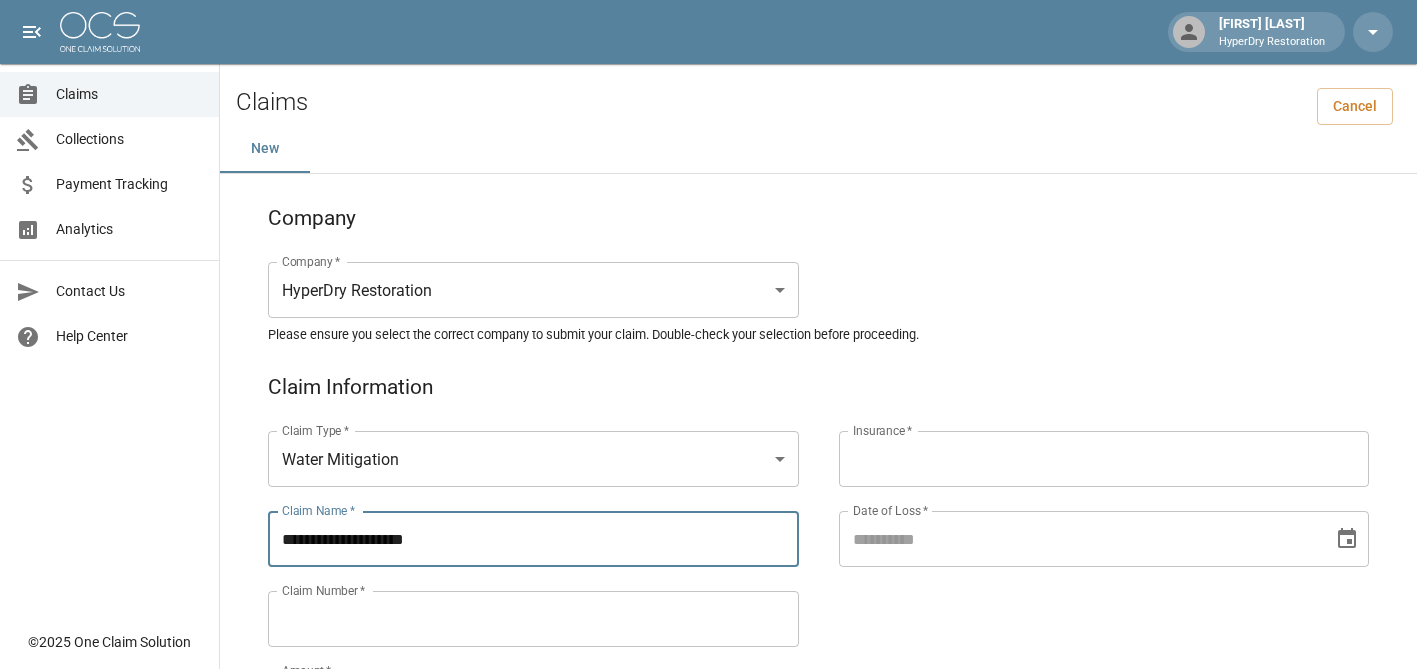 type on "**********" 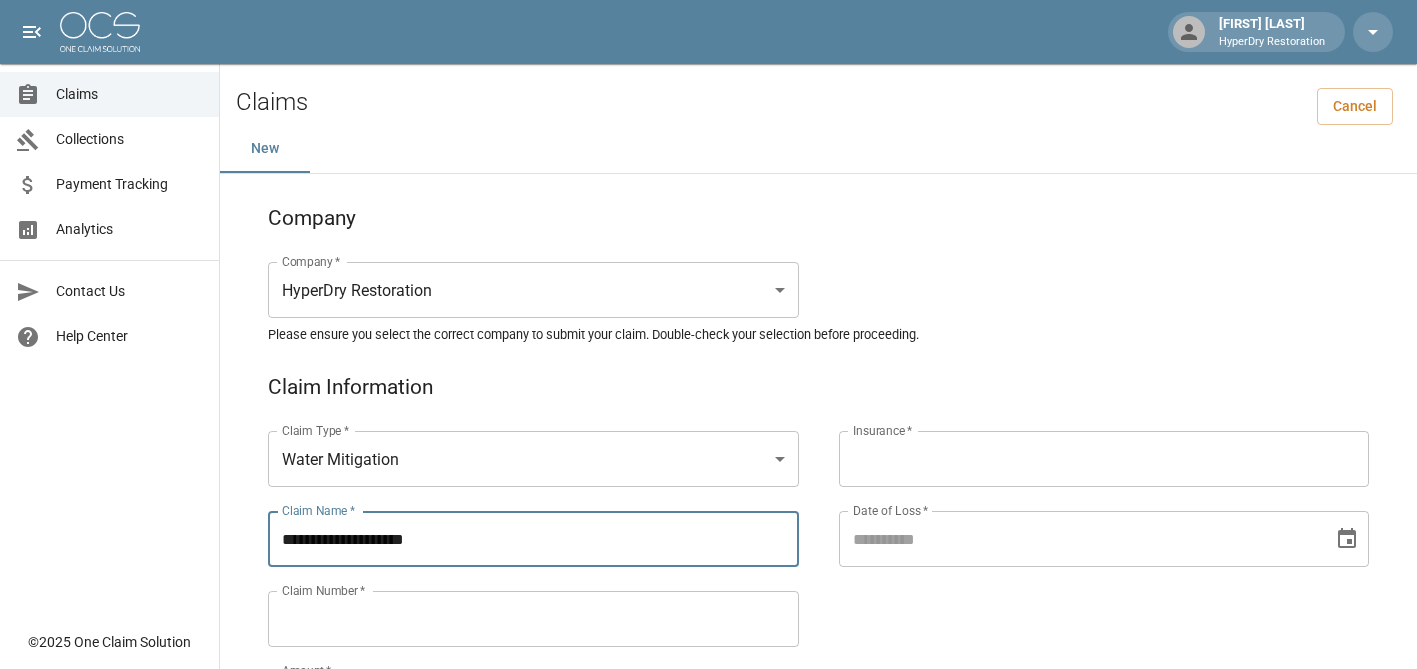 click on "Claim Number   *" at bounding box center [533, 619] 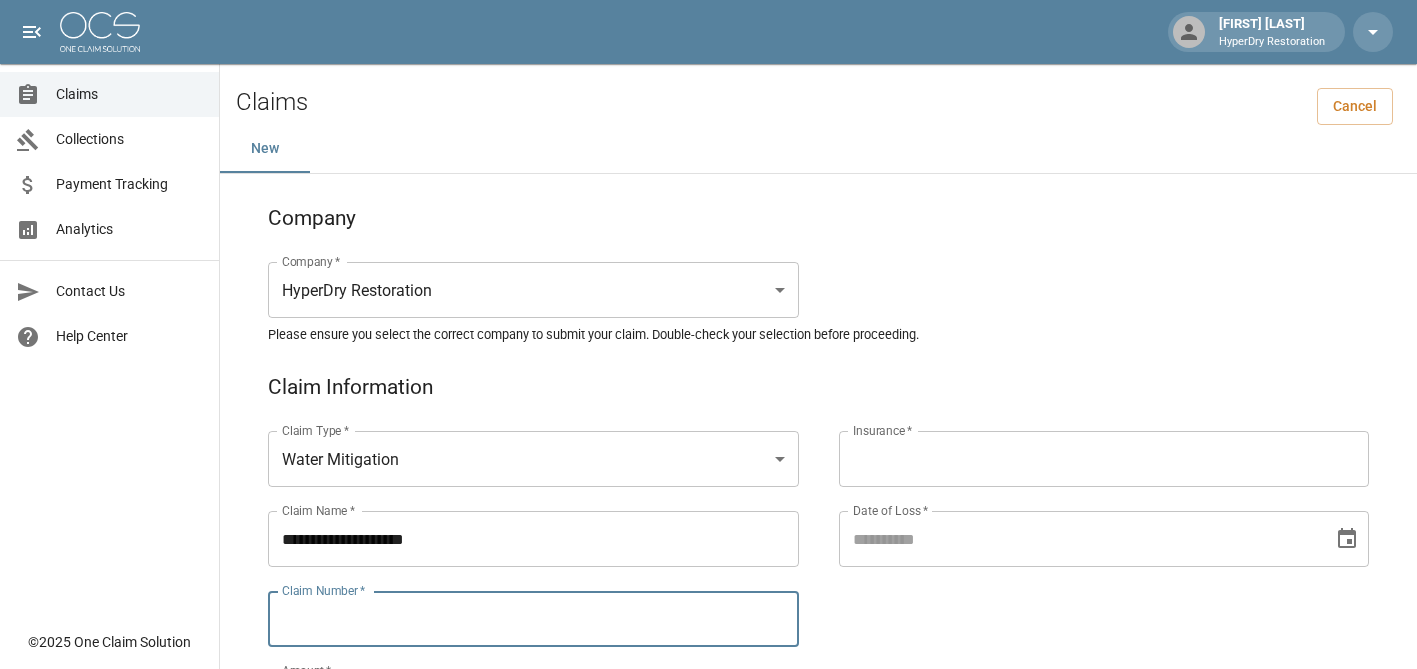 paste on "**********" 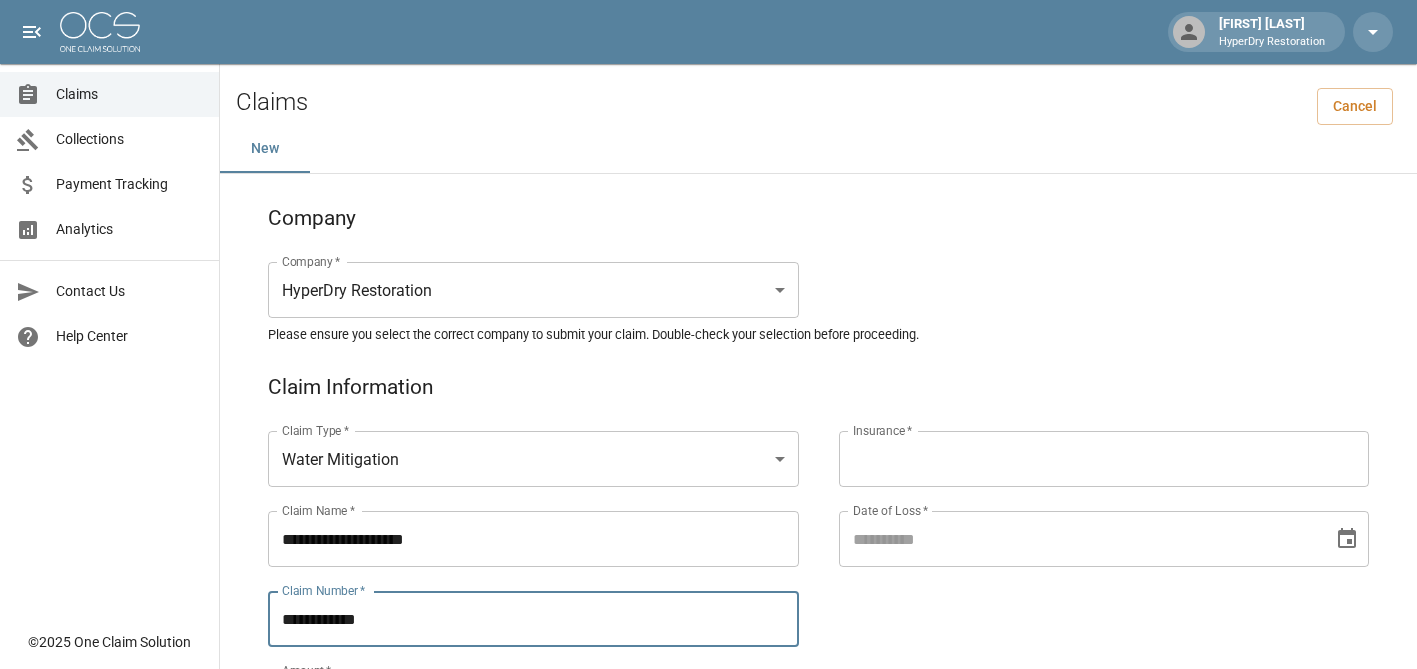 click on "Insurance   *" at bounding box center (1104, 459) 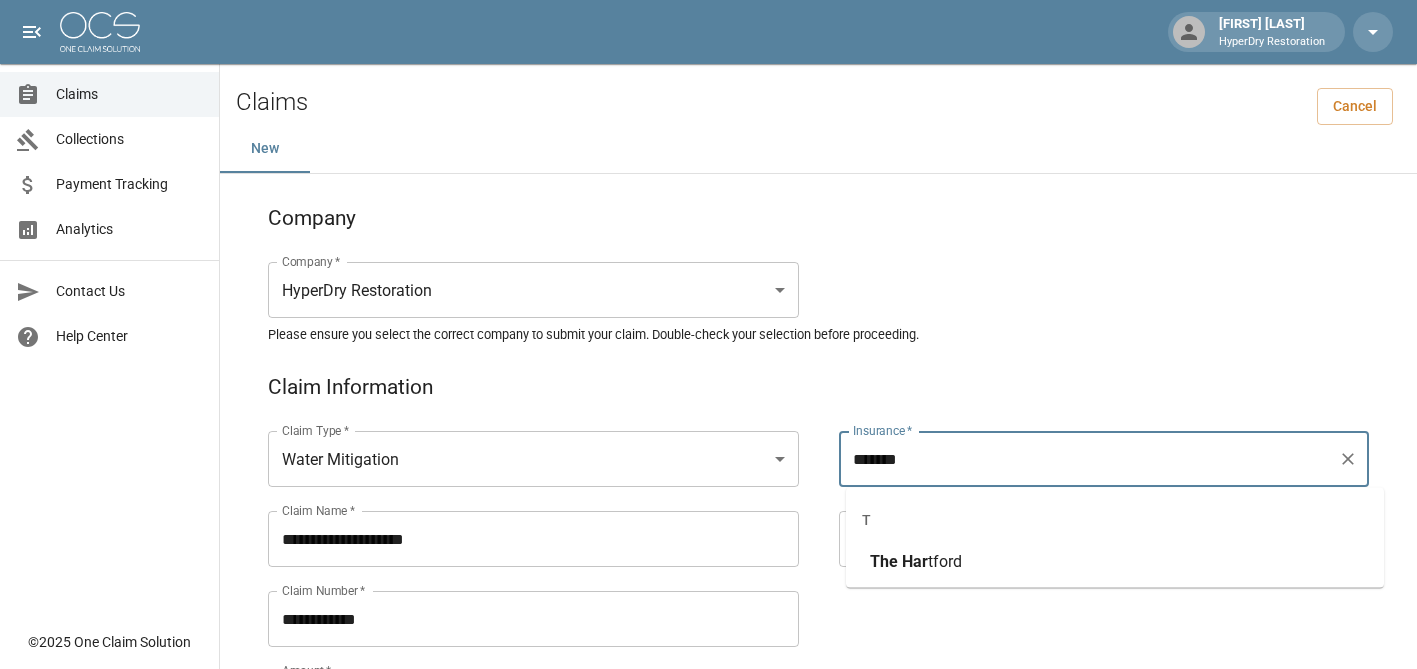 click on "tford" at bounding box center [945, 561] 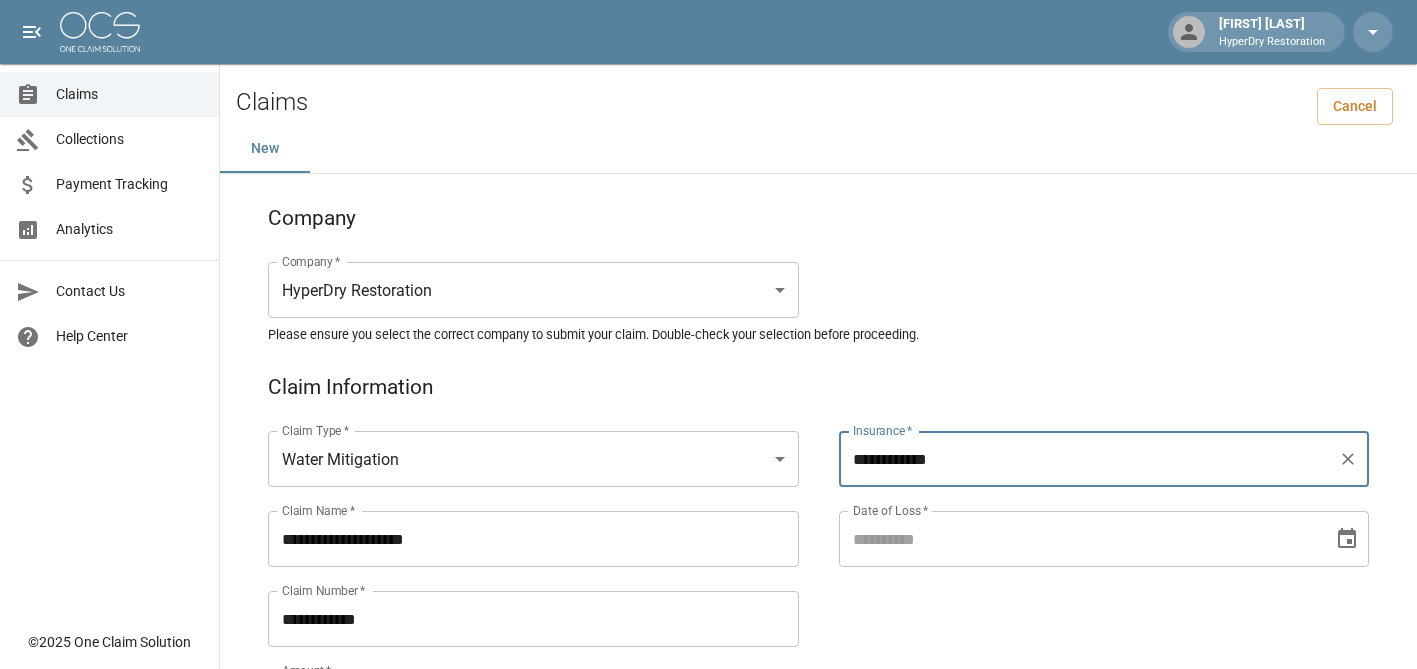 type on "**********" 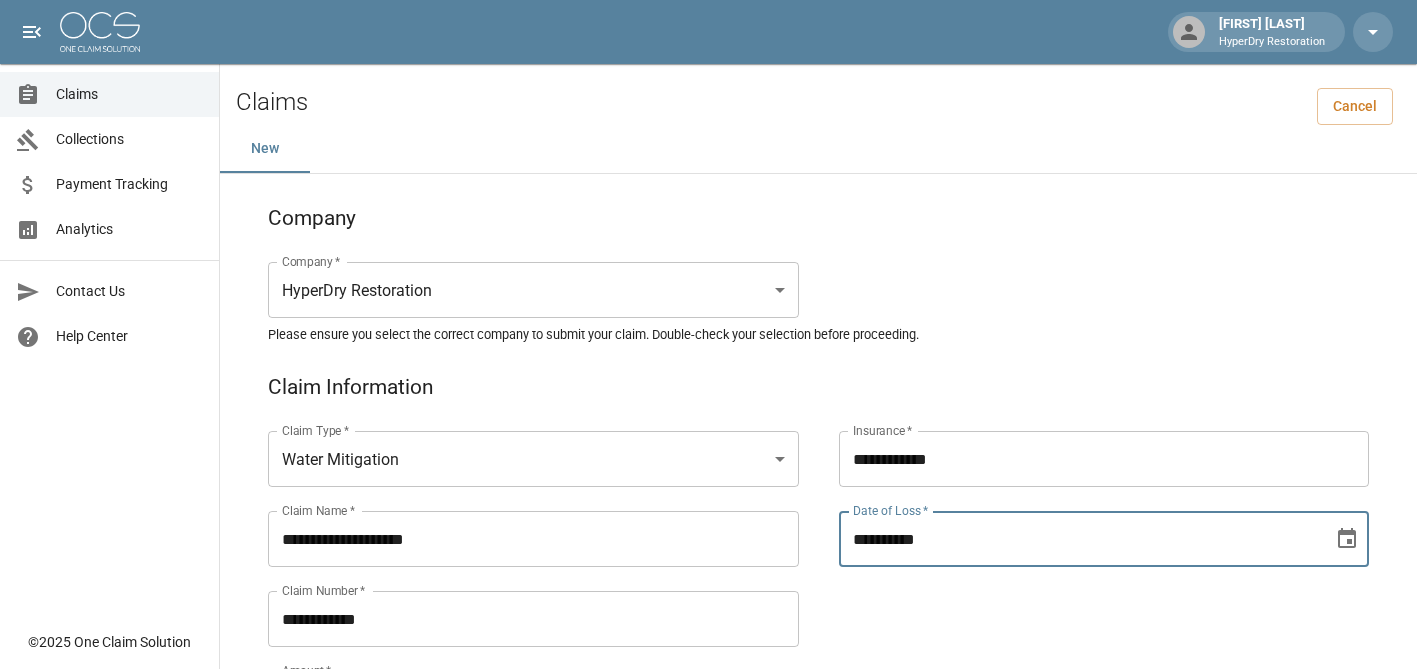 click on "**********" at bounding box center [1079, 539] 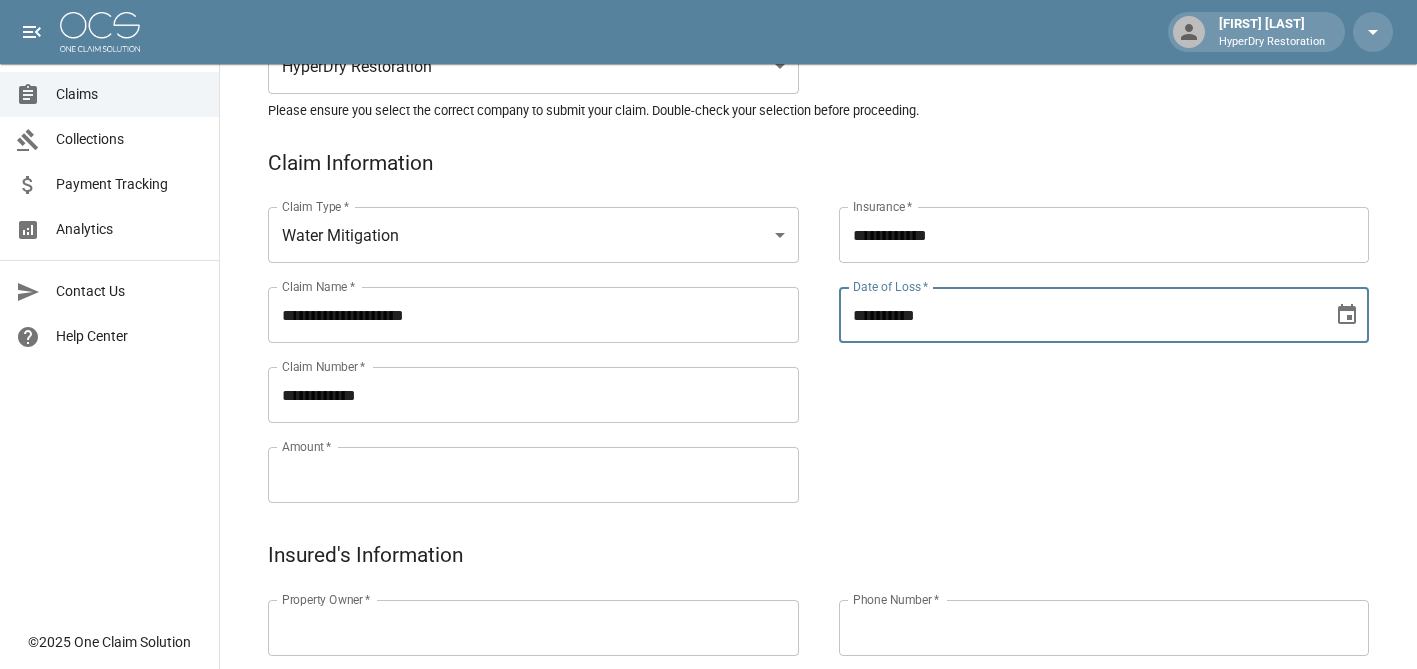 scroll, scrollTop: 233, scrollLeft: 0, axis: vertical 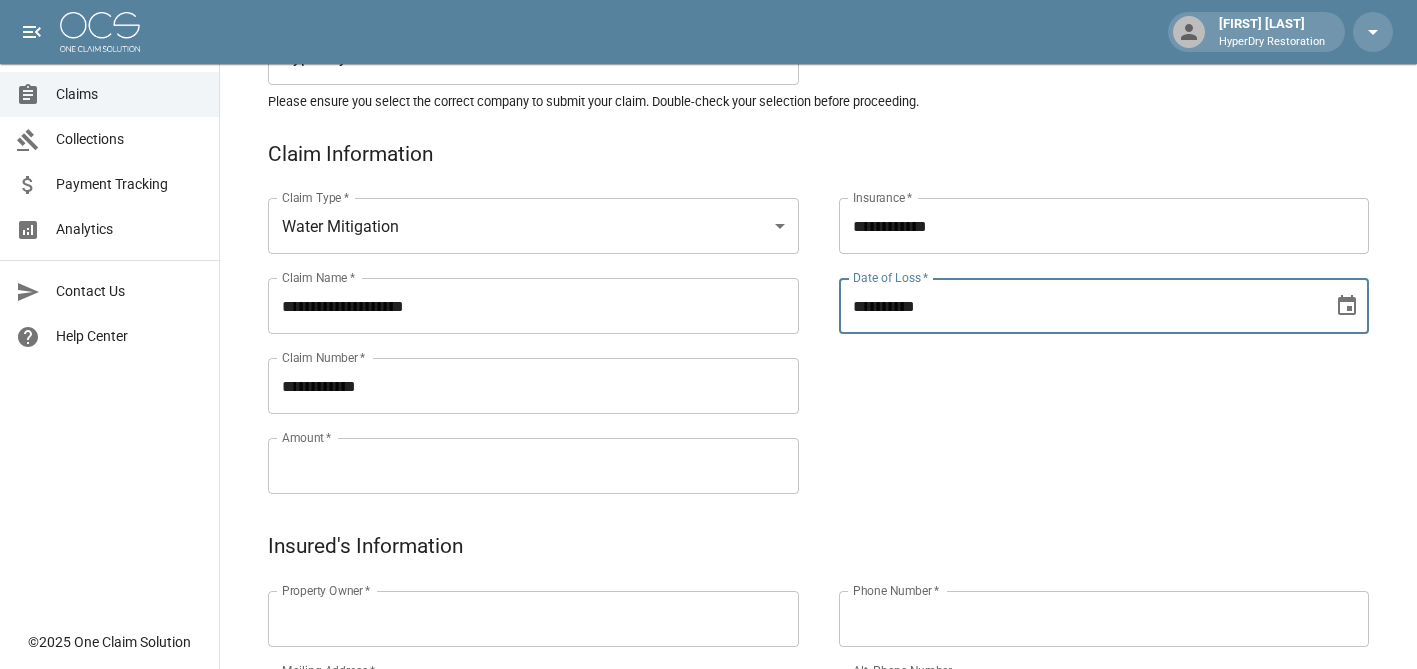 type on "**********" 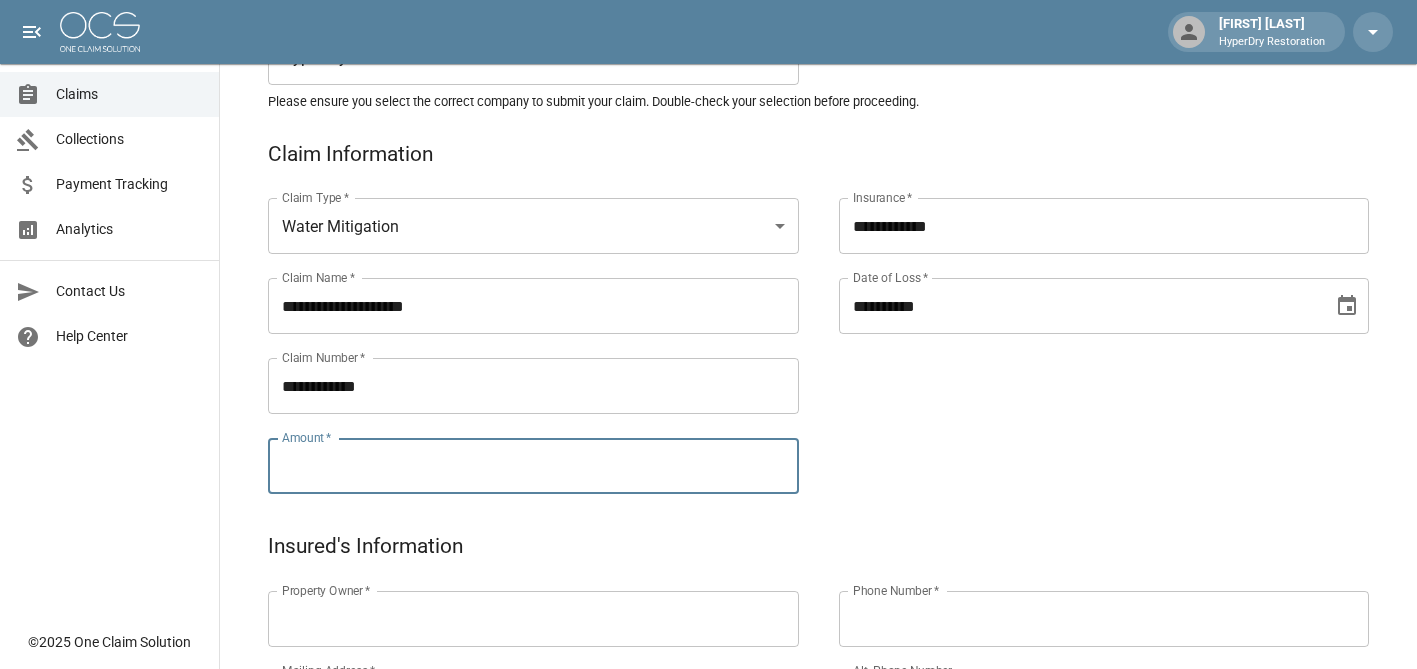 paste on "**********" 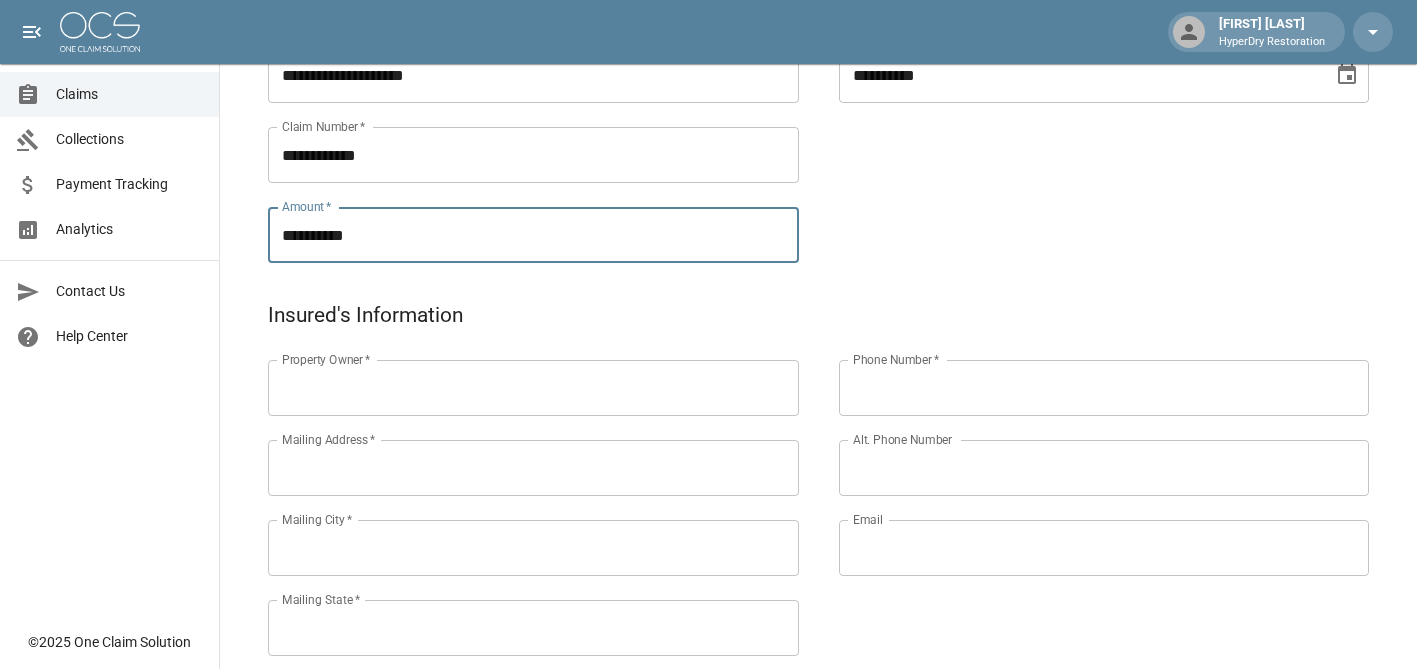 scroll, scrollTop: 700, scrollLeft: 0, axis: vertical 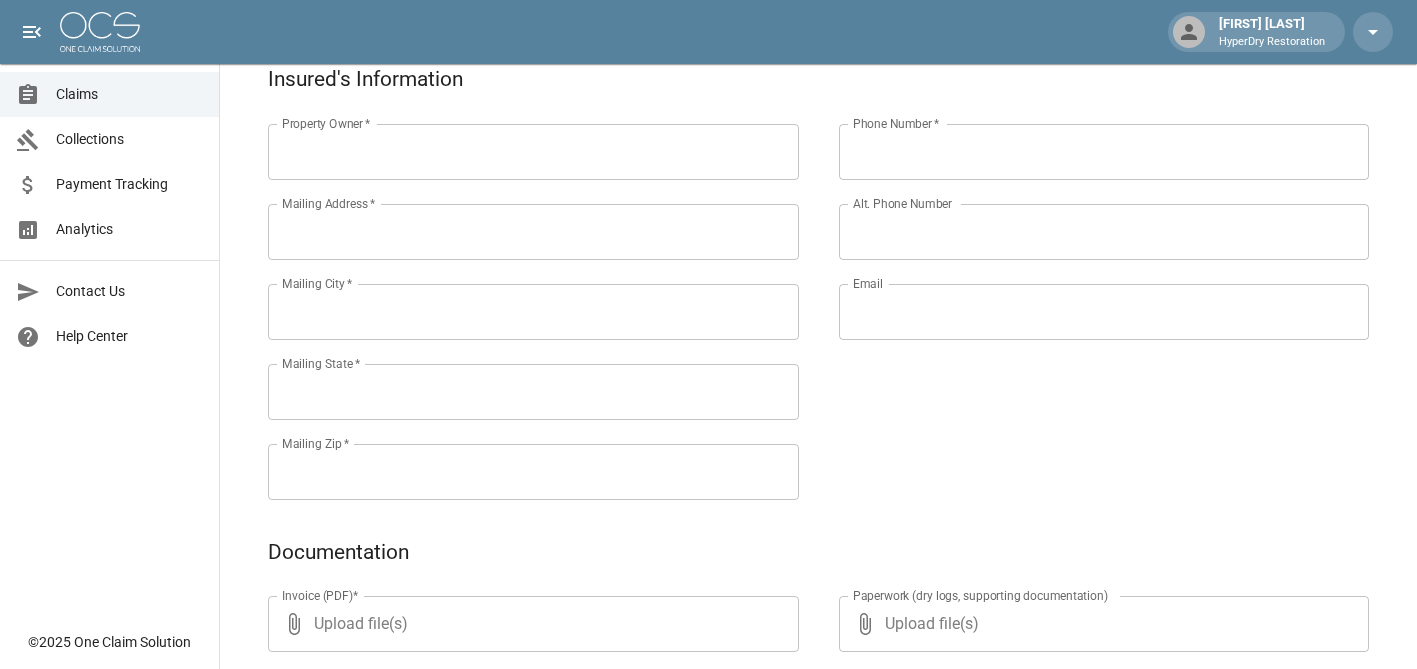 type on "**********" 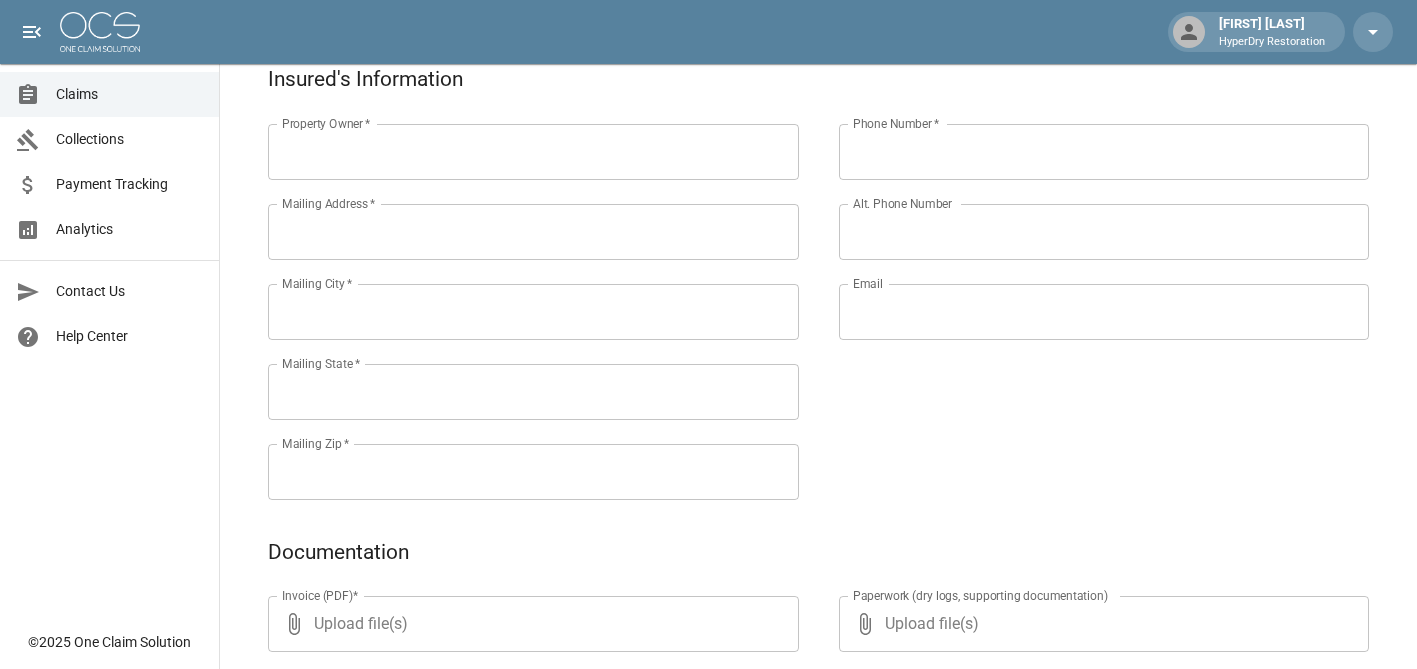 click on "Property Owner   *" at bounding box center (533, 152) 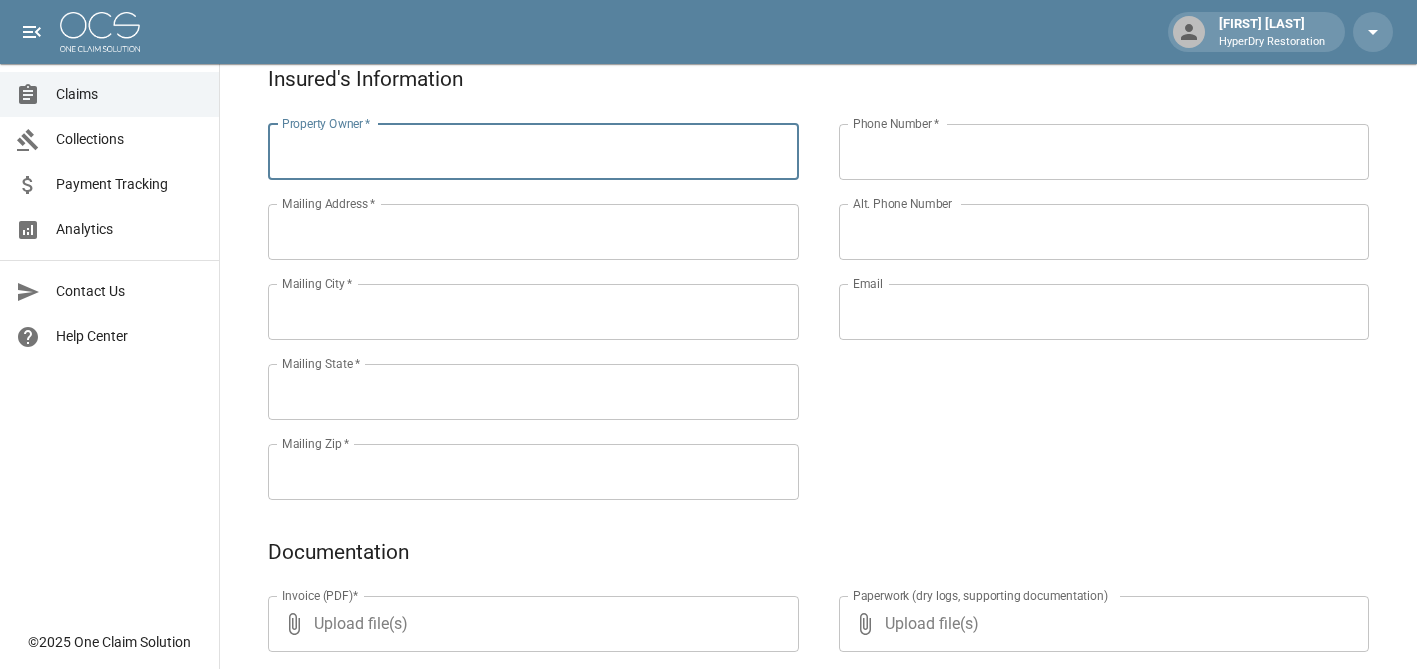 paste on "**********" 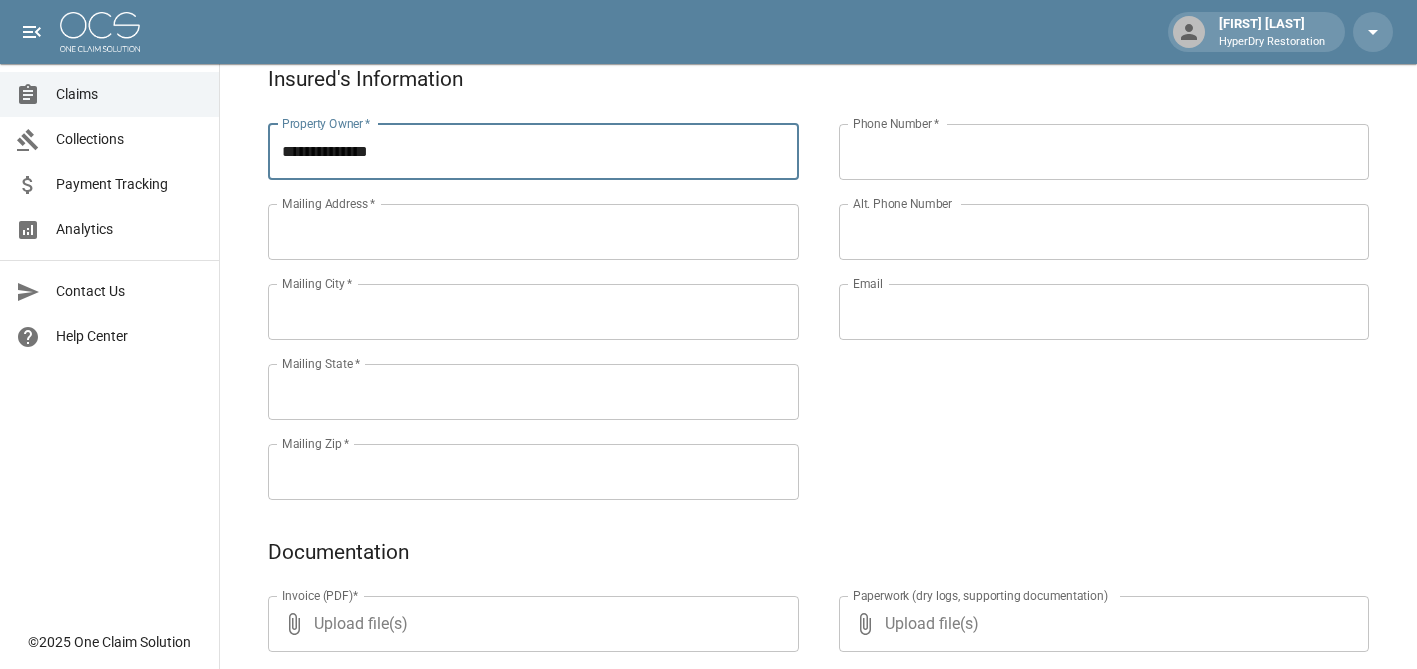 type on "**********" 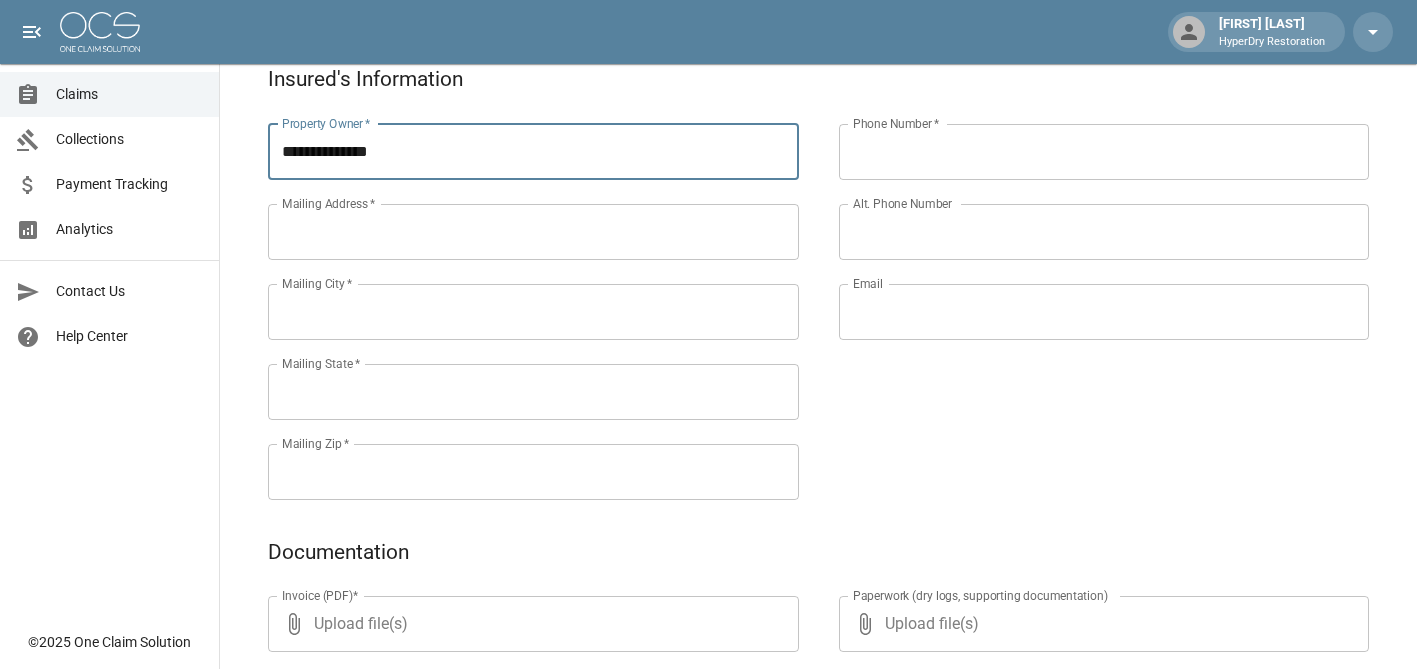 click on "Mailing Address   *" at bounding box center [533, 232] 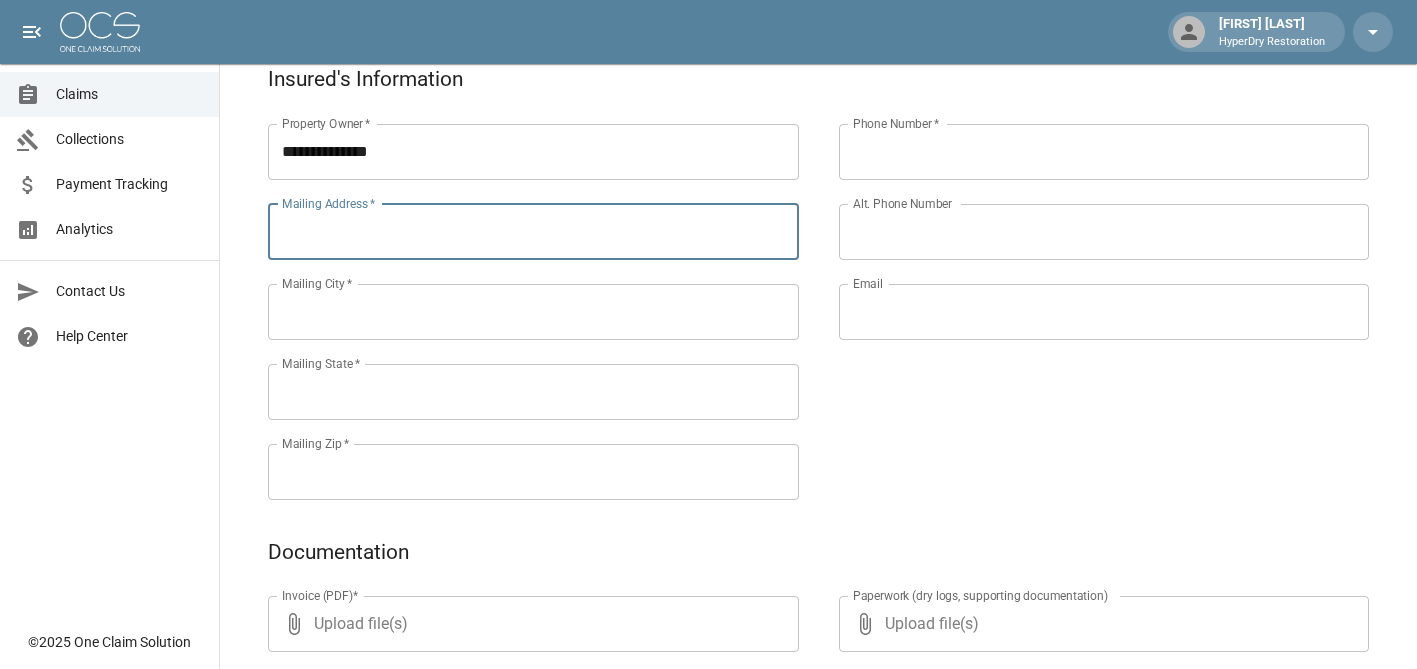 paste on "**********" 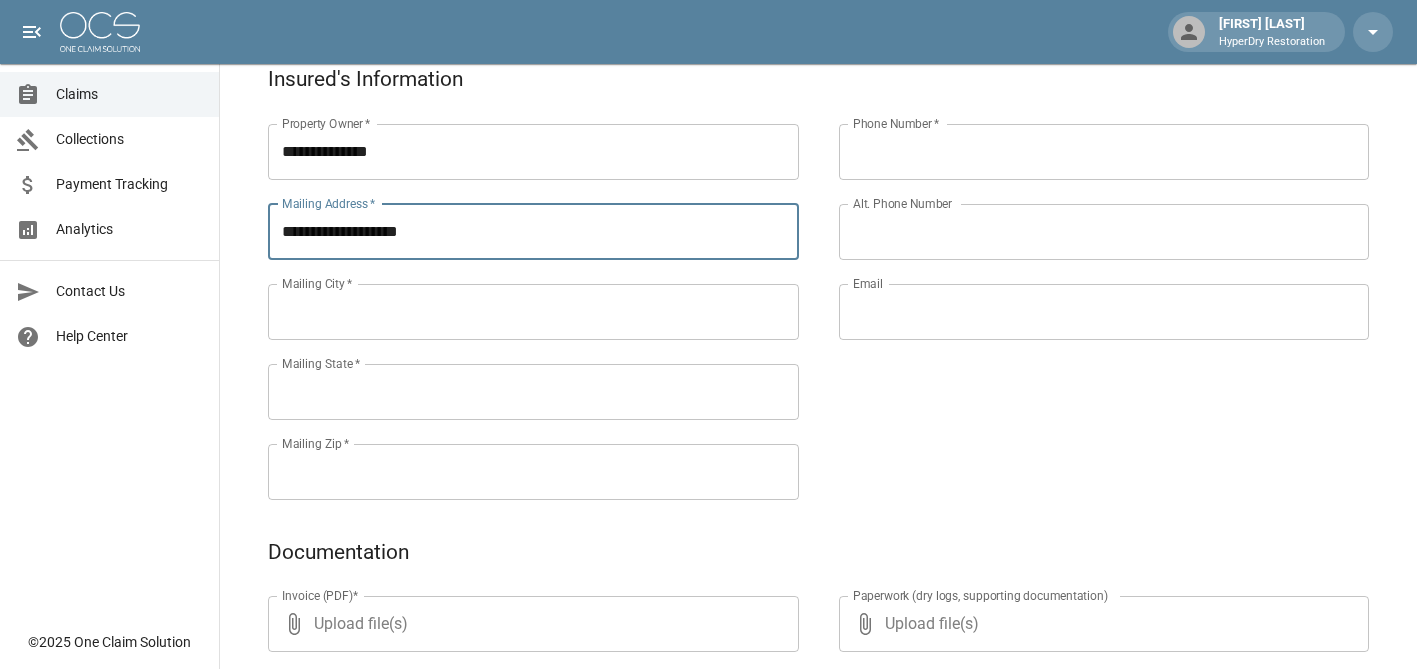 type on "**********" 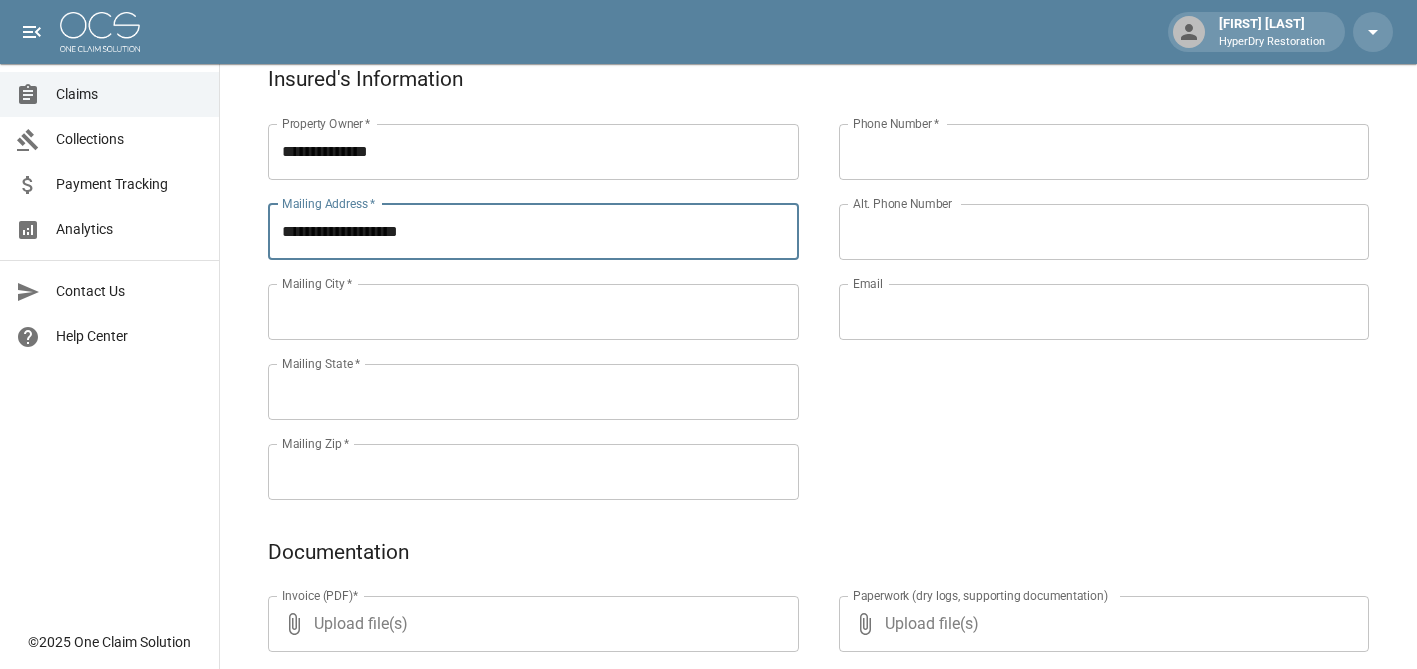 click on "Mailing Zip   *" at bounding box center (533, 472) 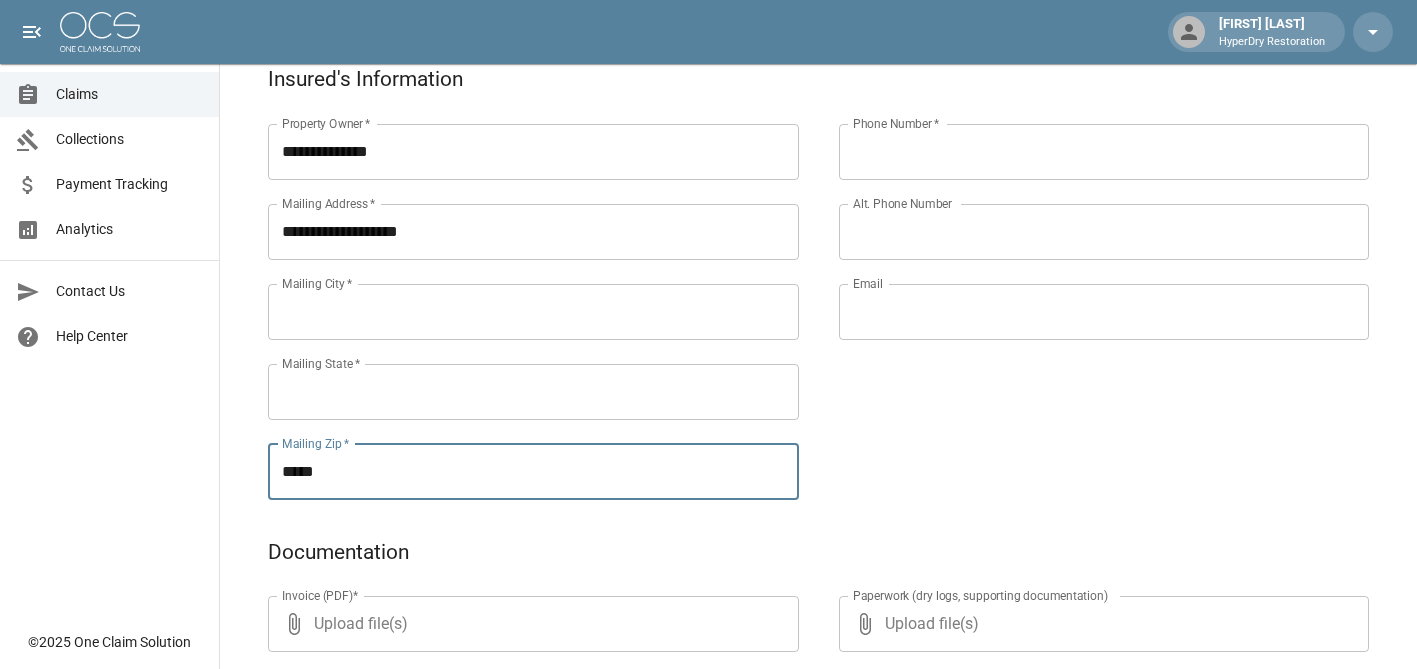type on "*****" 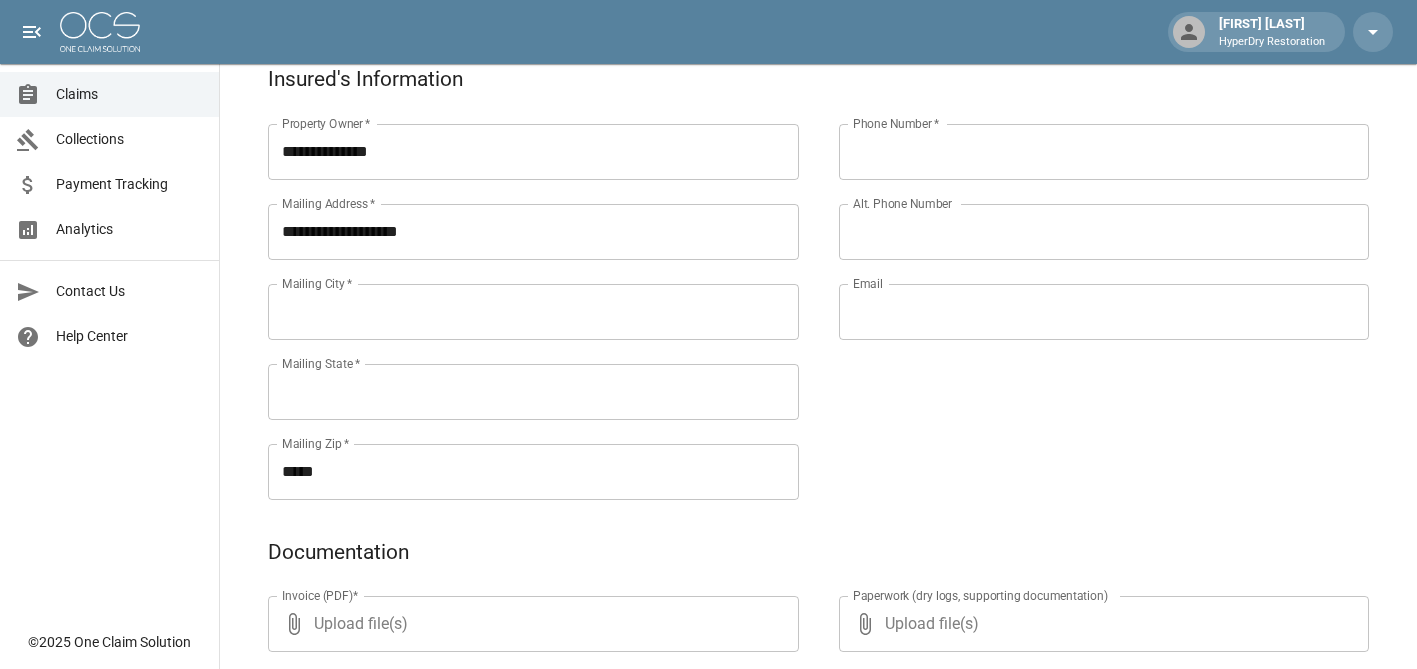 click on "Phone Number   * [PHONE]   * Alt. Phone Number Alt. Phone Number Email Email" at bounding box center (1084, 288) 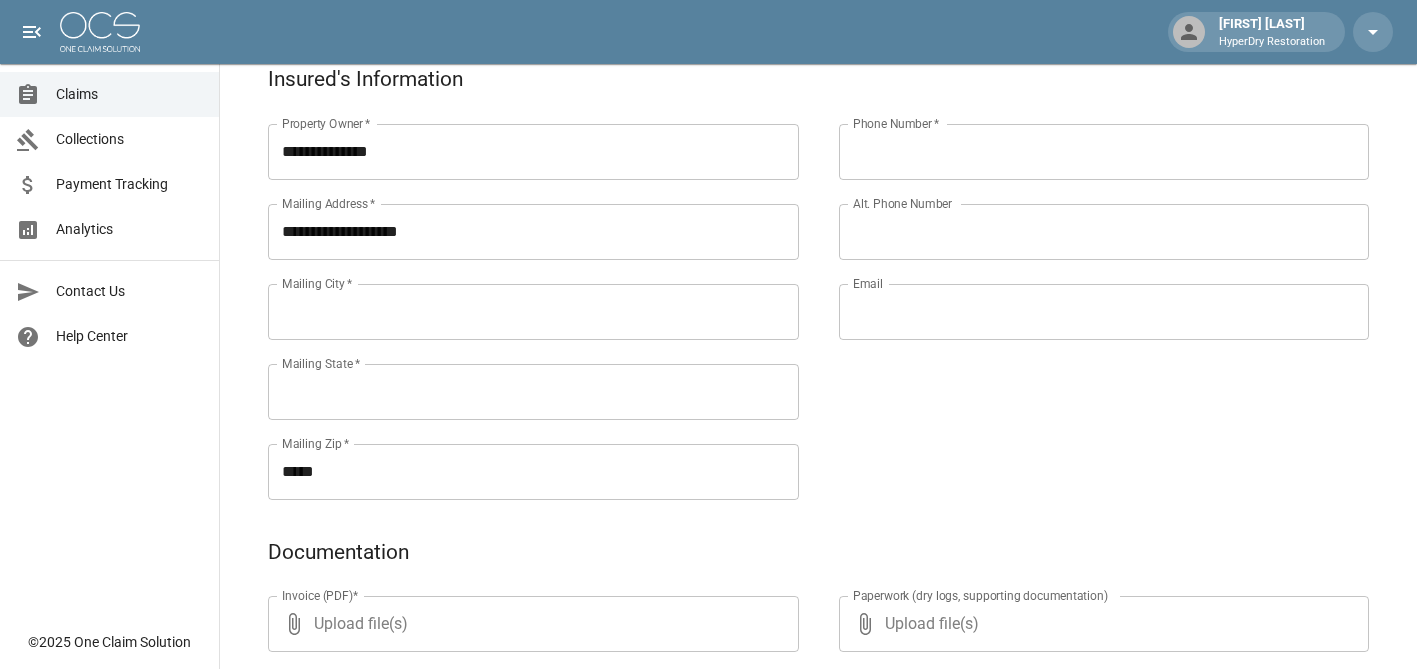 click on "Phone Number   *" at bounding box center [1104, 152] 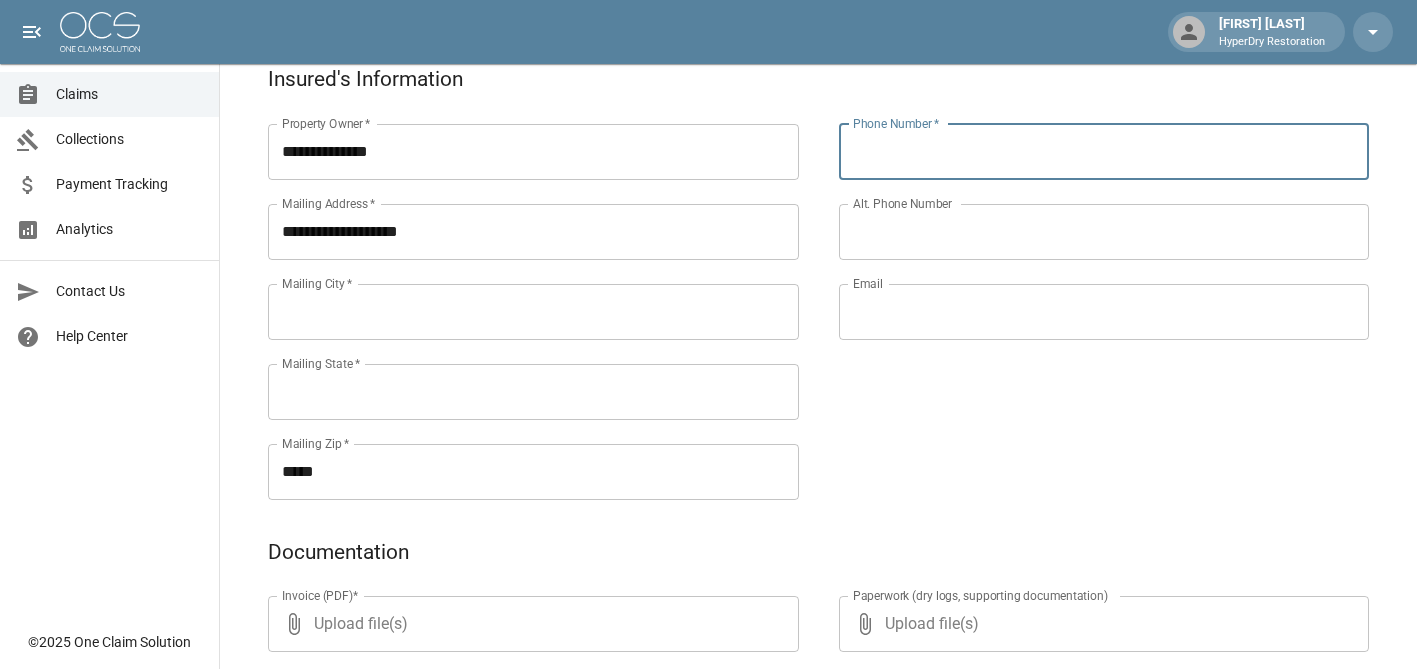 paste on "**********" 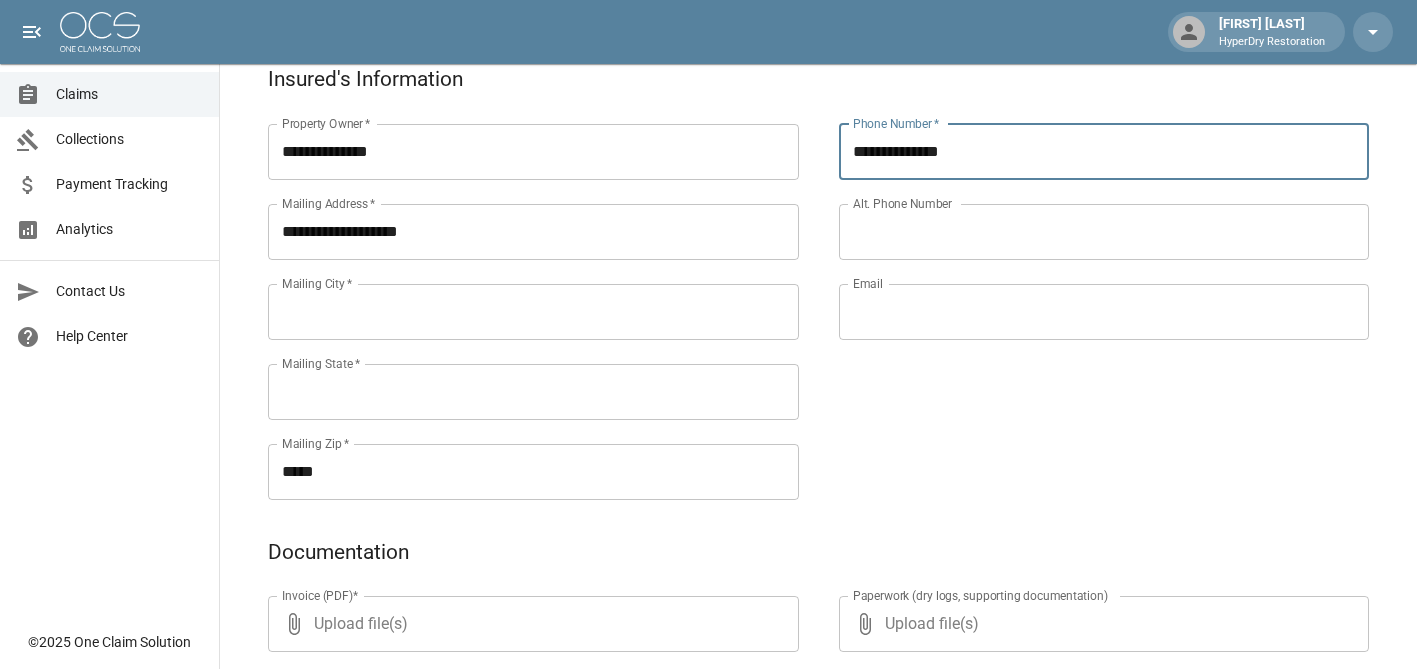 type on "**********" 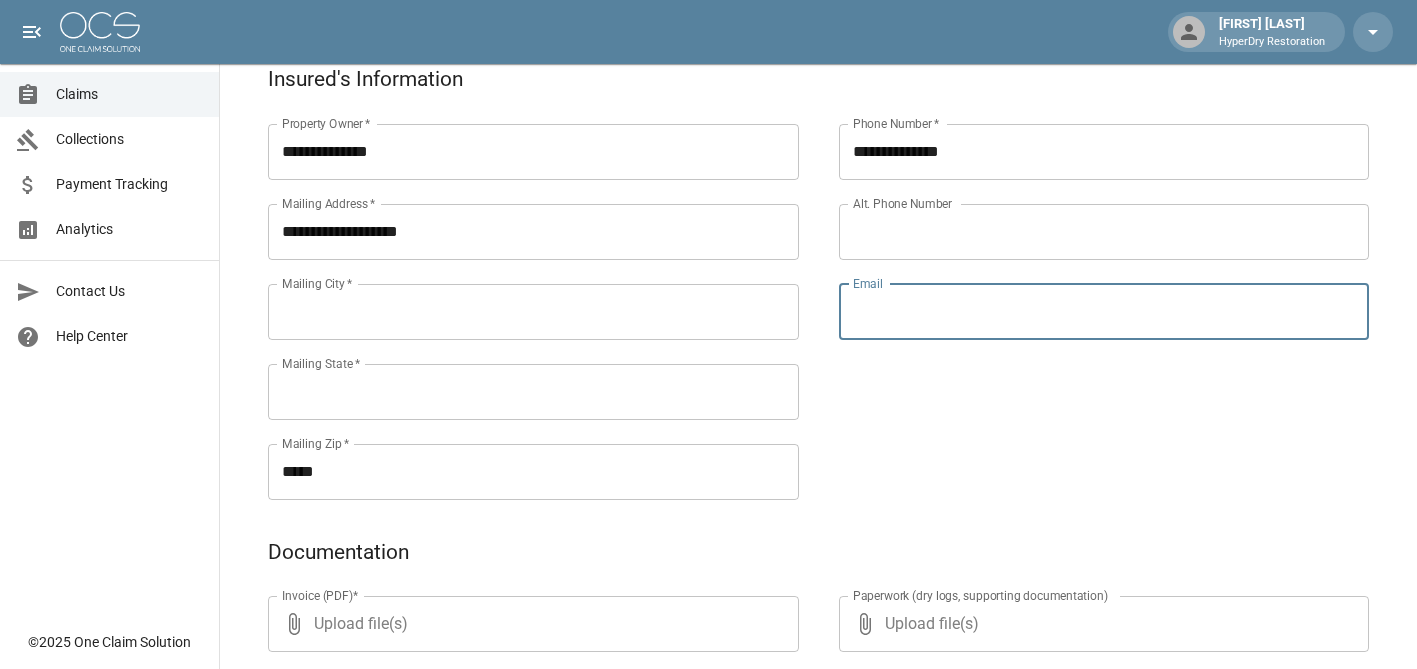 paste on "**********" 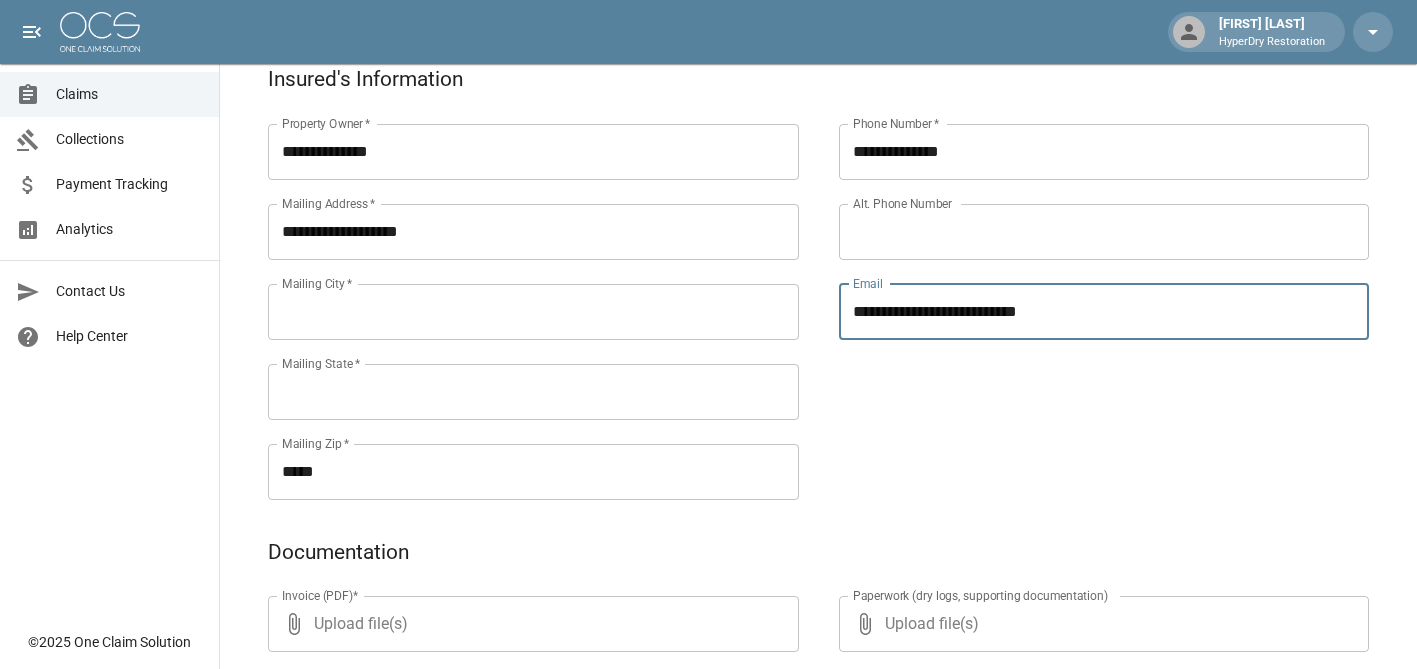 type on "**********" 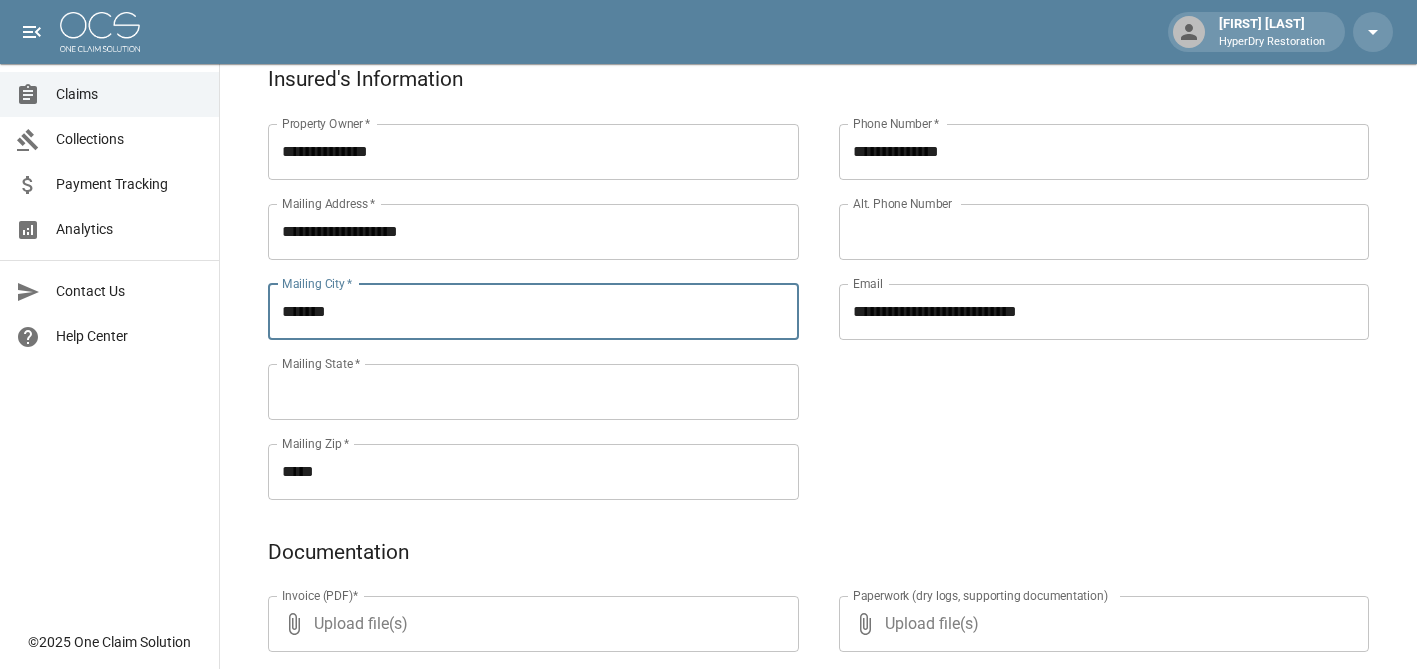 type on "*******" 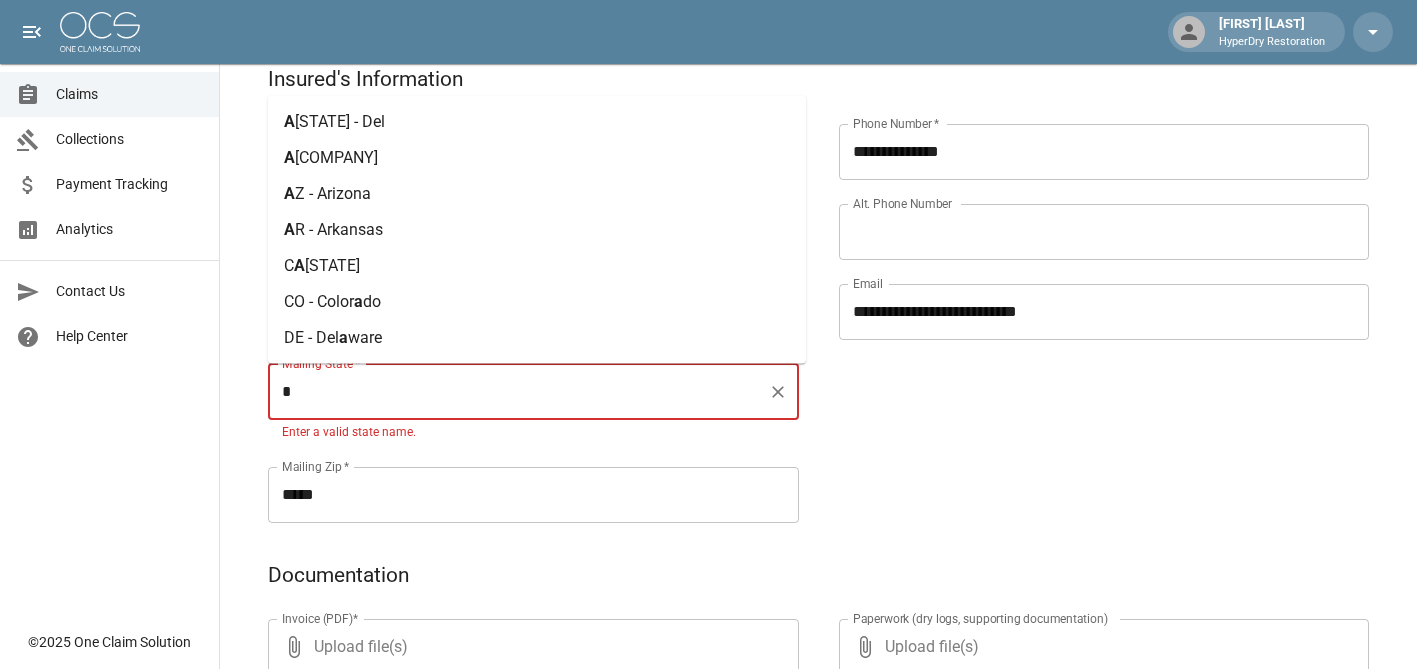 click on "[COMPANY]" at bounding box center [537, 194] 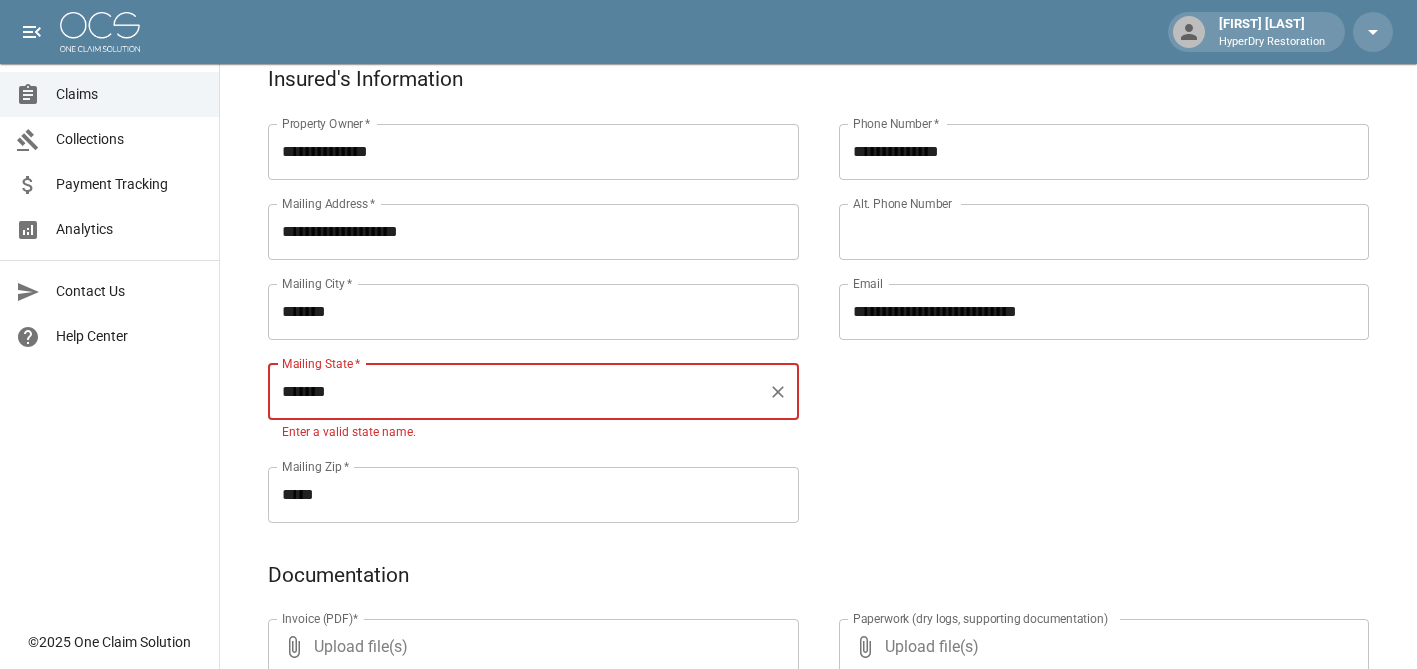 type on "*******" 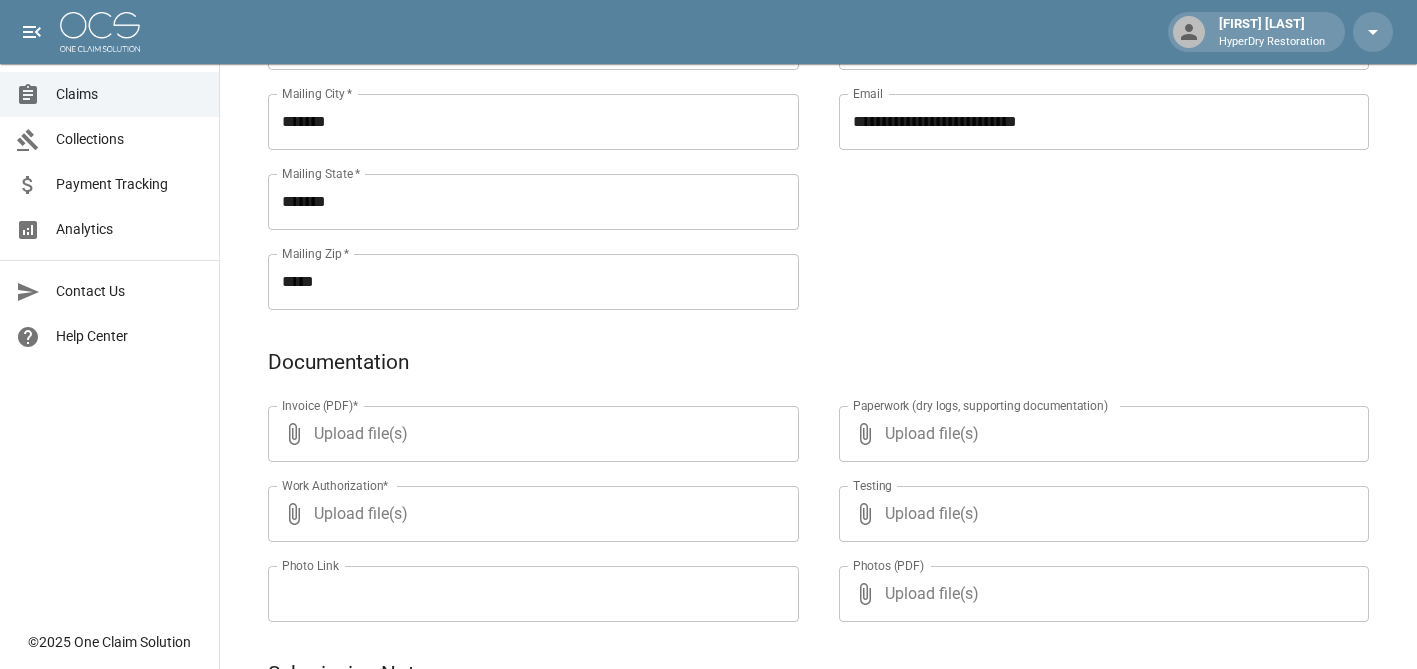 scroll, scrollTop: 933, scrollLeft: 0, axis: vertical 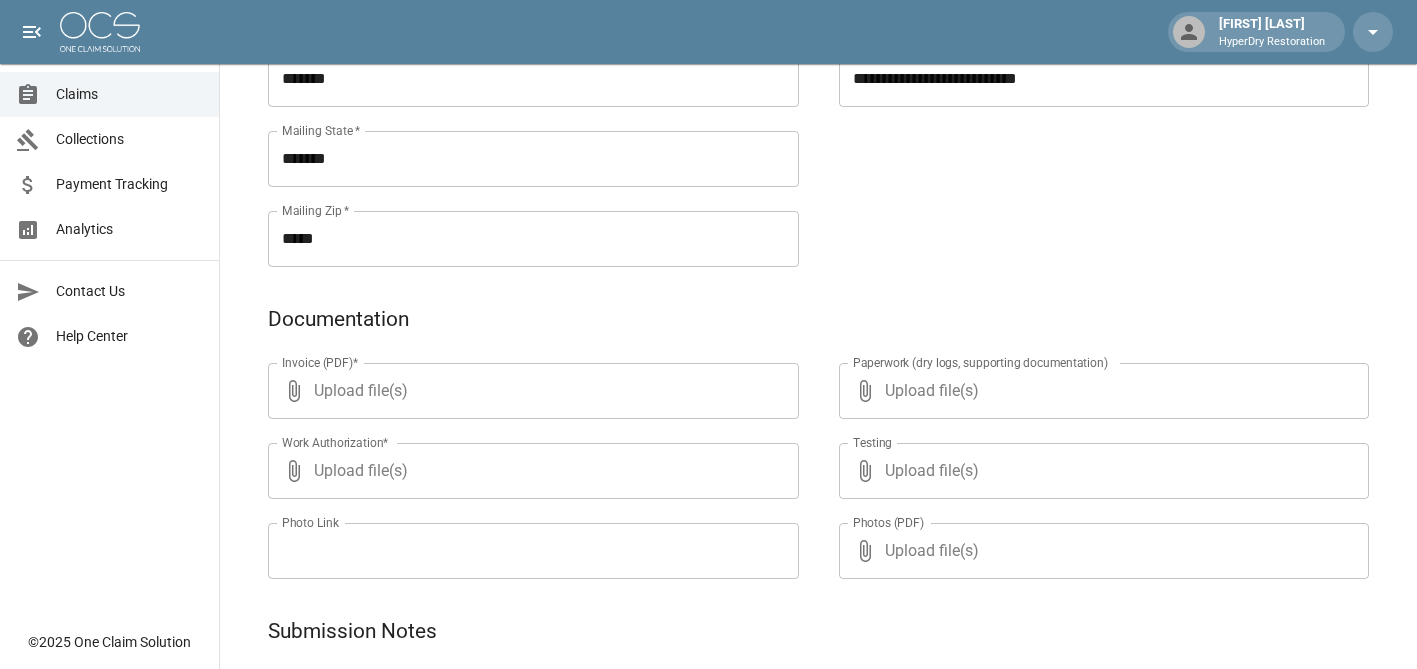 click 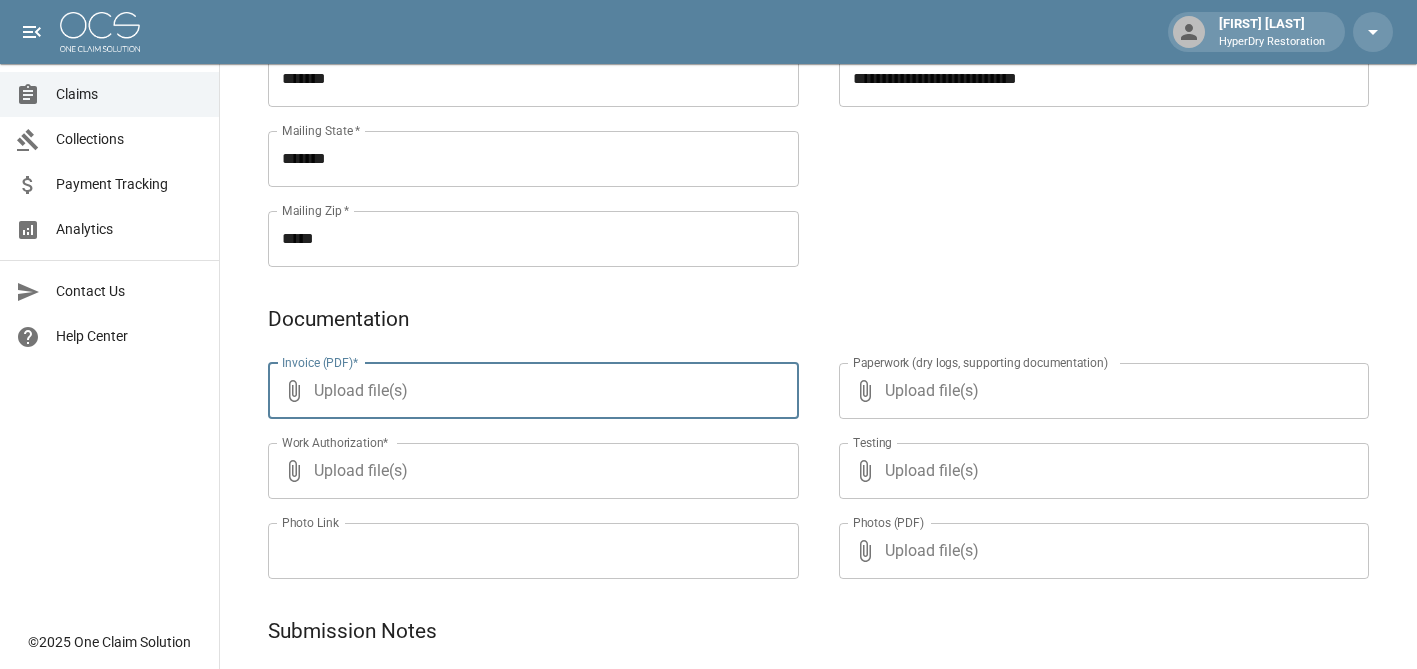 type on "**********" 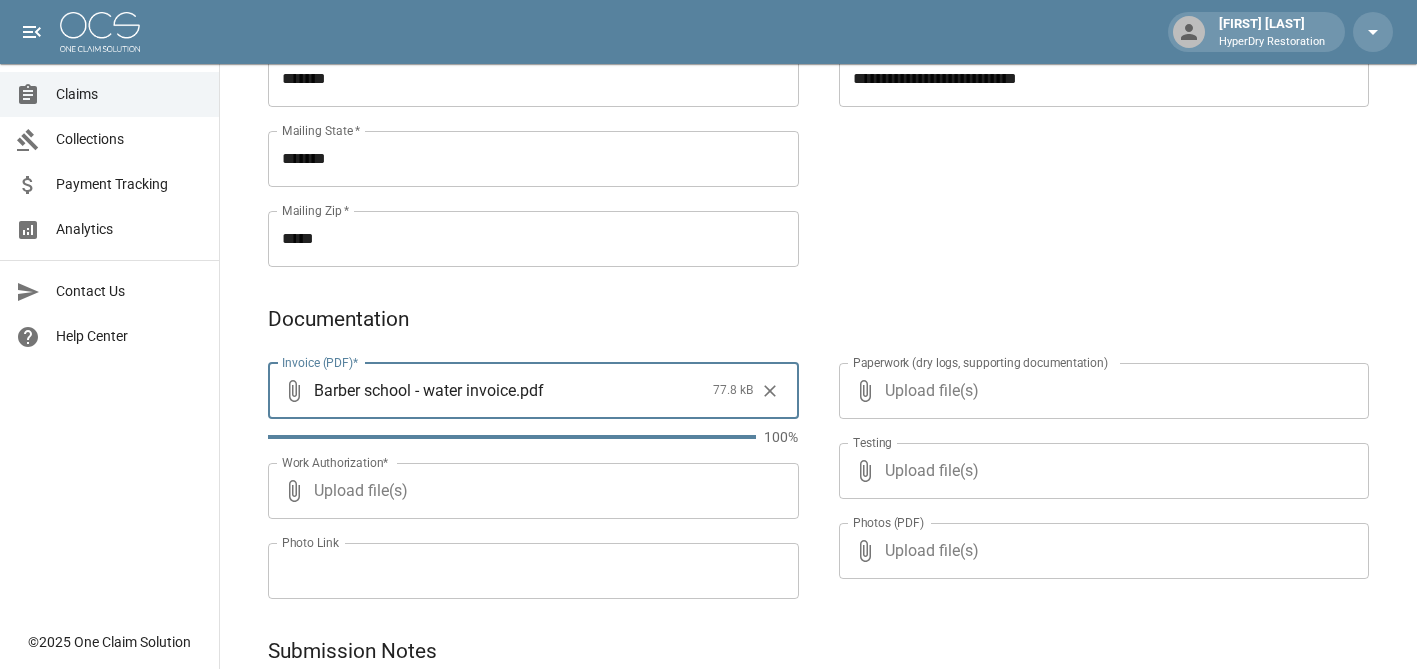 click on "Upload file(s)" at bounding box center (529, 491) 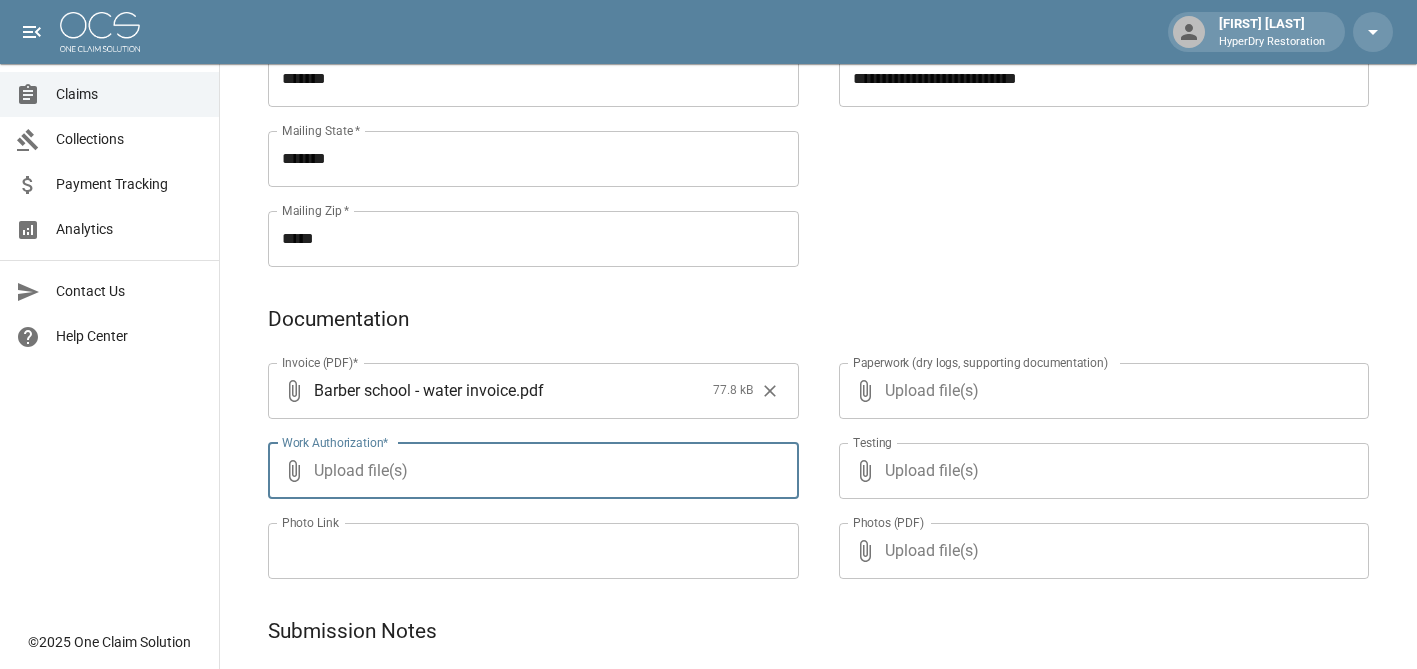 click on "Upload file(s)" at bounding box center [529, 471] 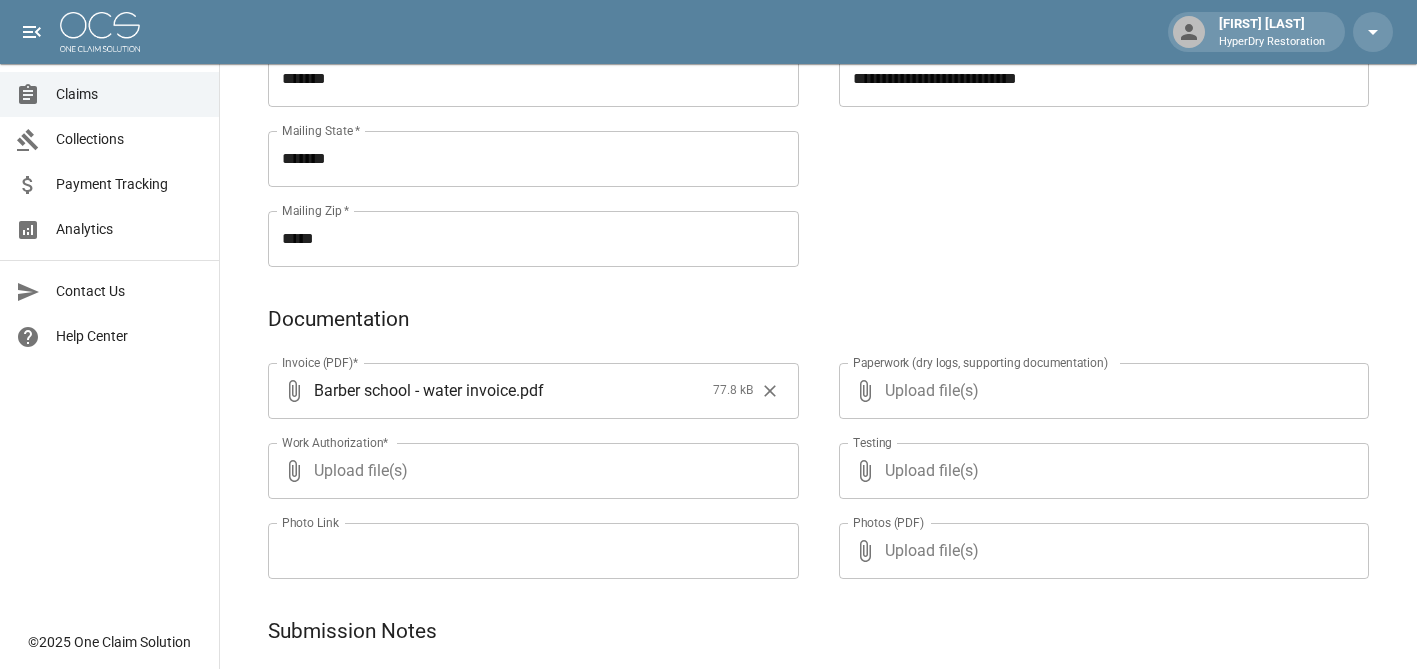 type on "**********" 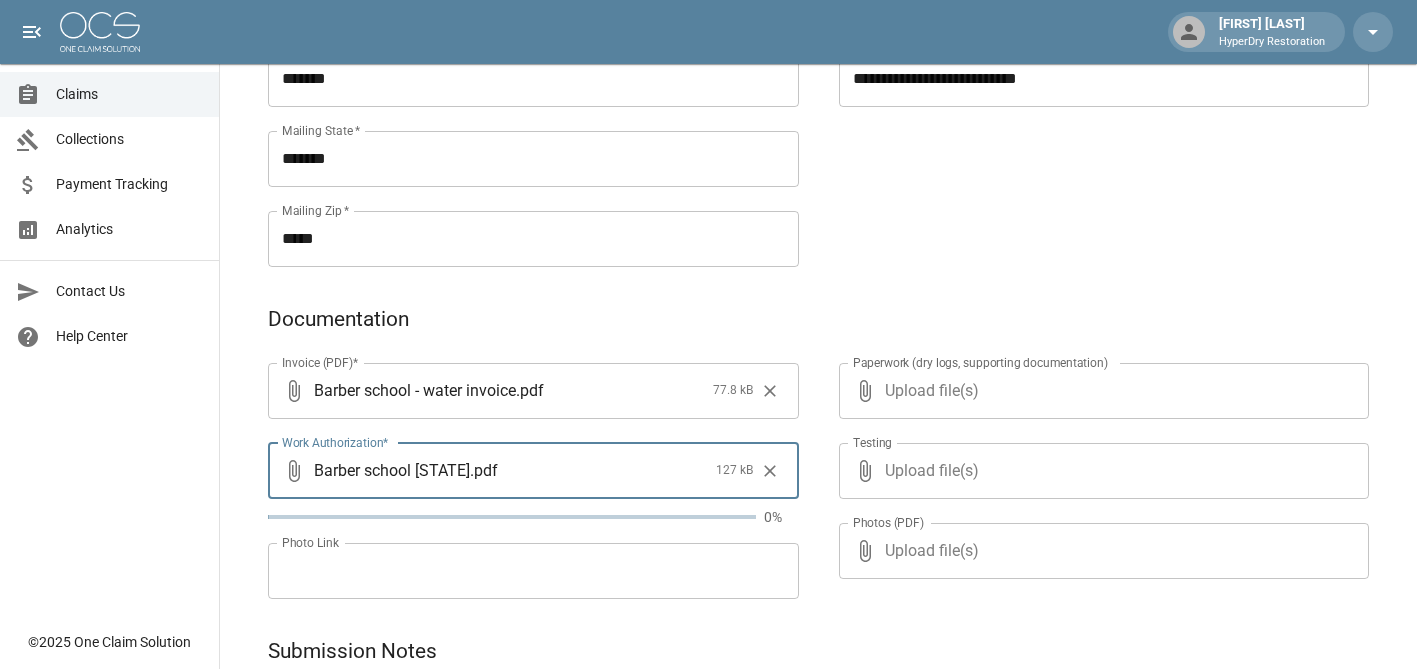 click on "Upload file(s)" at bounding box center [1100, 391] 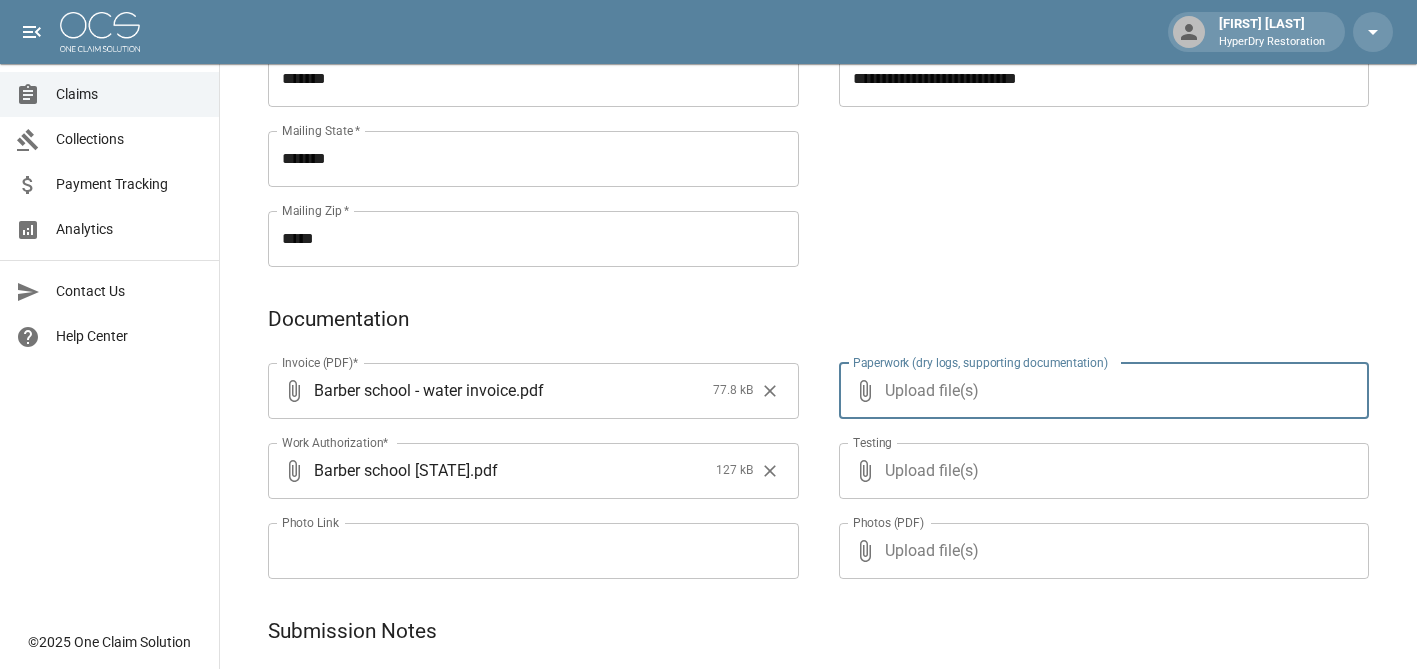 type on "**********" 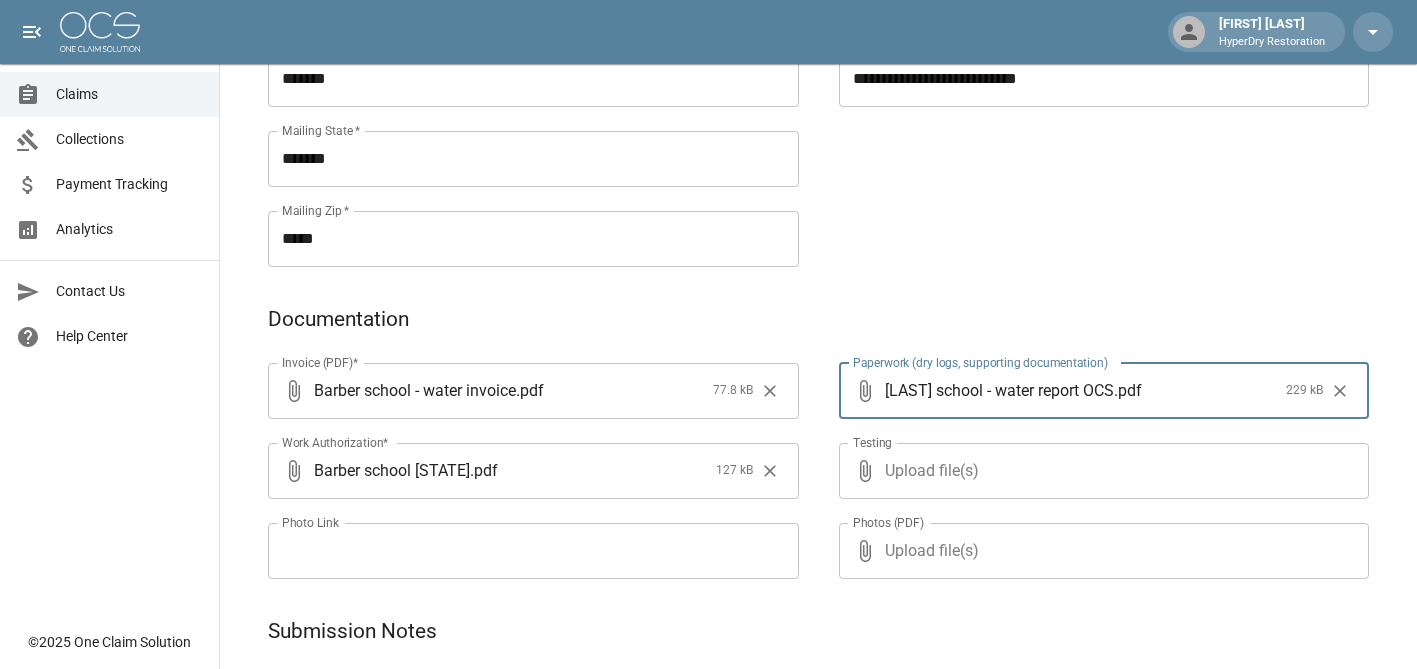 click on "Upload file(s)" at bounding box center (1100, 471) 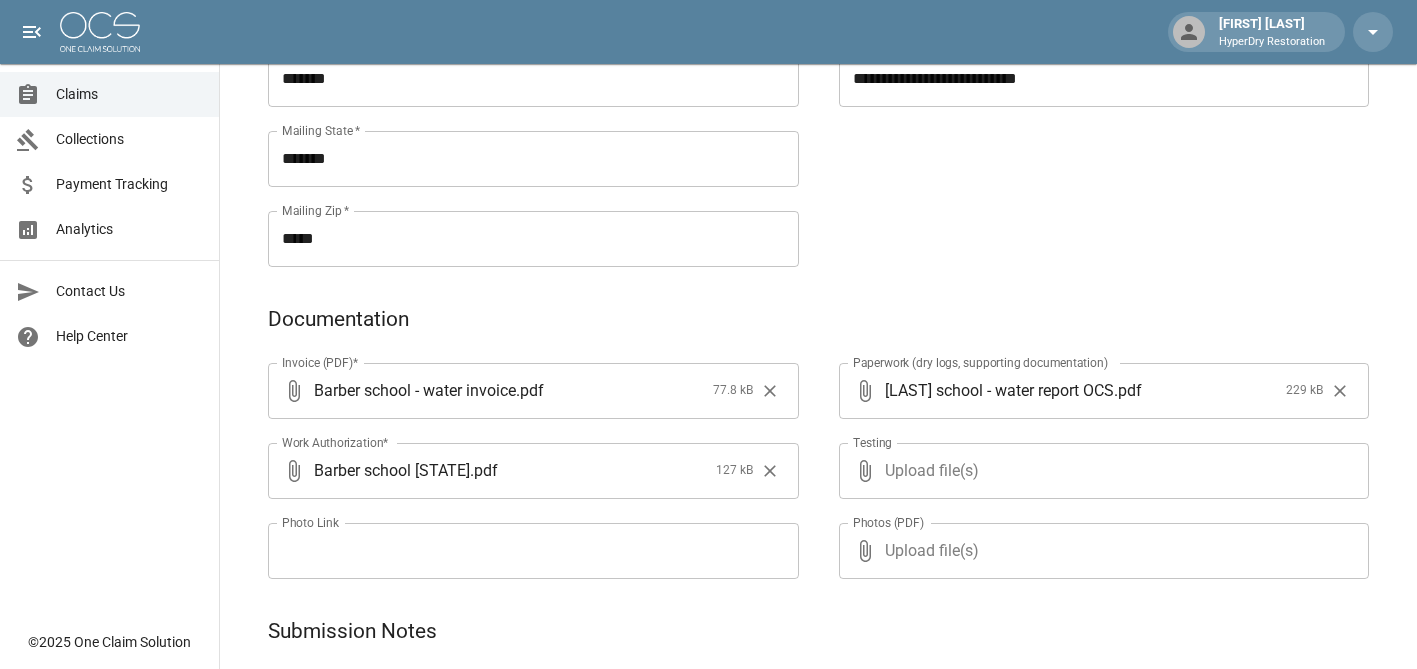 type on "**********" 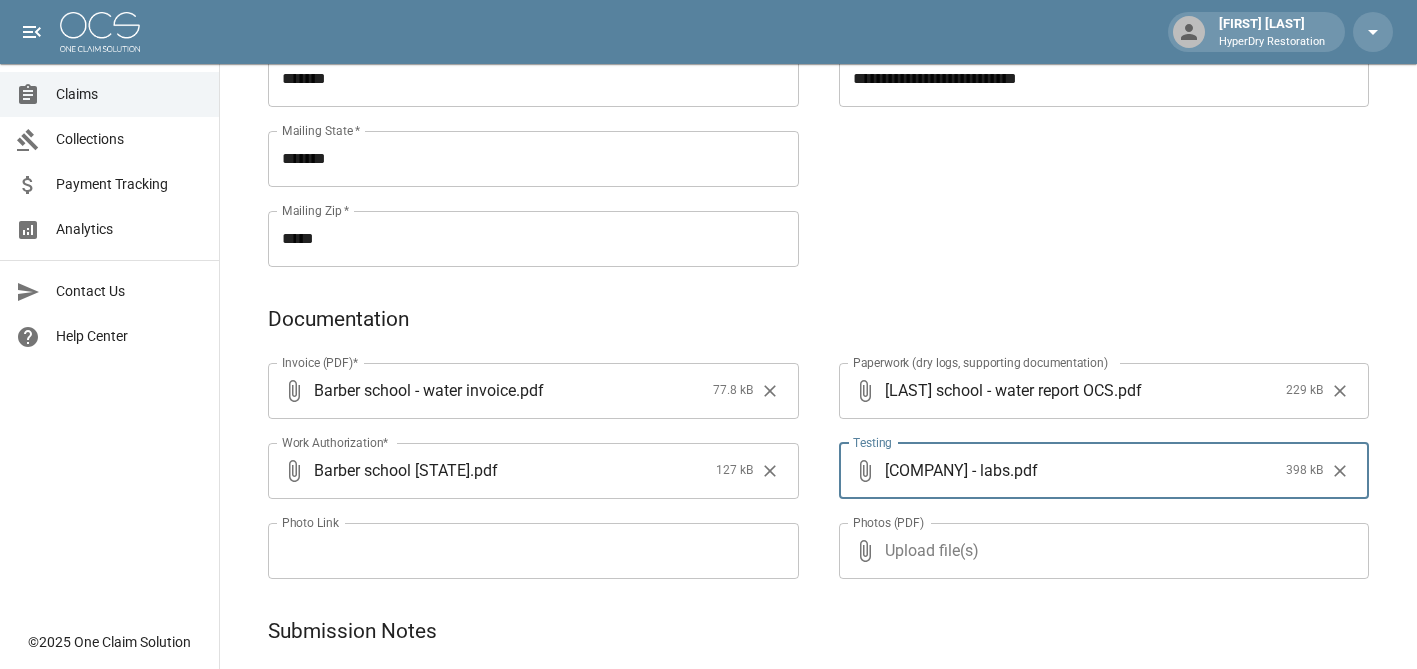 click on "Upload file(s)" at bounding box center (1100, 551) 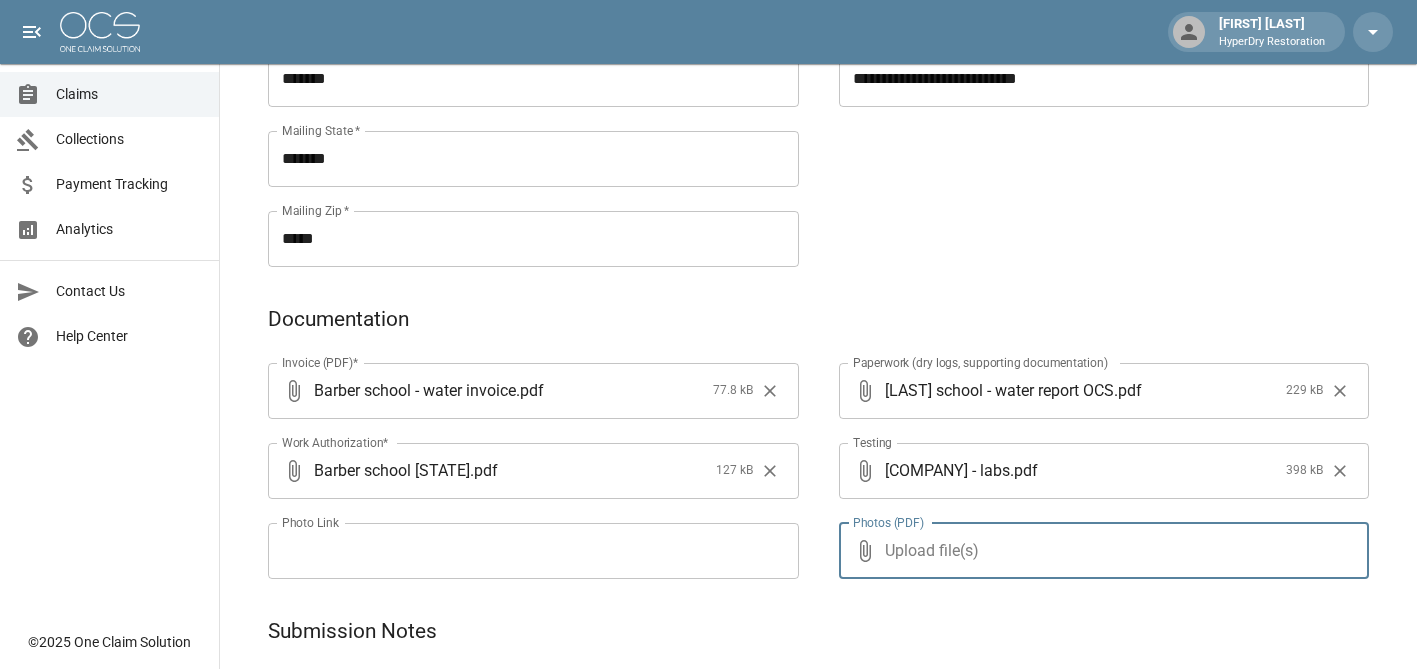 type on "**********" 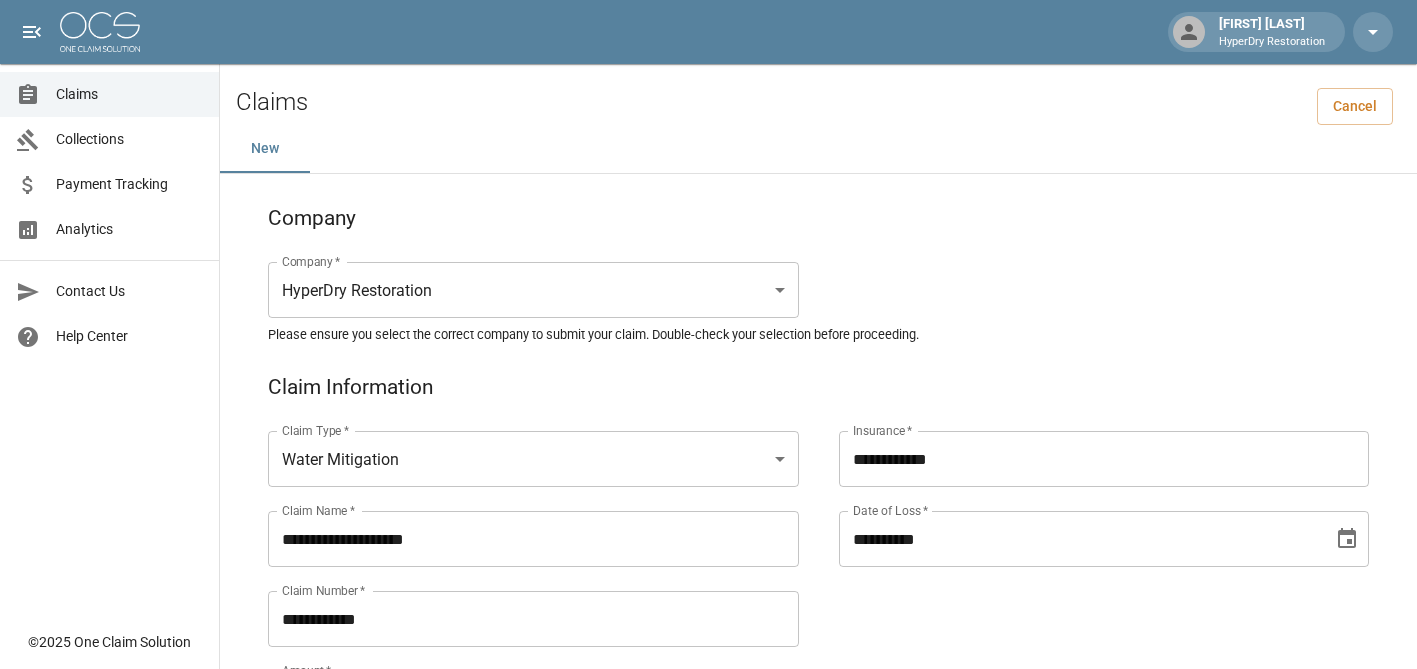 scroll, scrollTop: 233, scrollLeft: 0, axis: vertical 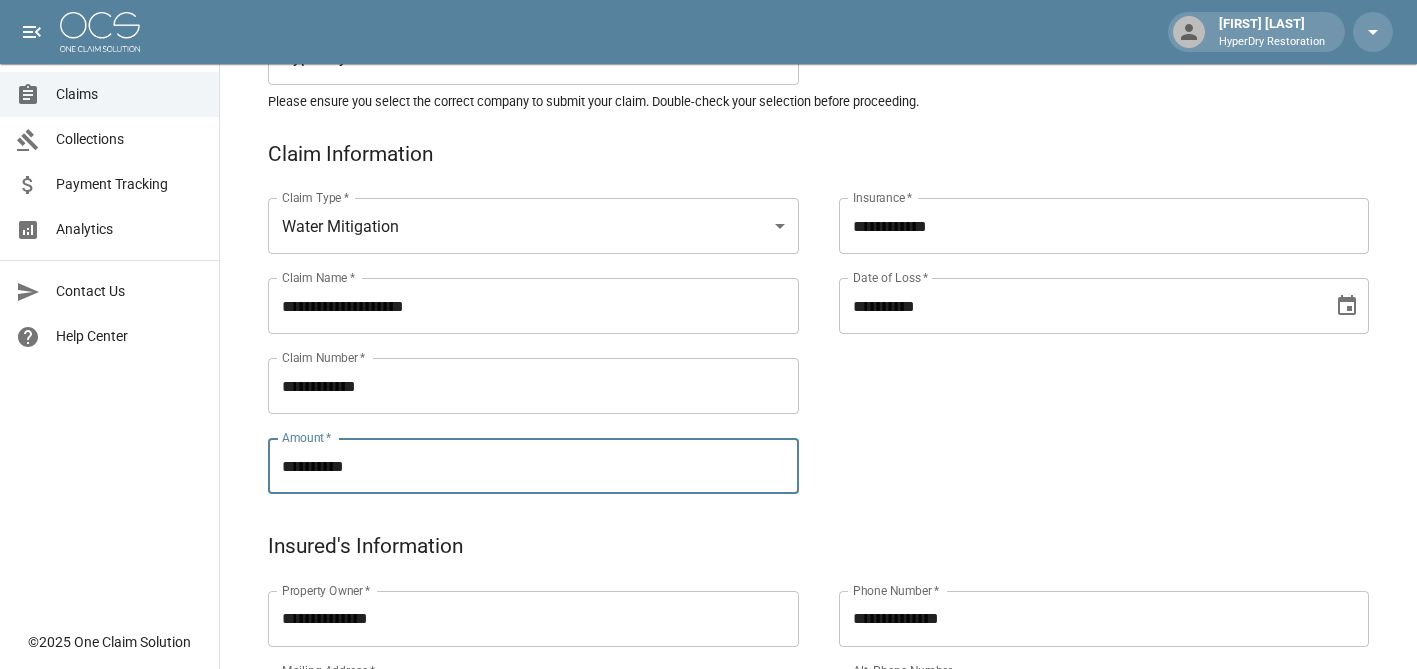 drag, startPoint x: 402, startPoint y: 470, endPoint x: 235, endPoint y: 467, distance: 167.02695 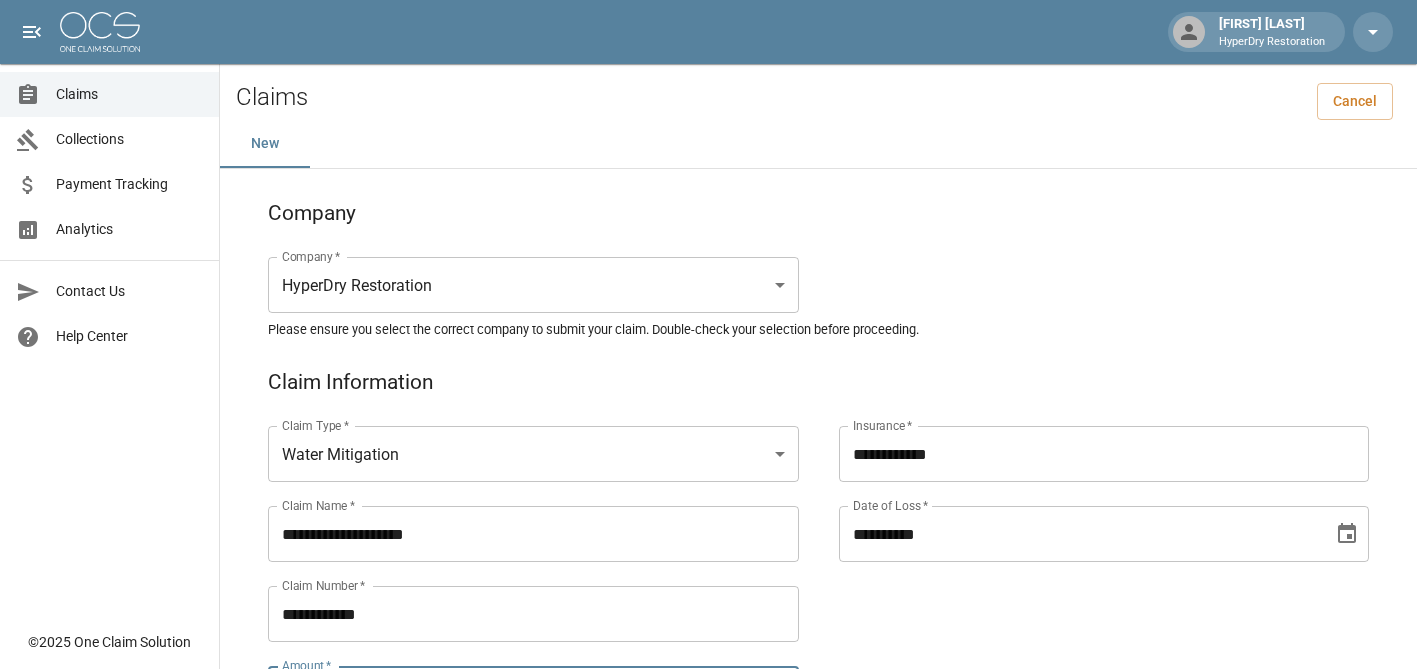 scroll, scrollTop: 0, scrollLeft: 0, axis: both 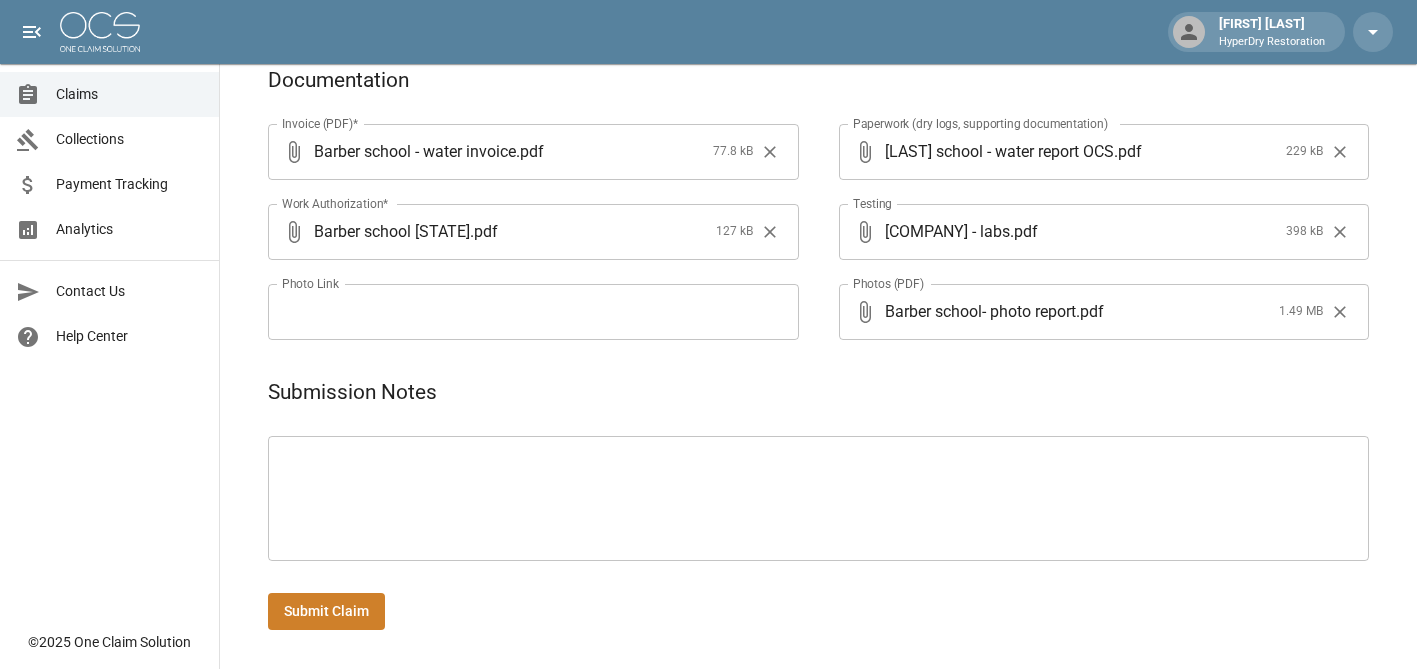 click on "Submit Claim" at bounding box center [326, 611] 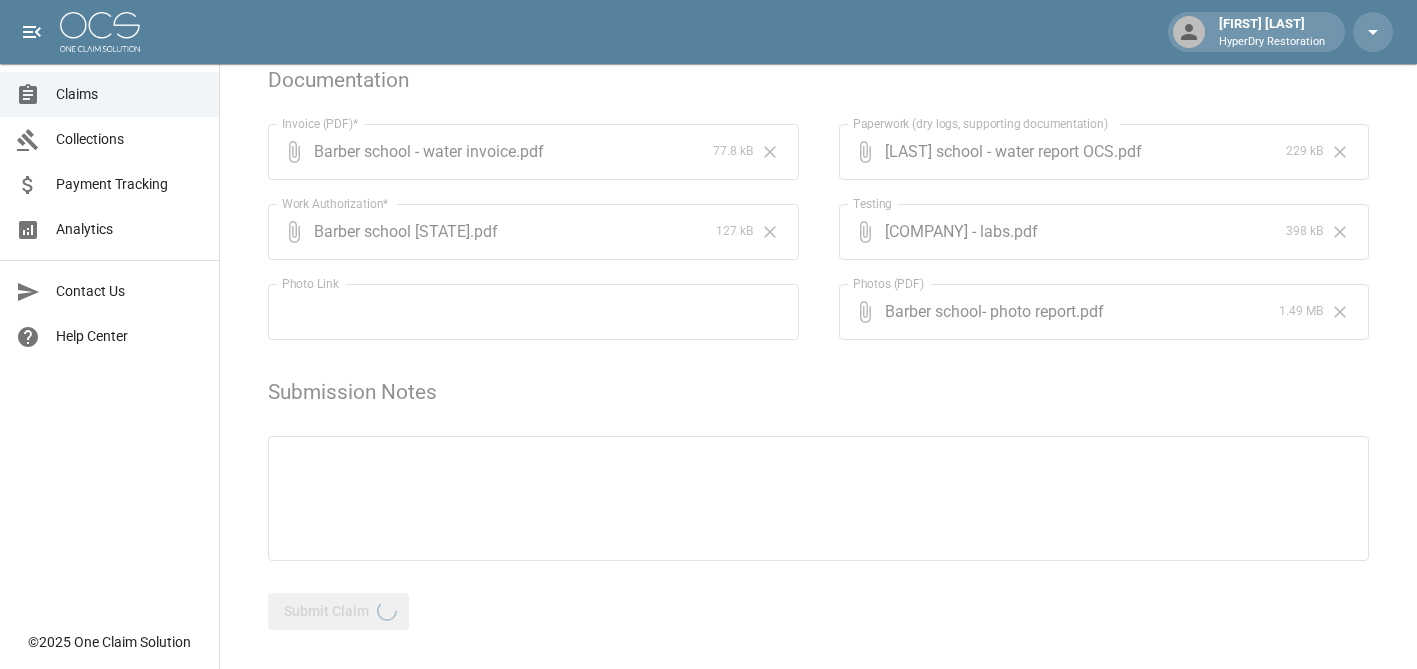scroll, scrollTop: 0, scrollLeft: 0, axis: both 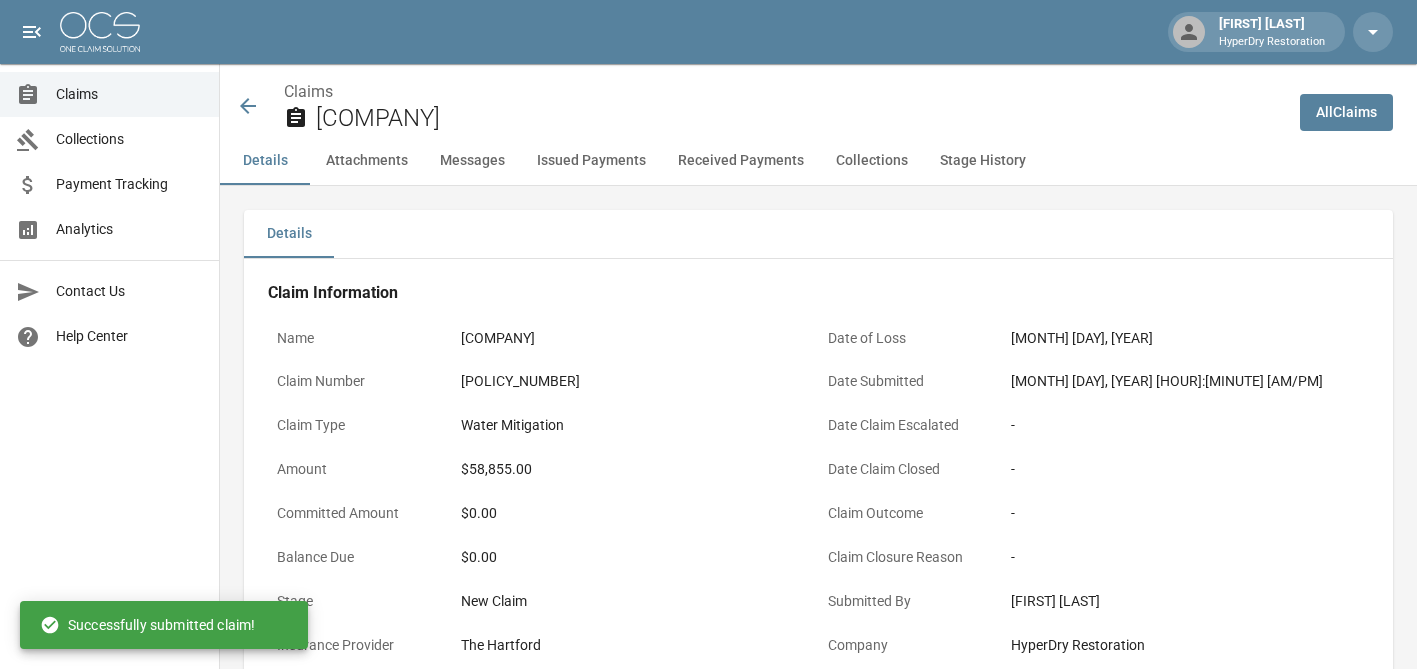 click on "Claims" at bounding box center (129, 94) 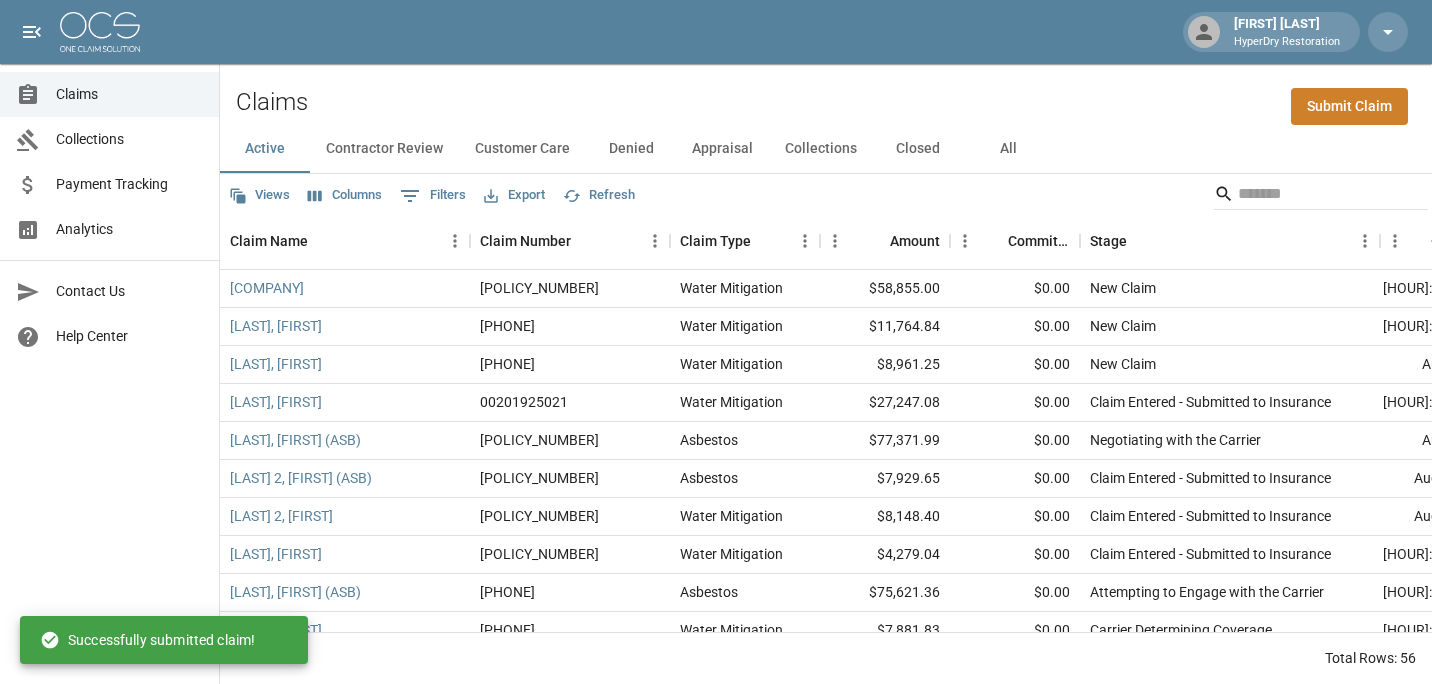 click on "Submit Claim" at bounding box center [1349, 106] 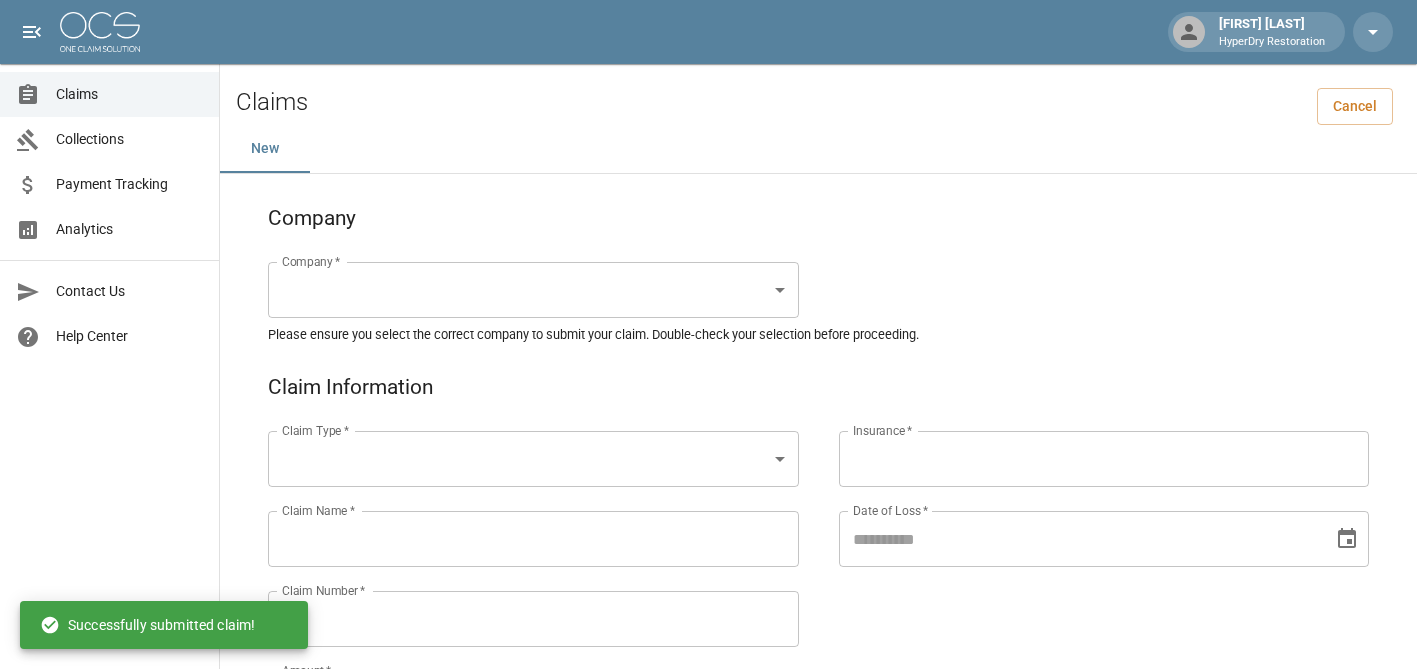 click on "Claim Type ​* Claim Type ​* Claim Name ​* Claim Name ​* Claim Number ​* Claim Number ​* Amount ​* Amount ​* Insurance ​* Insurance ​* Date of Loss ​* Date of Loss ​* Insured's Information Property Owner ​* Property Owner ​* Mailing Address ​* Mailing Address ​* Mailing City ​* Mailing City ​* Mailing State ​* Mailing State ​* Mailing Zip ​* Mailing Zip ​* Phone Number ​* Phone Number ​* Alt. Phone Number Alt. Phone Number Email Email Documentation Invoice (PDF)​ ​Upload file(s) Invoice (PDF)​ Work Authorization​ ​Upload file(s) Work Authorization​ Photo Link Photo Link ​ Upload file(s) Testing ​*" at bounding box center [708, 921] 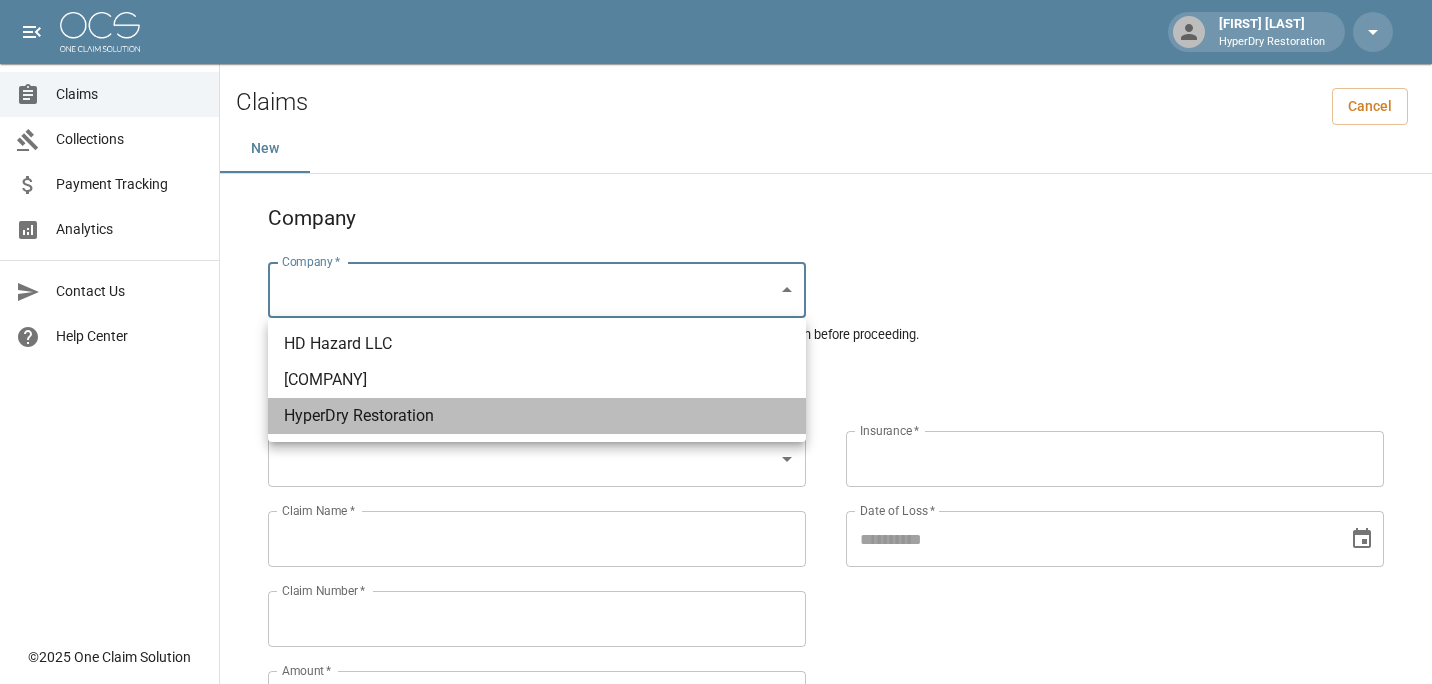 click on "HyperDry Restoration" at bounding box center [537, 416] 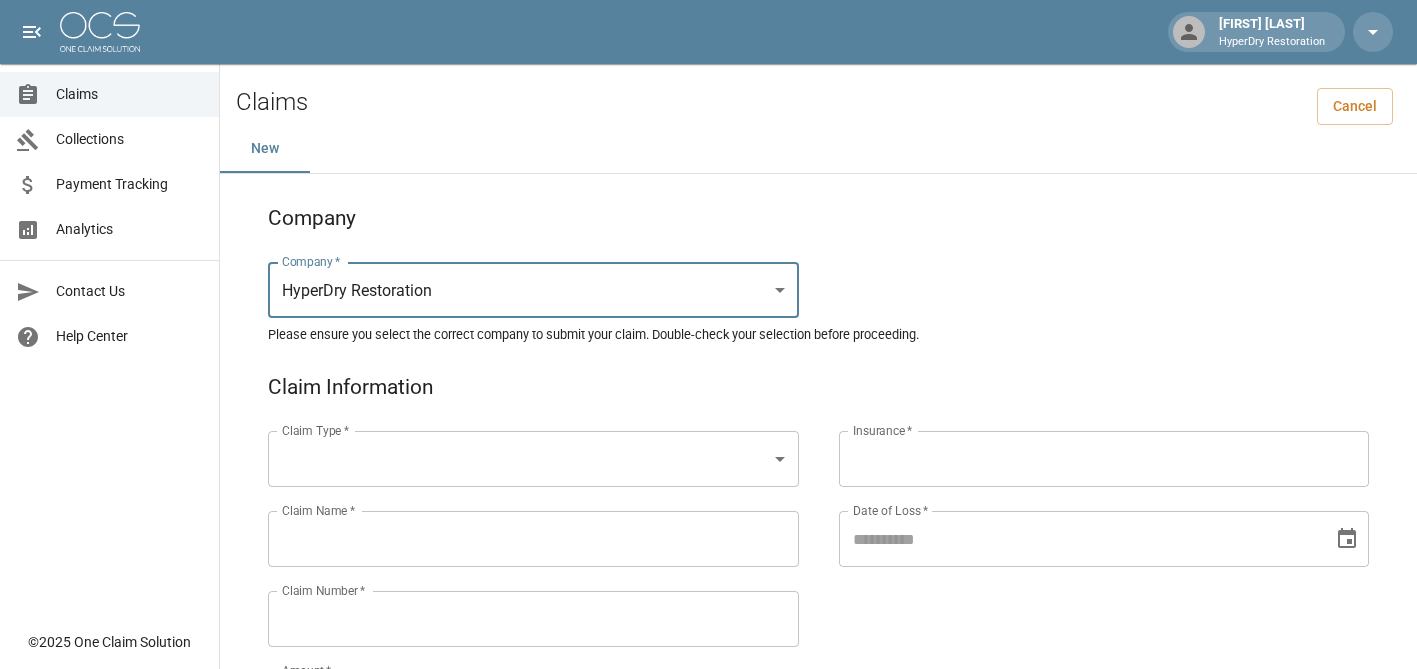 click on "Claim Type   * ​ Claim Type   * Claim Name   * Claim Name   * Claim Number   * Claim Number   * Amount   * Amount   * Insurance   * Insurance   * Date of Loss   * Date of Loss   * Insured's Information Property Owner   * Property Owner   * Mailing Address   * Mailing Address   * Mailing City   * Mailing City   * Mailing State   * Mailing State   * Mailing Zip   * Mailing Zip   * Phone Number   * Phone Number   * Alt. Phone Number Alt. Phone Number Email Email Documentation Invoice (PDF)* ​ Upload file(s) Invoice (PDF)* Work Authorization* ​ Upload file(s) Work Authorization* Photo Link Photo Link ​ ​" at bounding box center [708, 921] 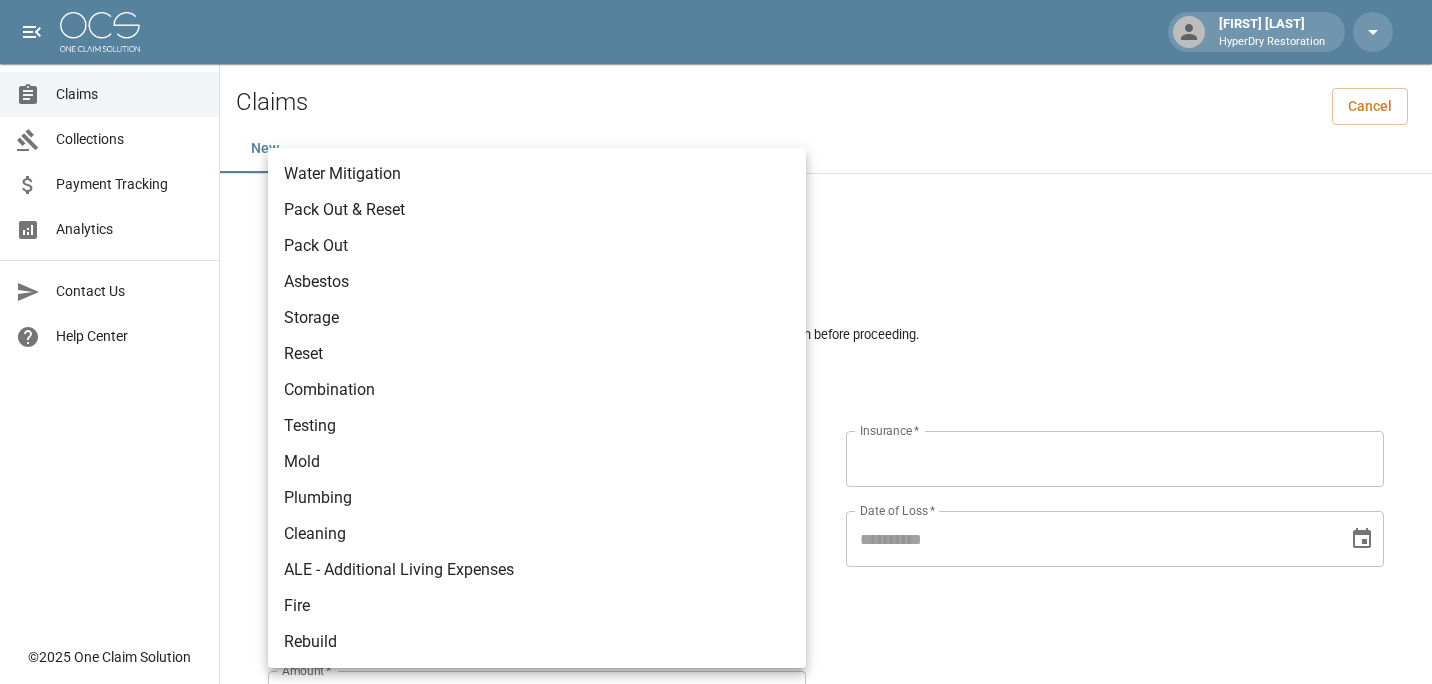 click on "Water Mitigation" at bounding box center (537, 174) 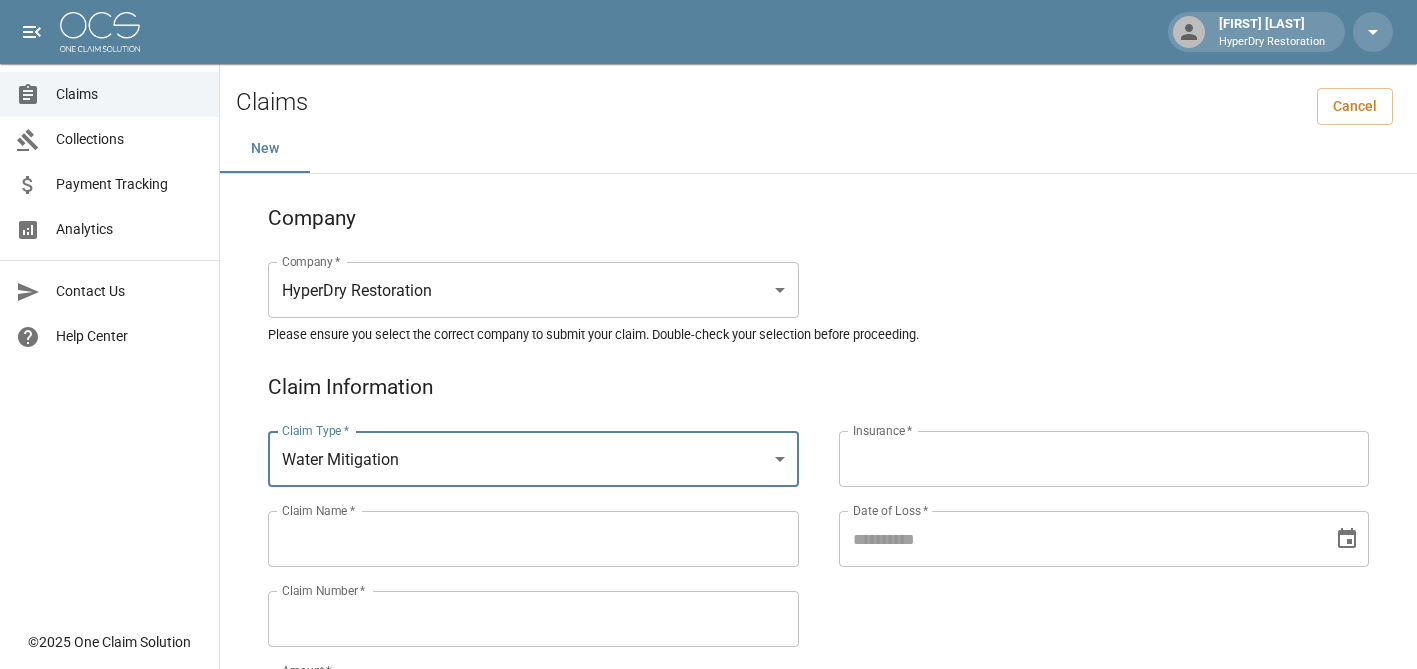 click on "Claim Name   *" at bounding box center (533, 539) 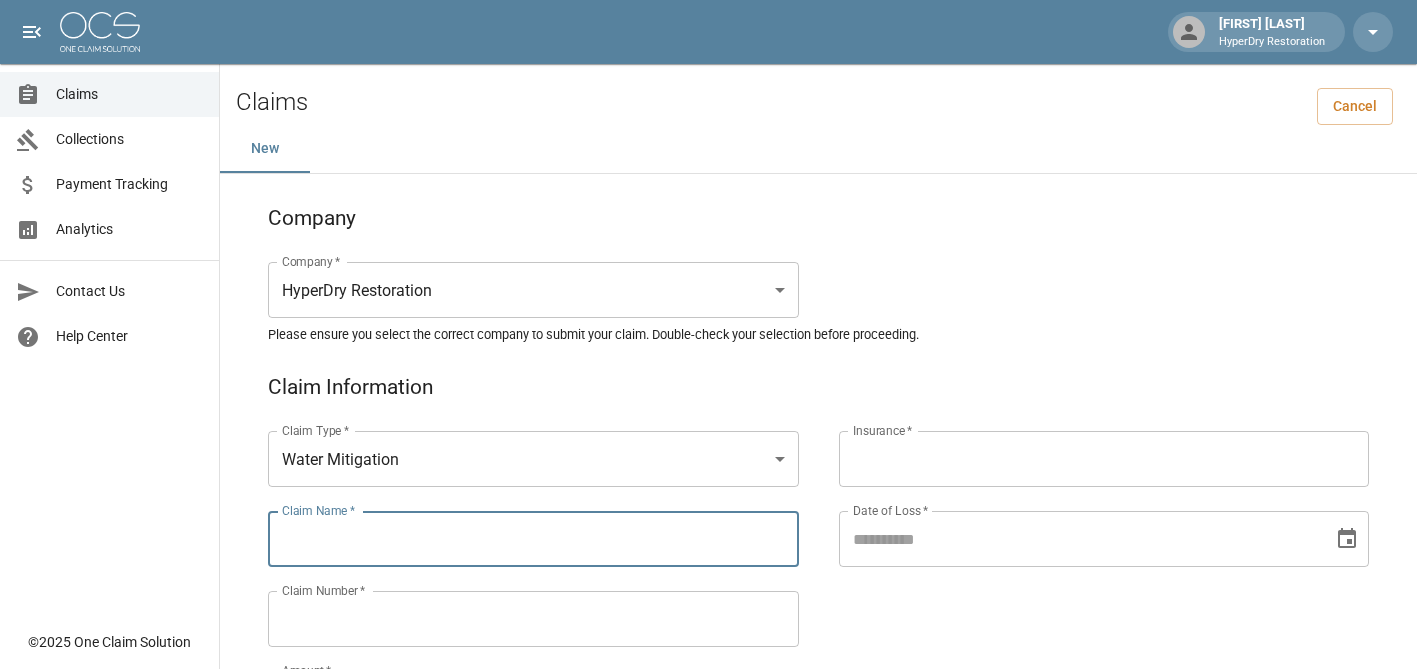 paste on "**********" 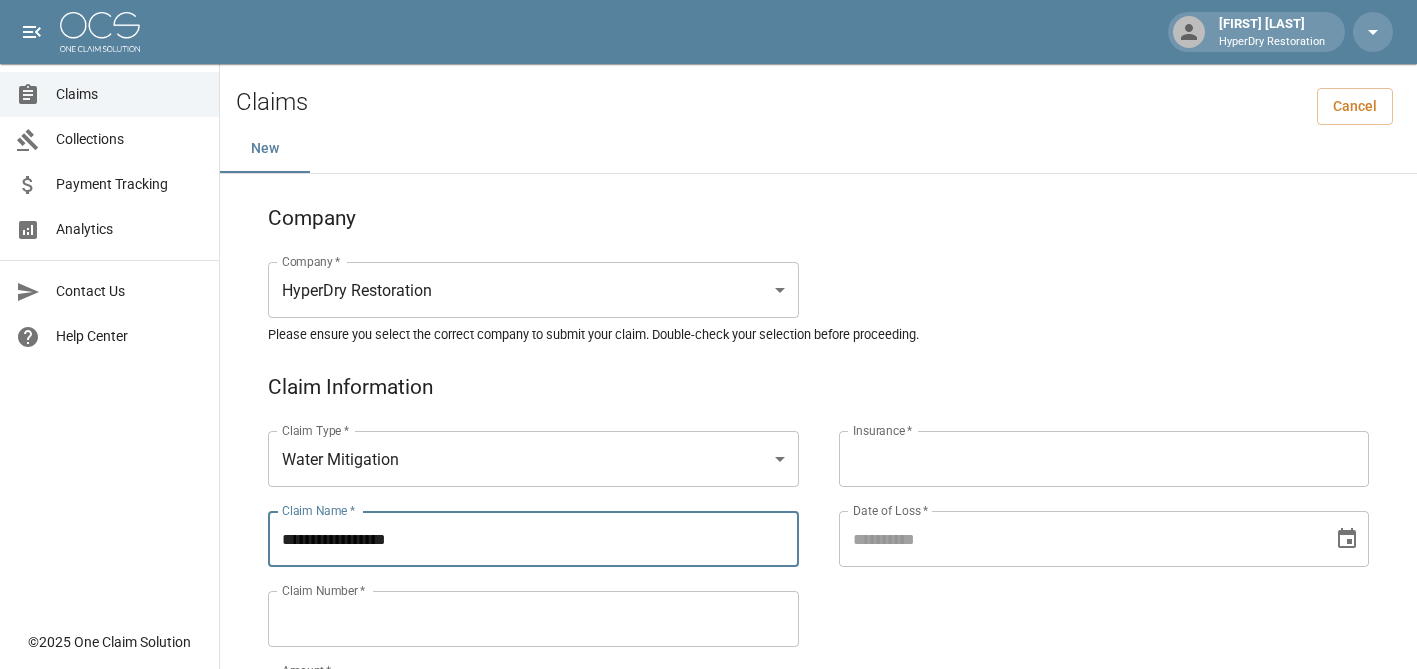 scroll, scrollTop: 233, scrollLeft: 0, axis: vertical 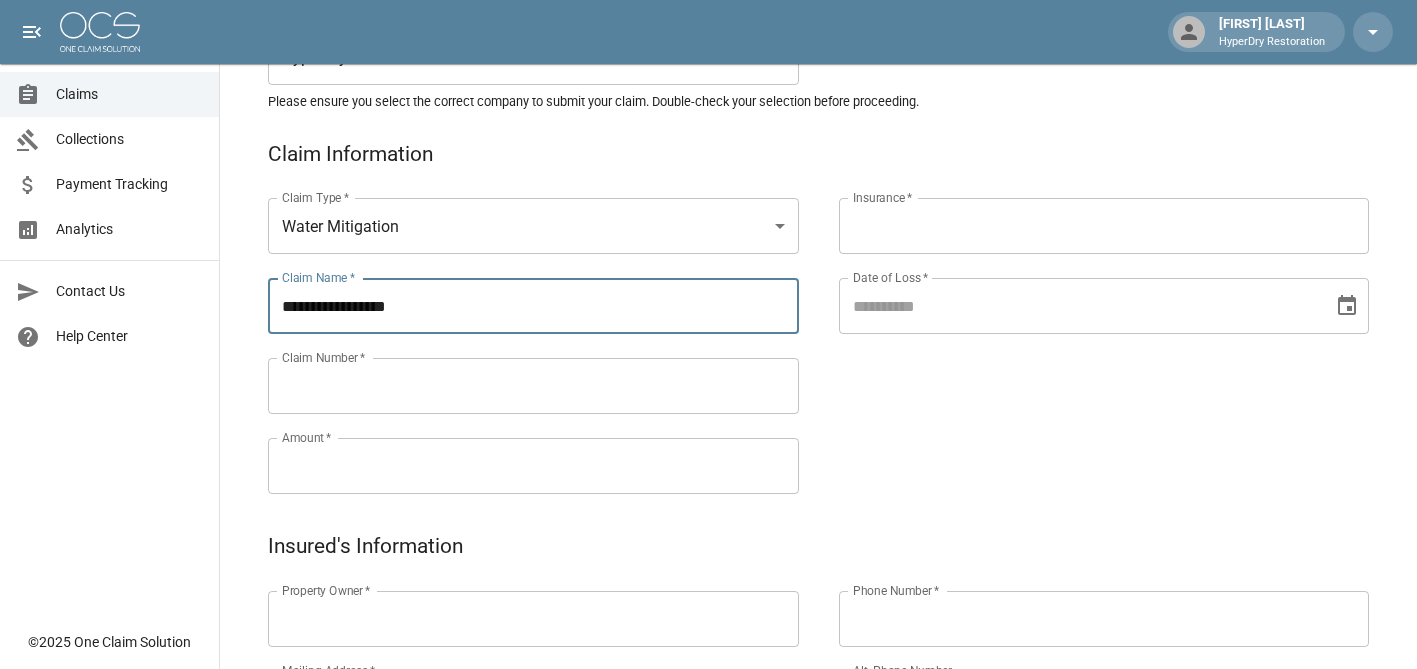 type on "**********" 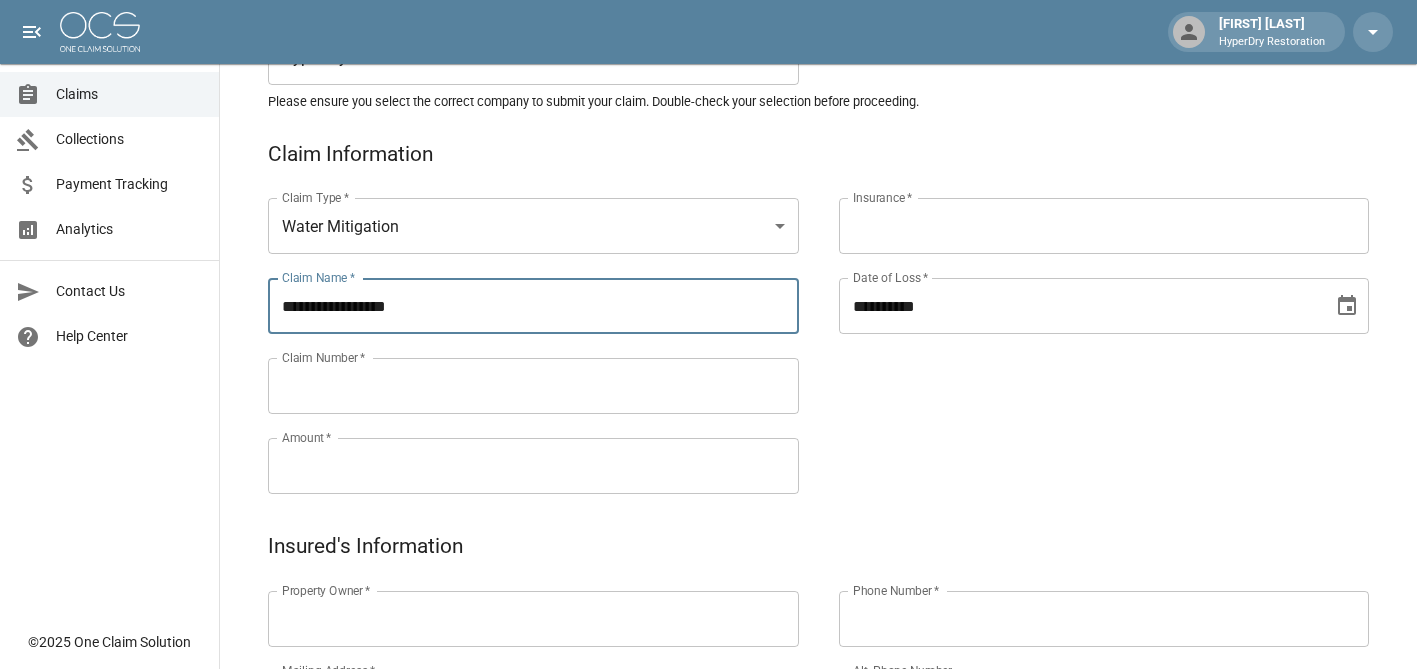 click on "**********" at bounding box center (1079, 306) 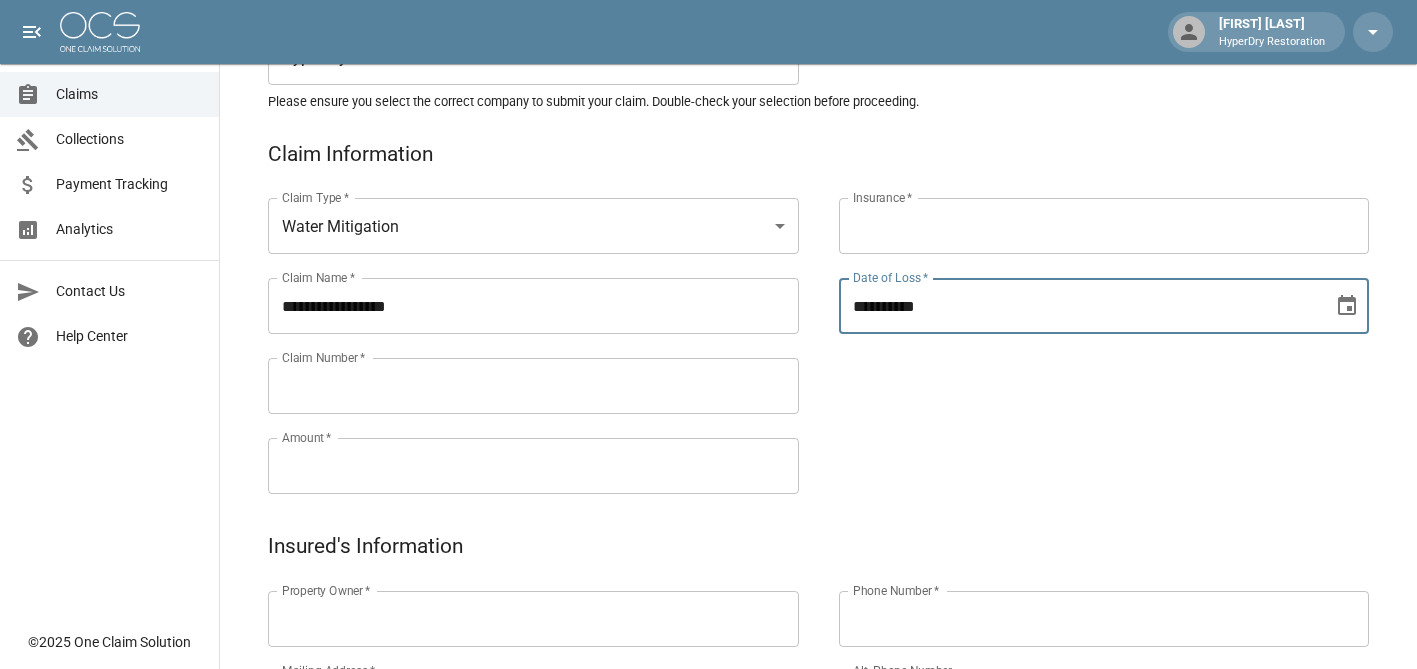 type on "**********" 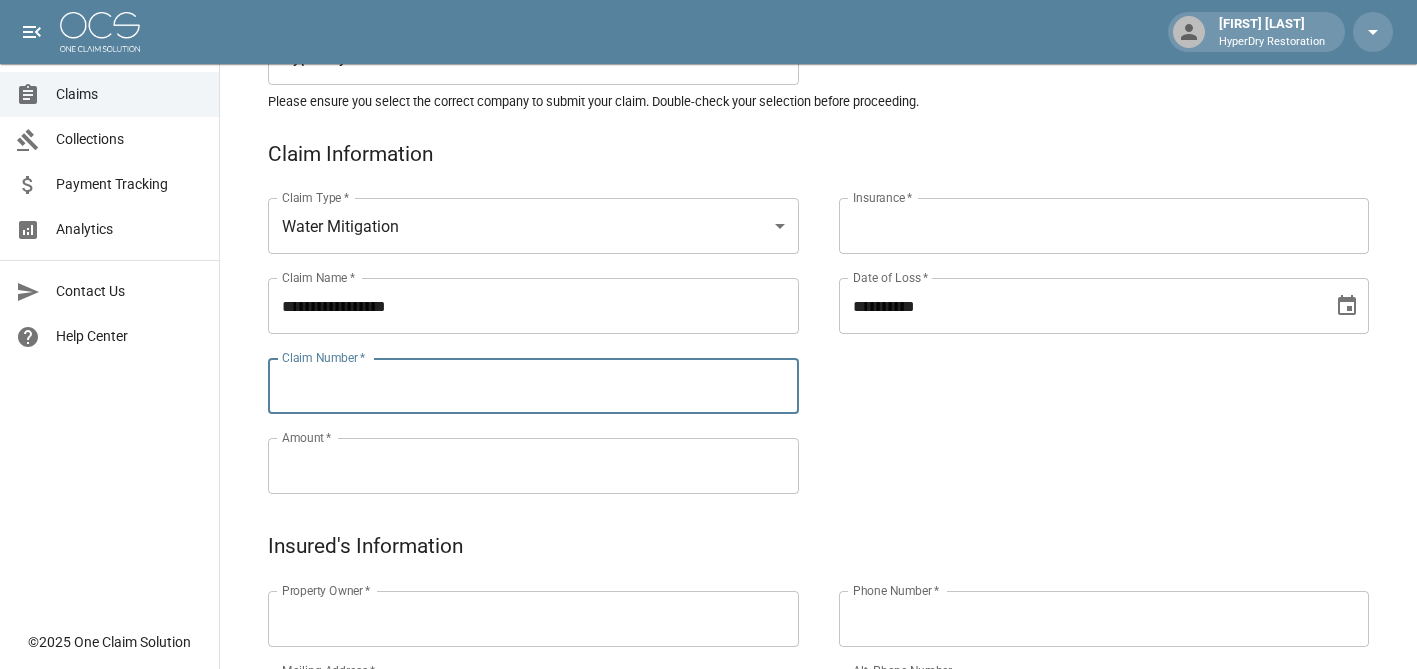 click on "Claim Number   *" at bounding box center [533, 386] 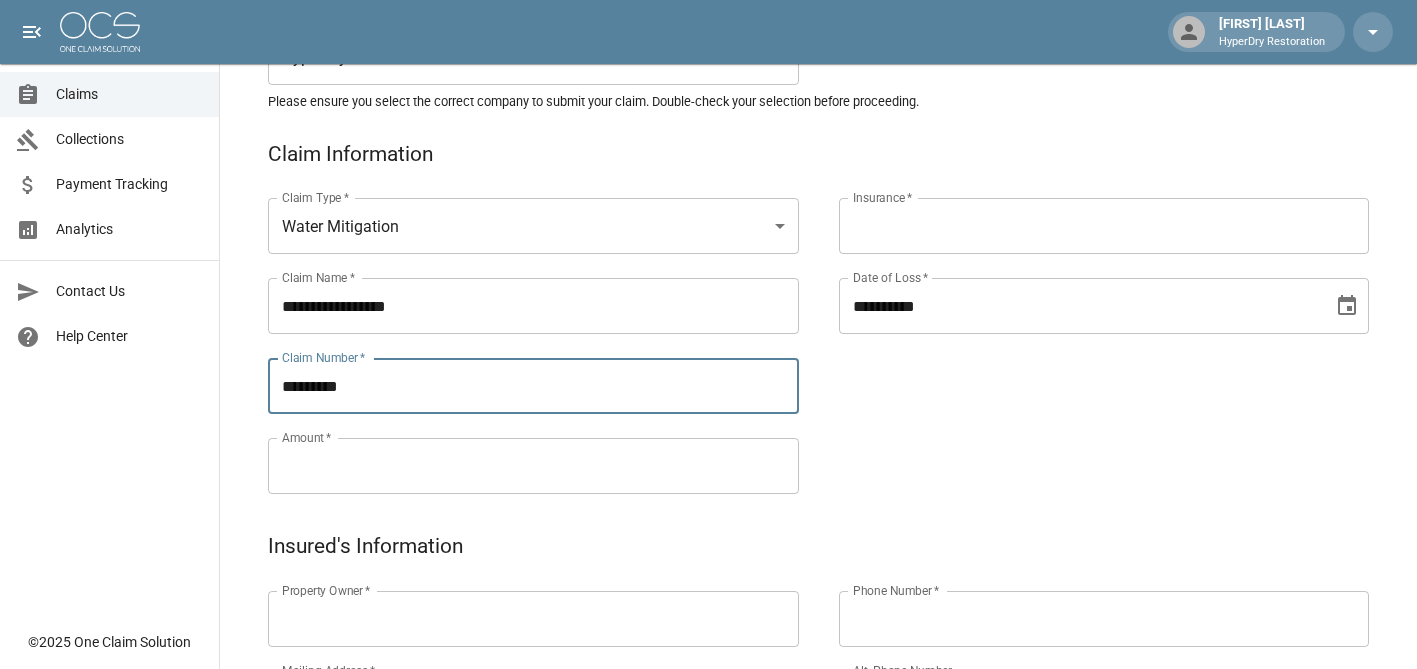 click on "Insurance   *" at bounding box center (1104, 226) 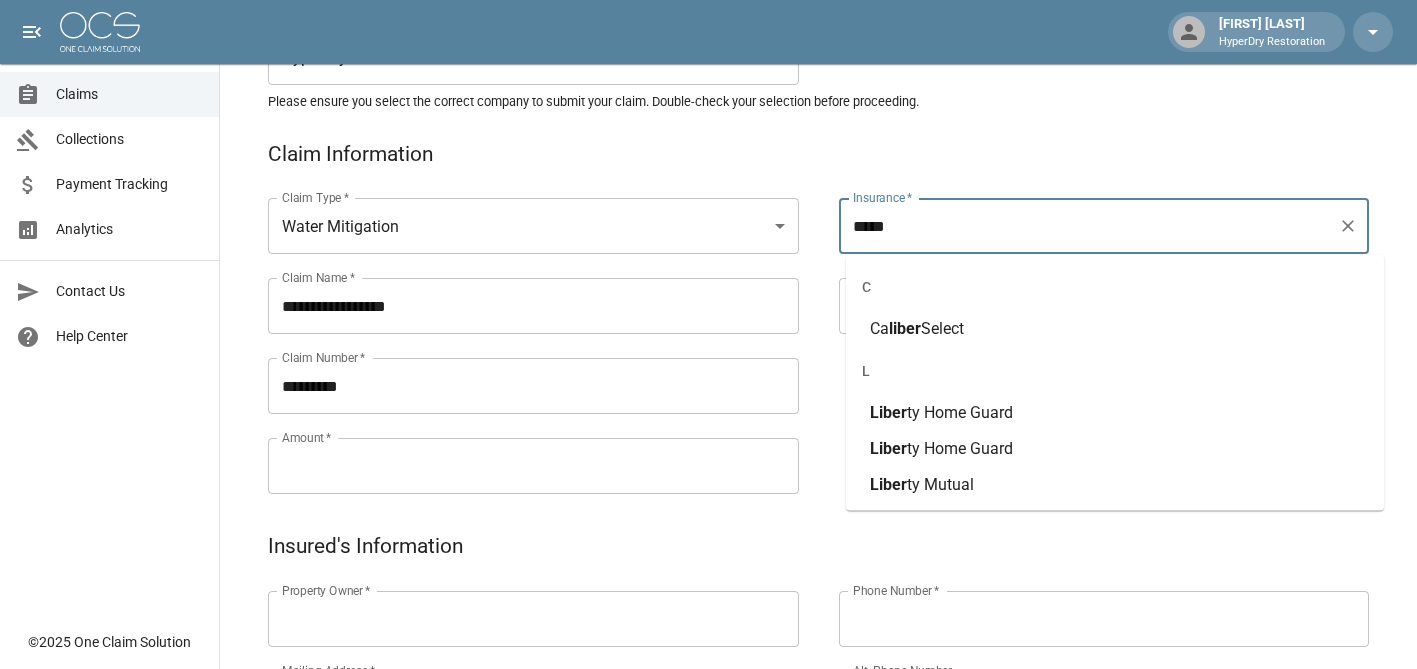 click on "Liber ty Mutual" at bounding box center (1115, 485) 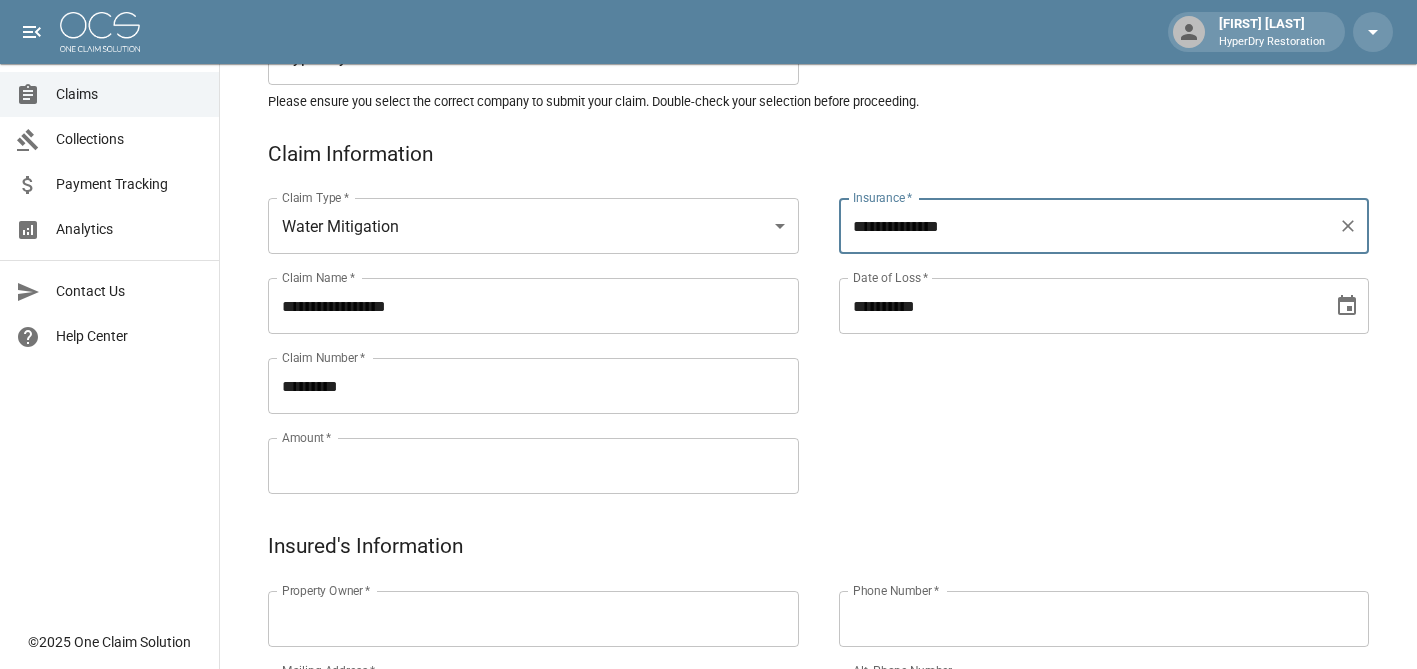 type on "**********" 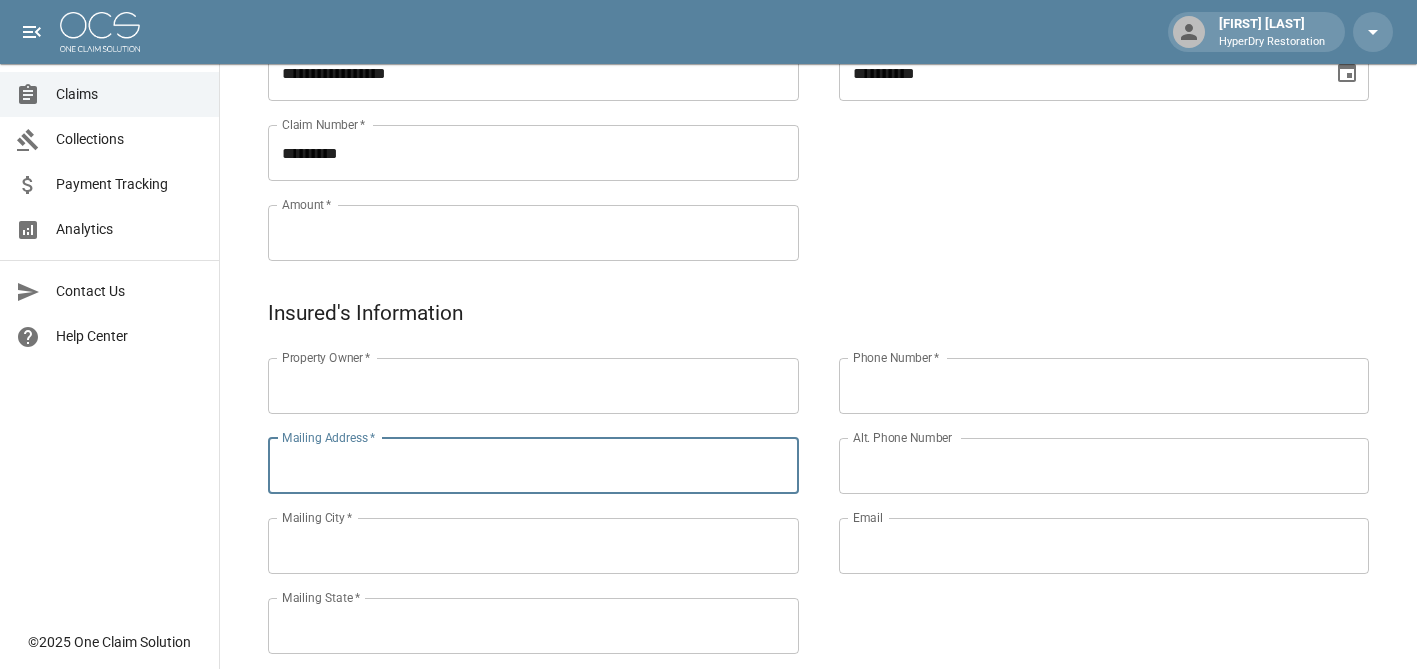 click on "Mailing Address   *" at bounding box center (533, 466) 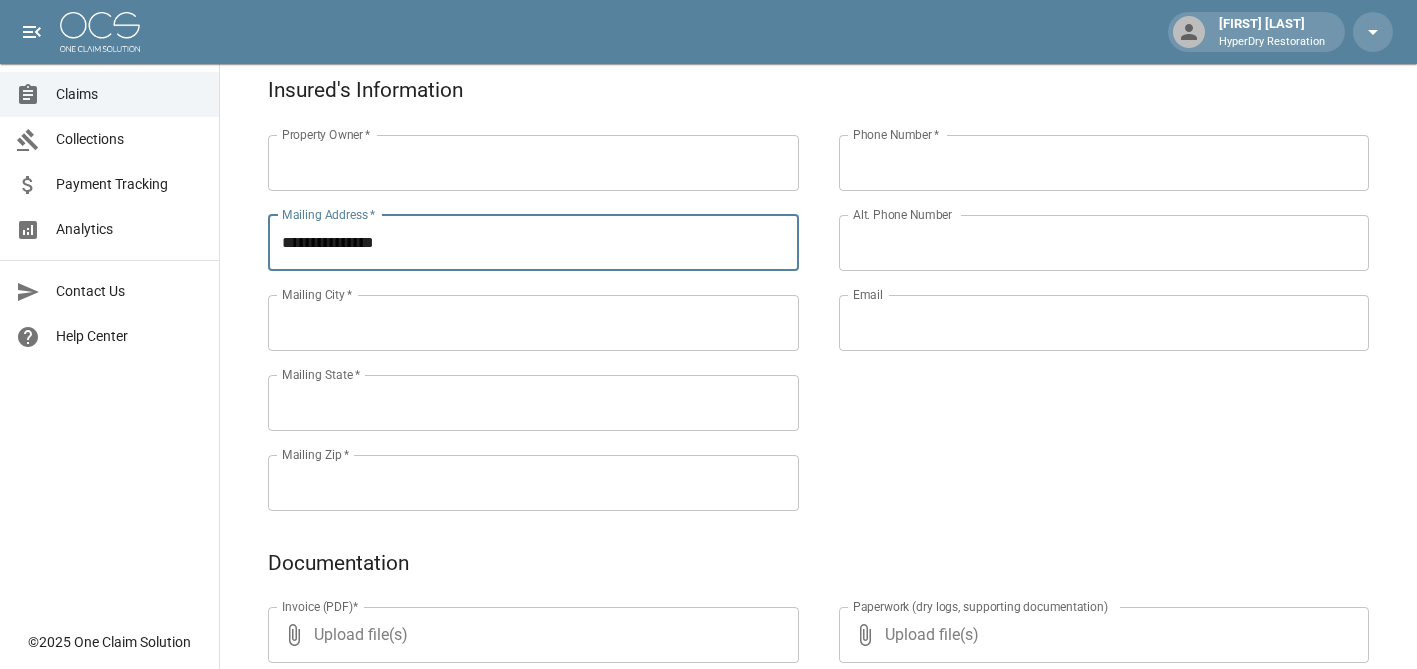 scroll, scrollTop: 700, scrollLeft: 0, axis: vertical 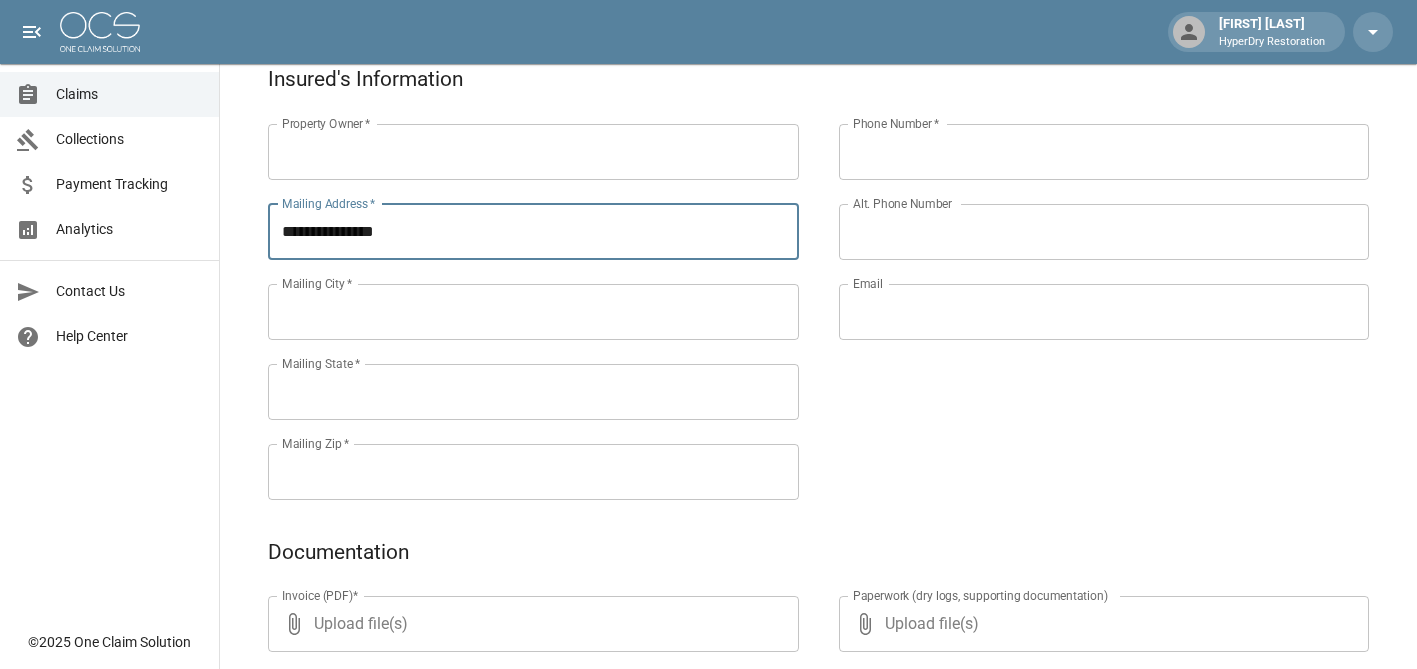 type on "**********" 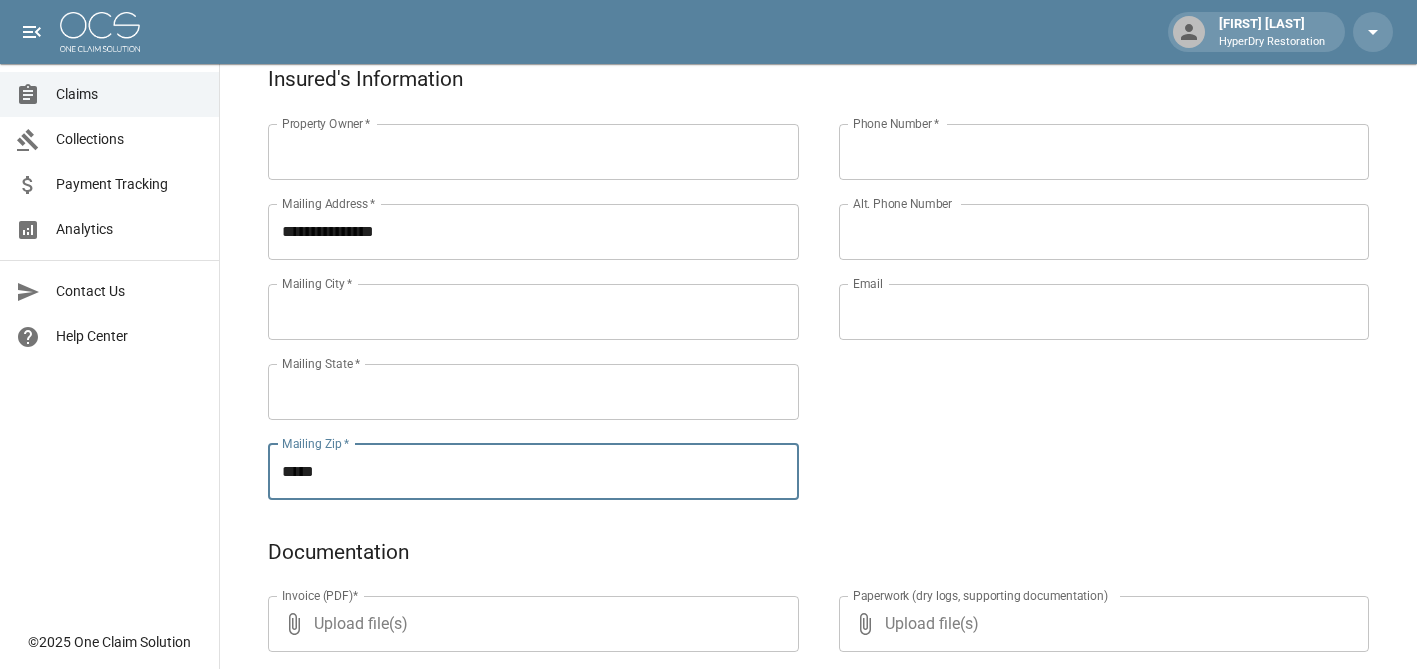 type on "*****" 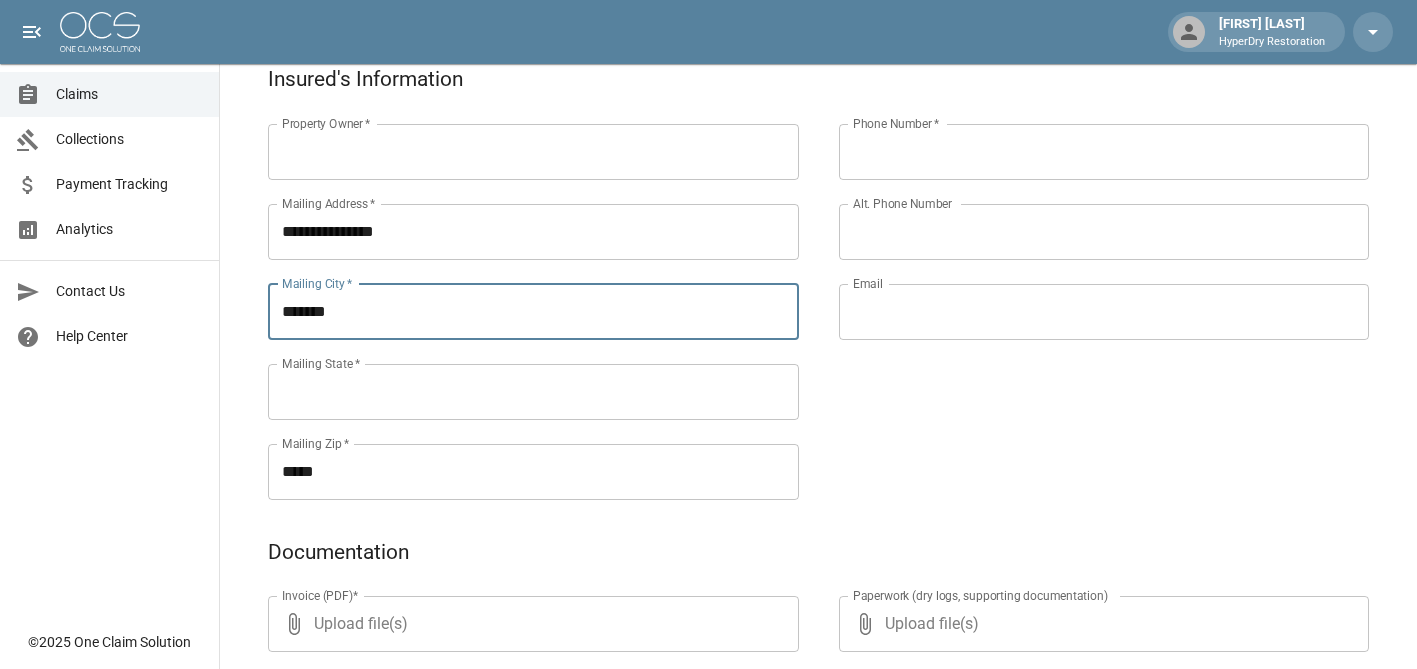 type on "*******" 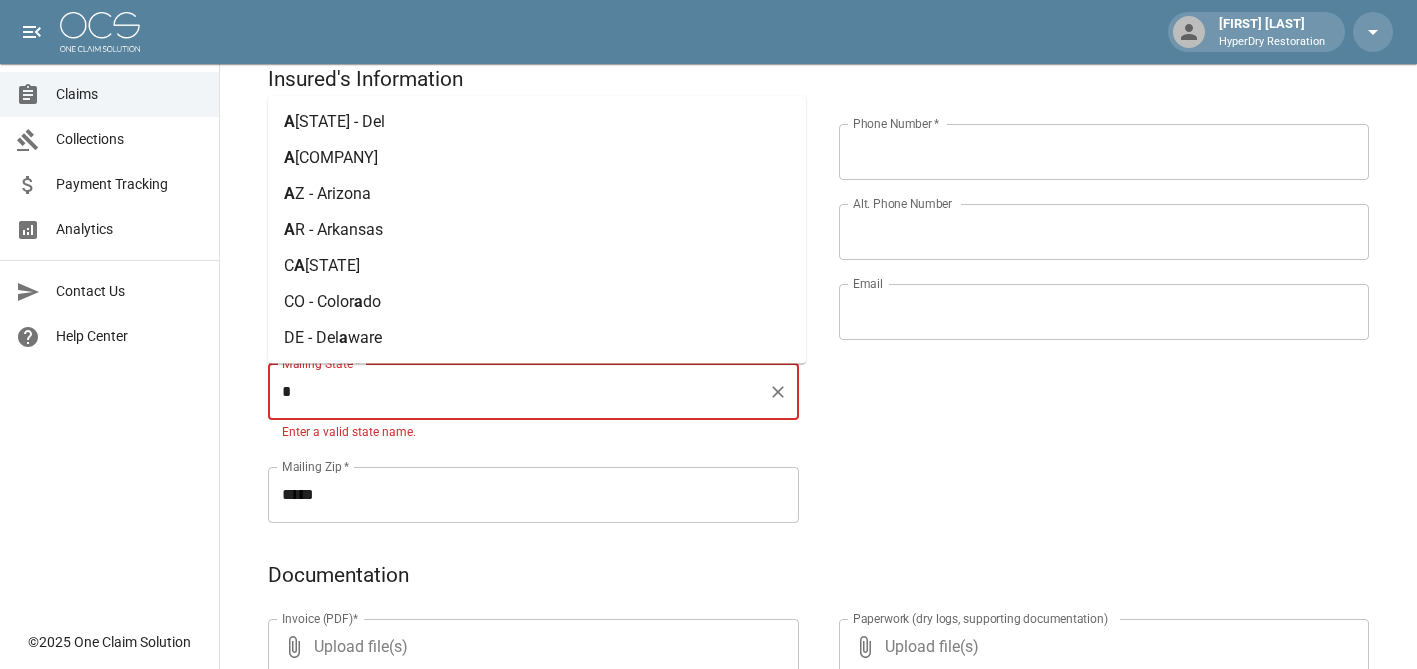 click on "[COMPANY]" at bounding box center [537, 194] 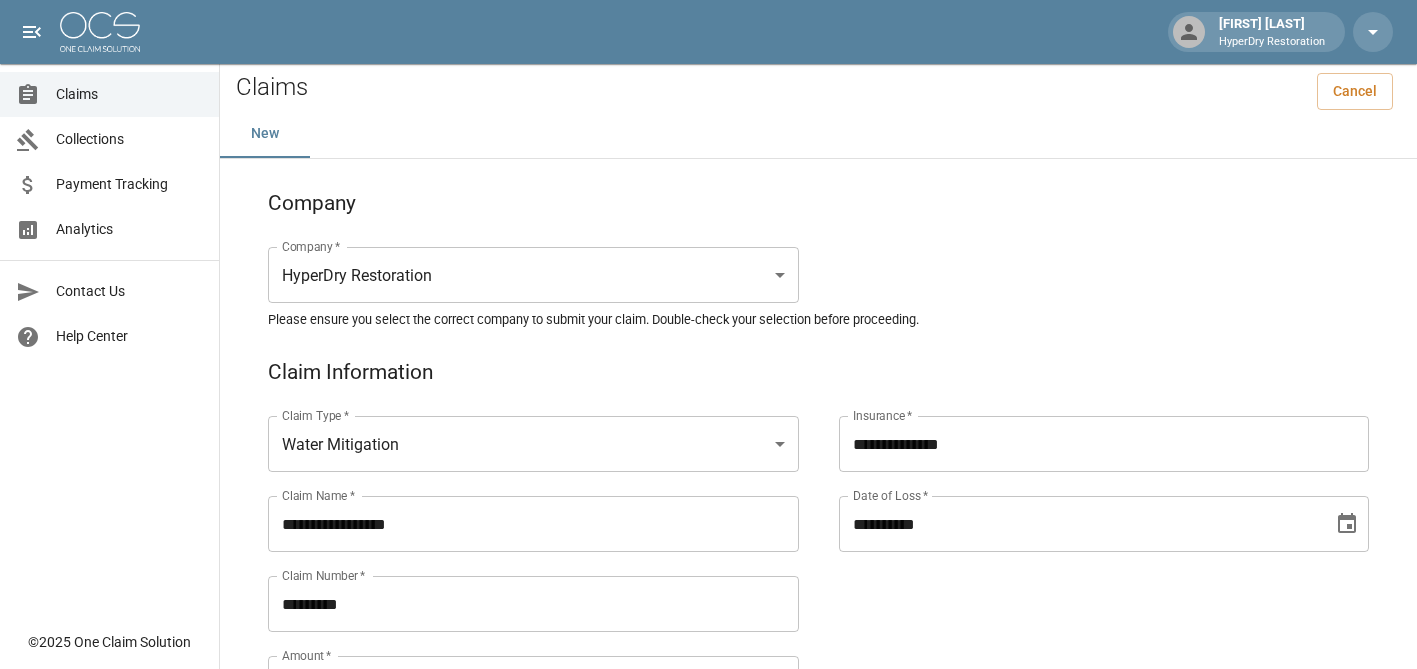scroll, scrollTop: 0, scrollLeft: 0, axis: both 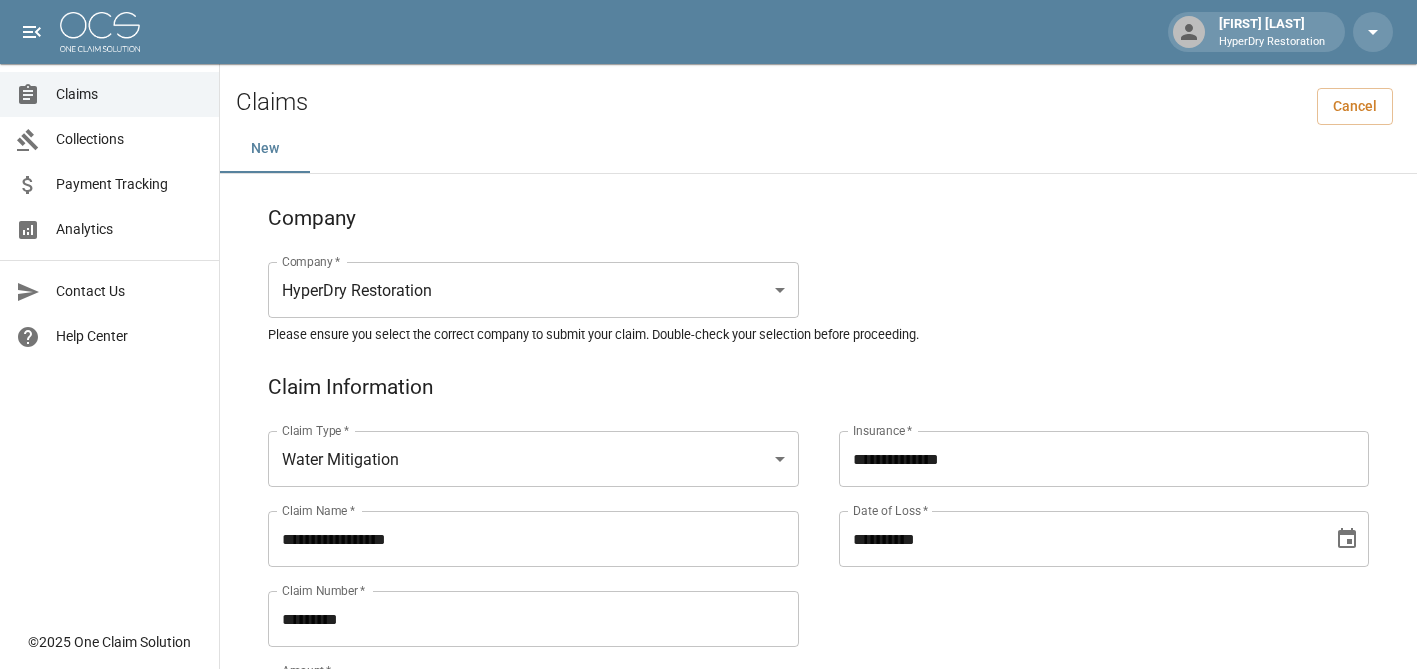 type on "*******" 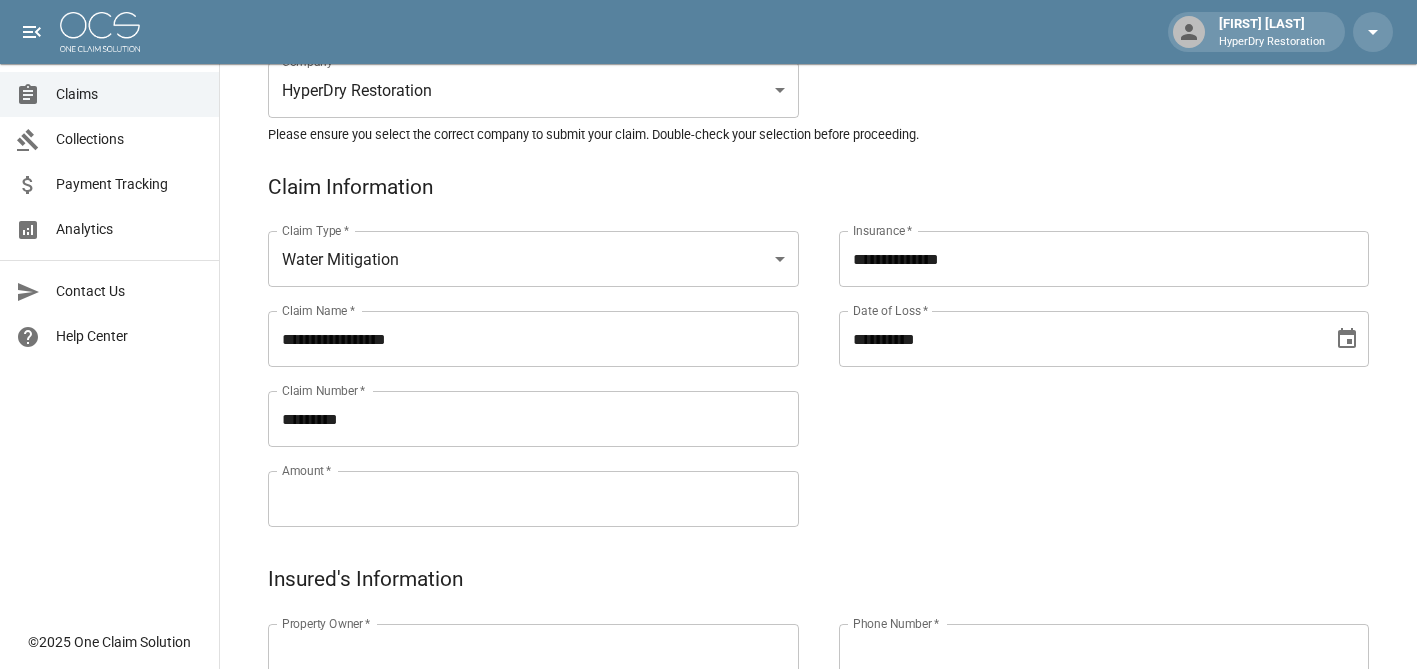 scroll, scrollTop: 233, scrollLeft: 0, axis: vertical 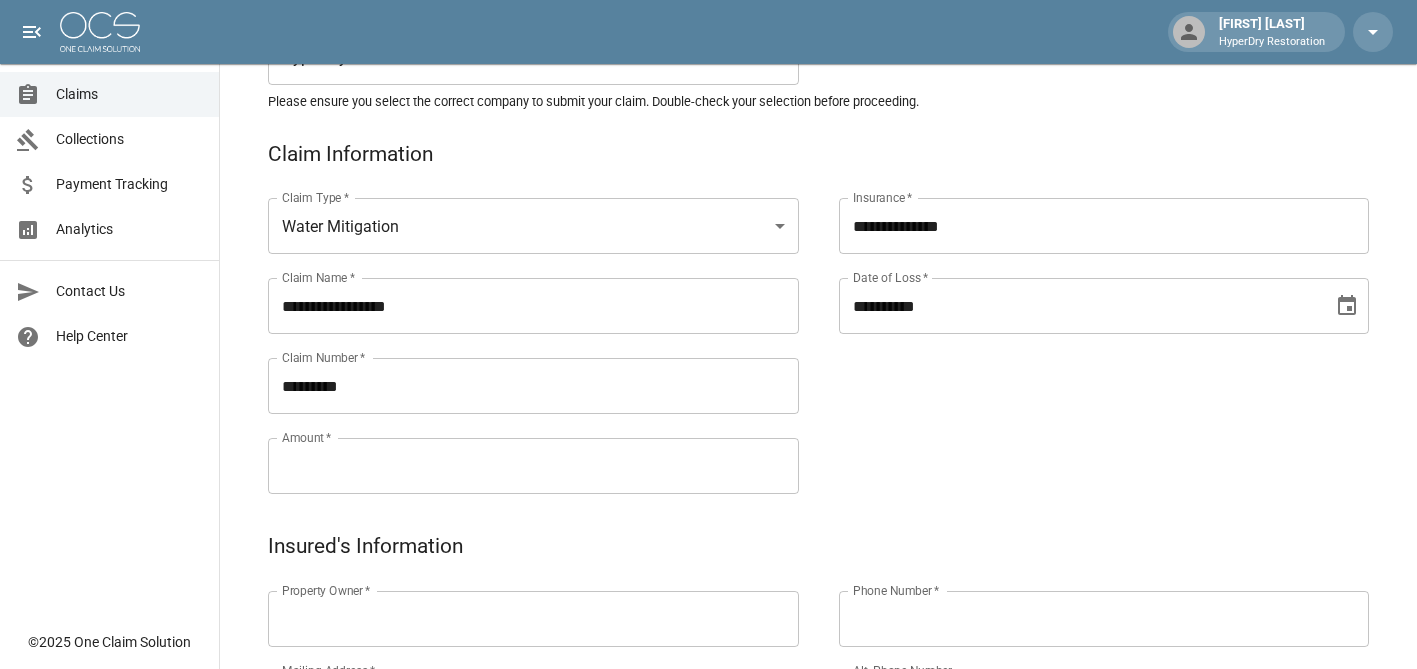 click on "Amount   *" at bounding box center [533, 466] 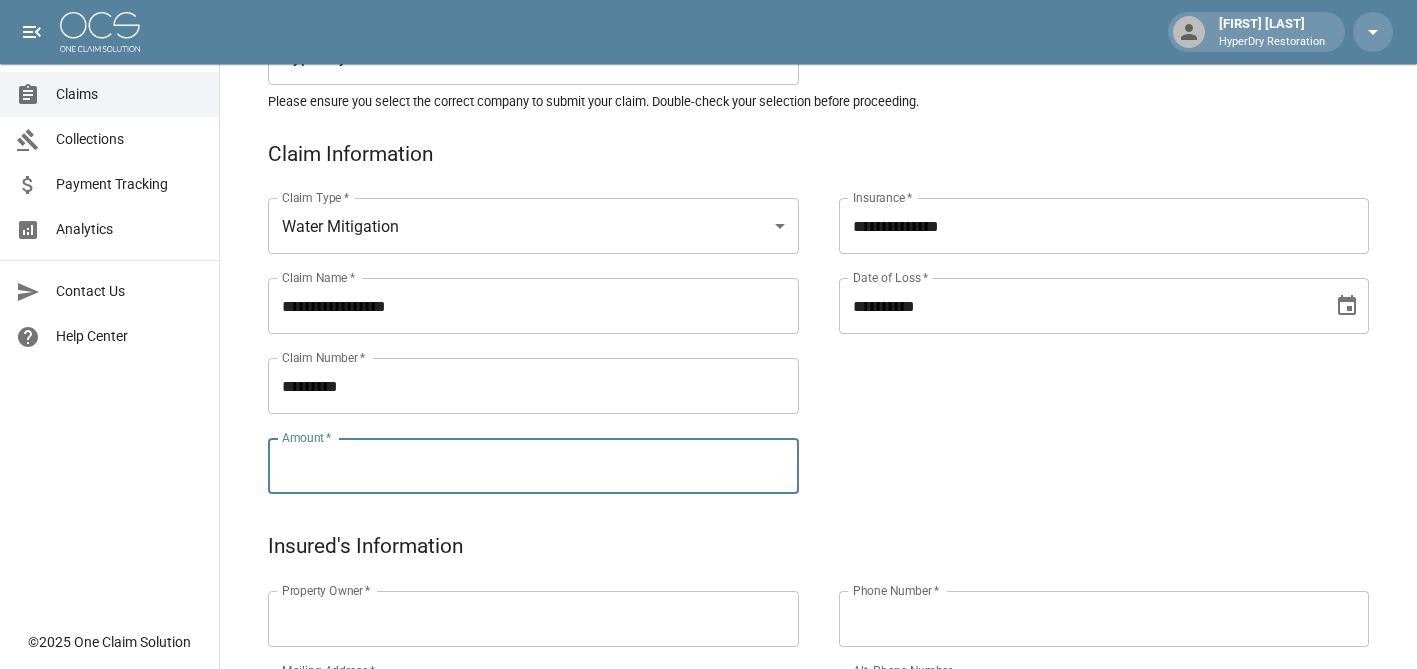 paste on "*********" 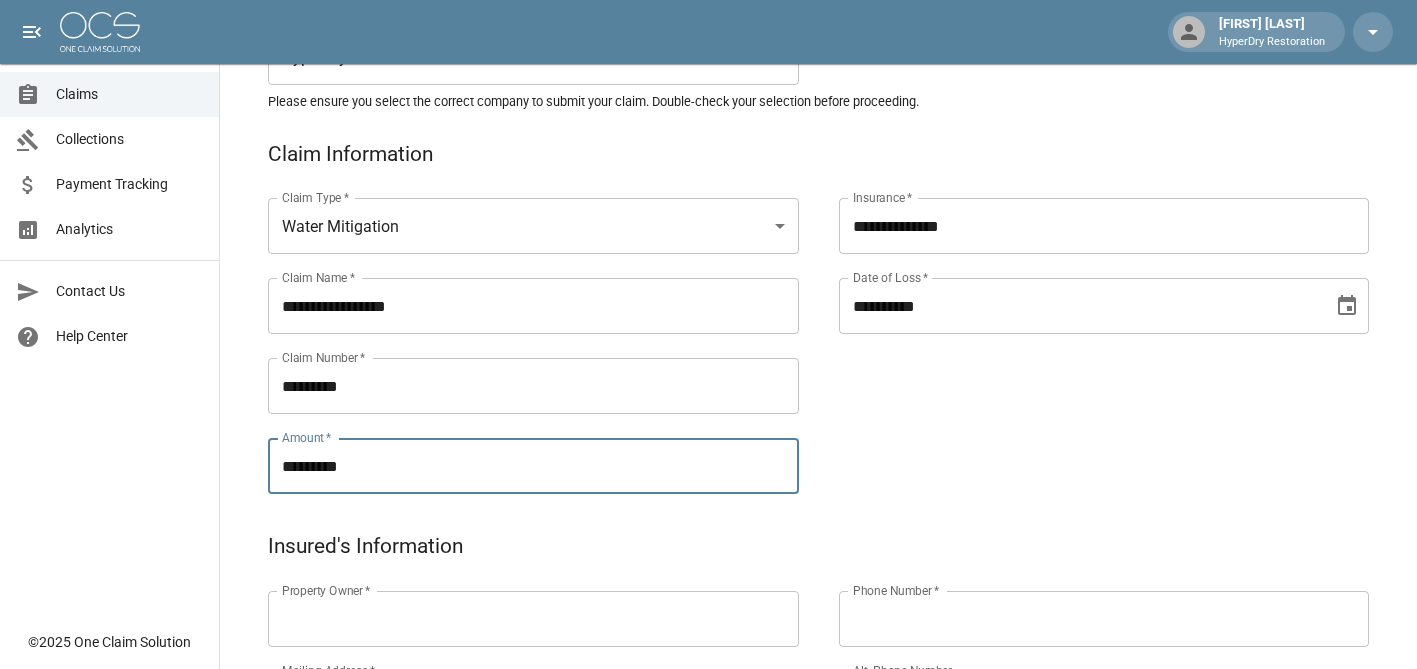 scroll, scrollTop: 466, scrollLeft: 0, axis: vertical 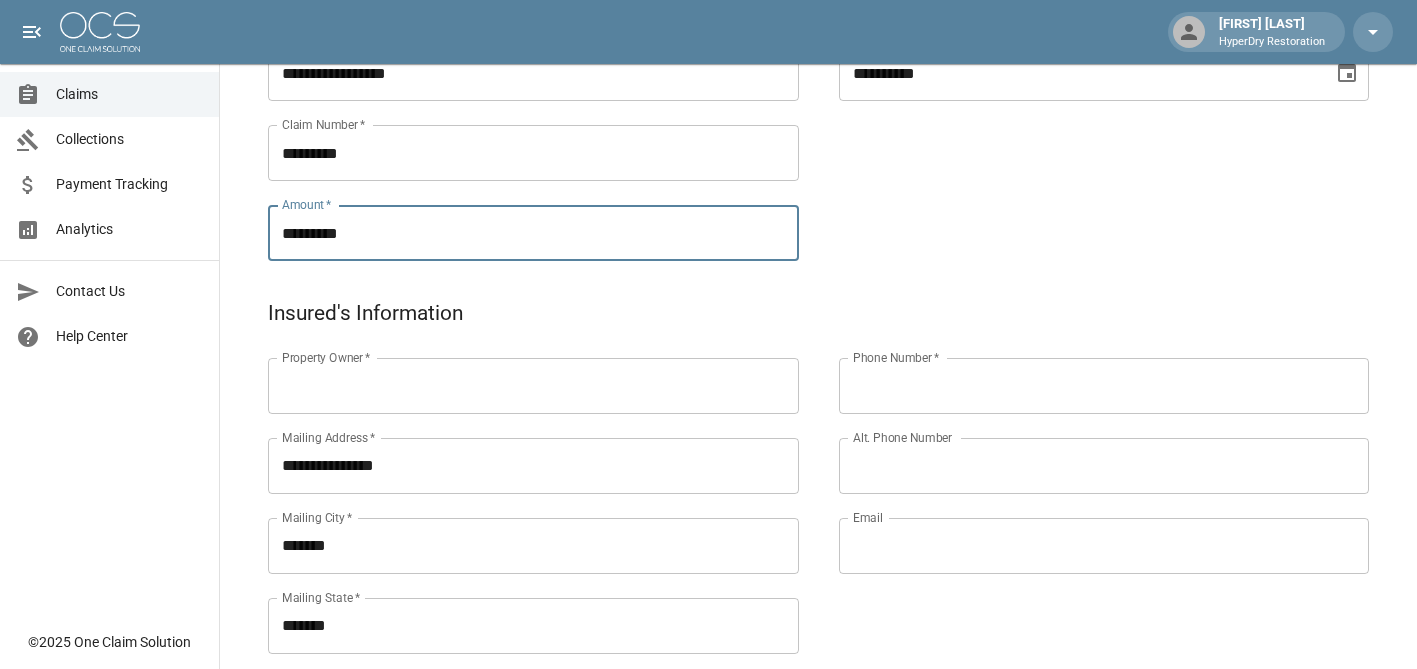 type on "*********" 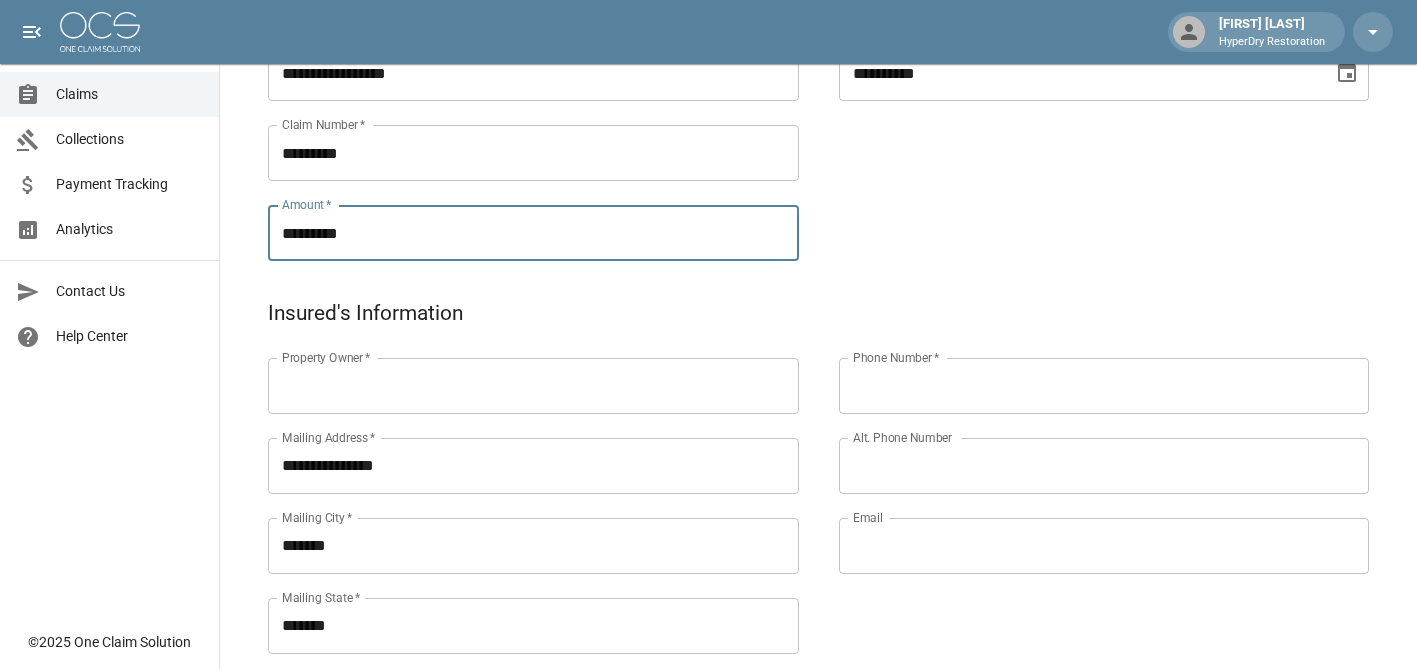 click on "Property Owner   *" at bounding box center (533, 386) 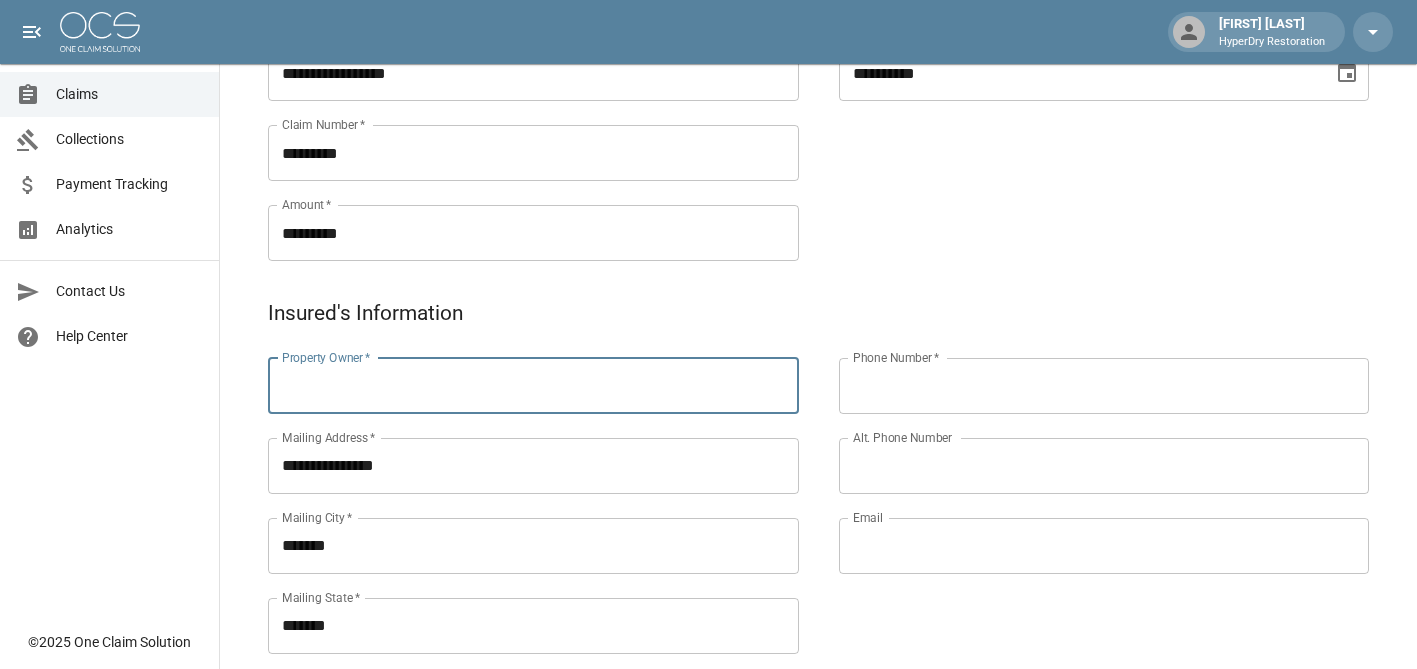paste on "**********" 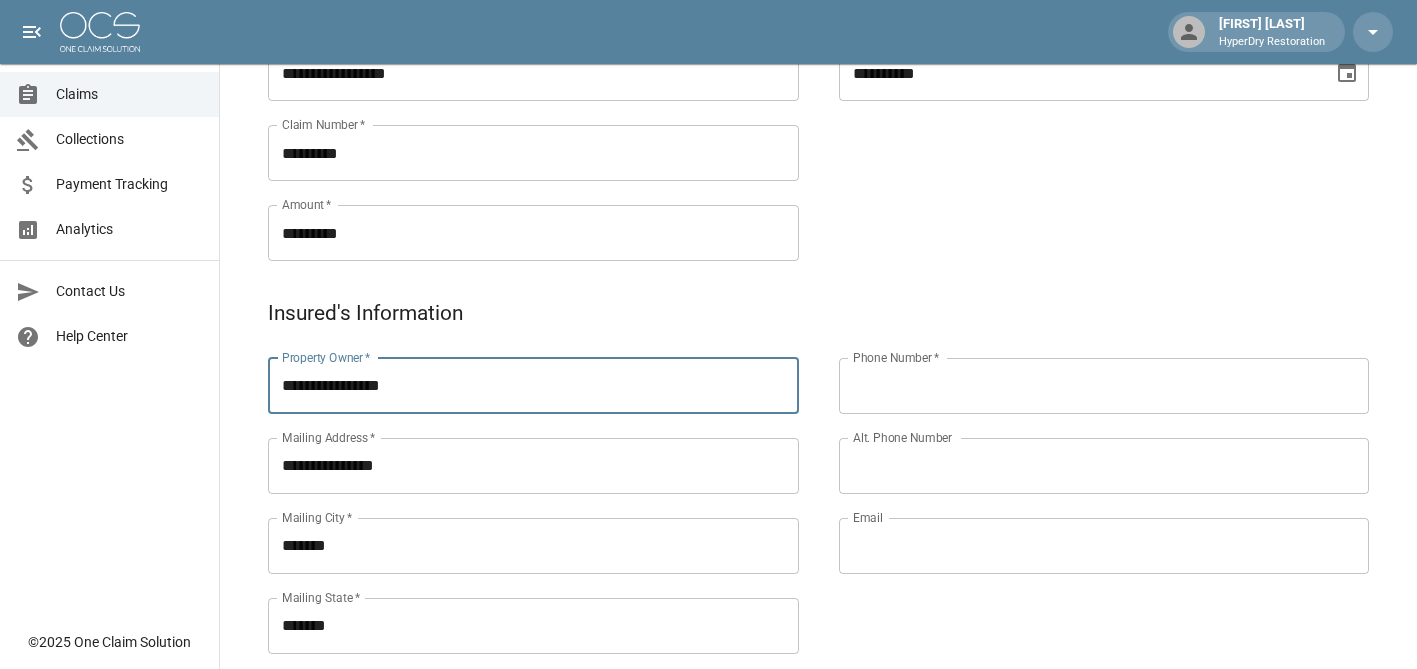 type on "**********" 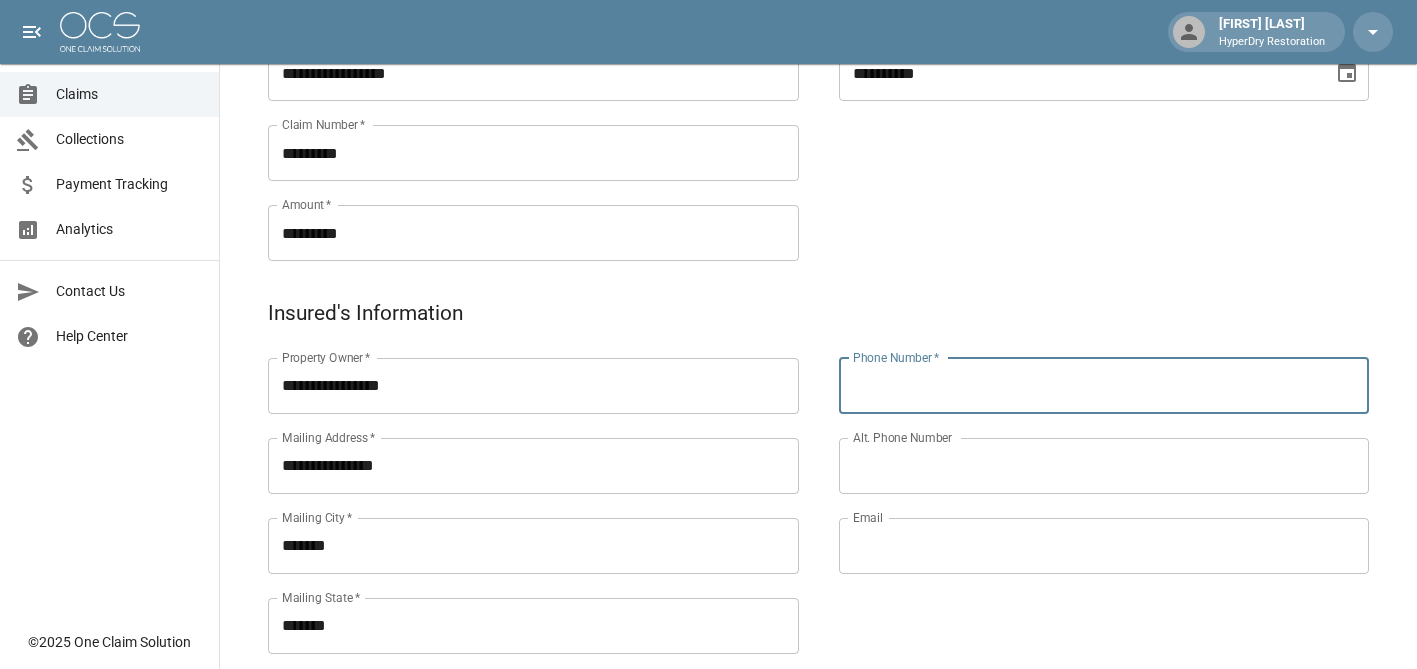 click on "Phone Number   *" at bounding box center [1104, 386] 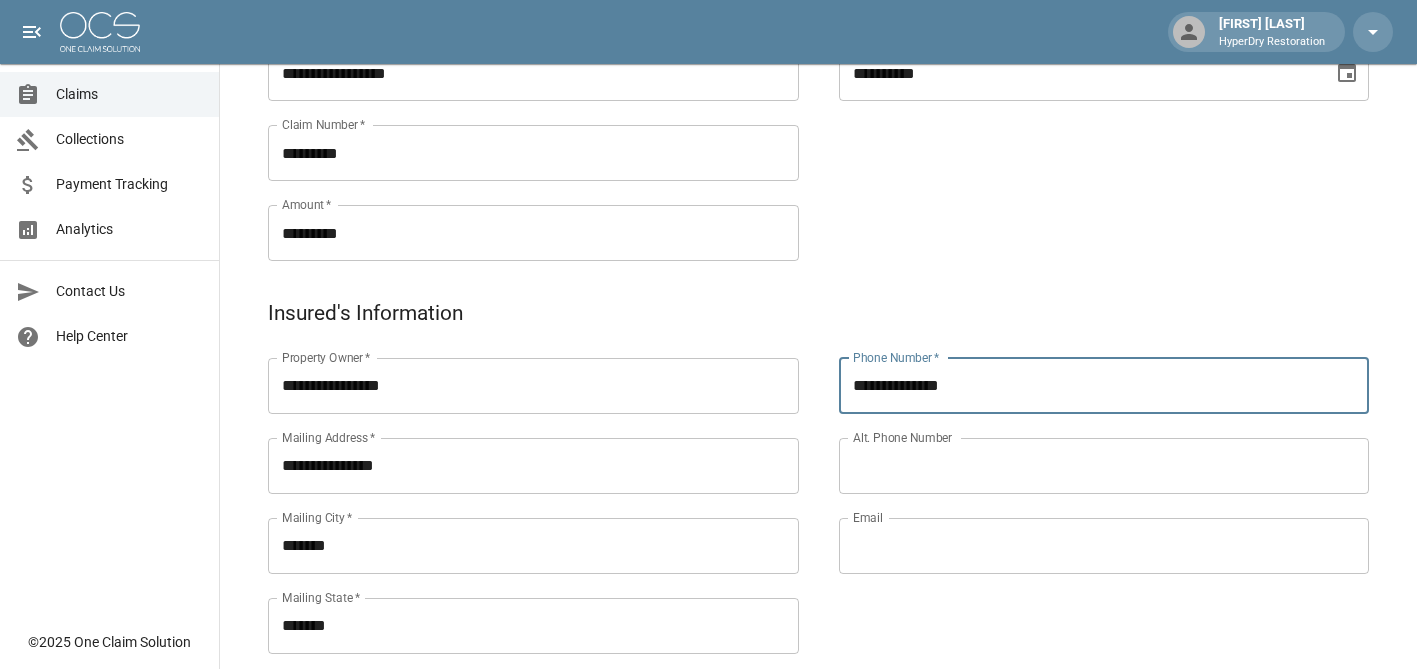 type on "**********" 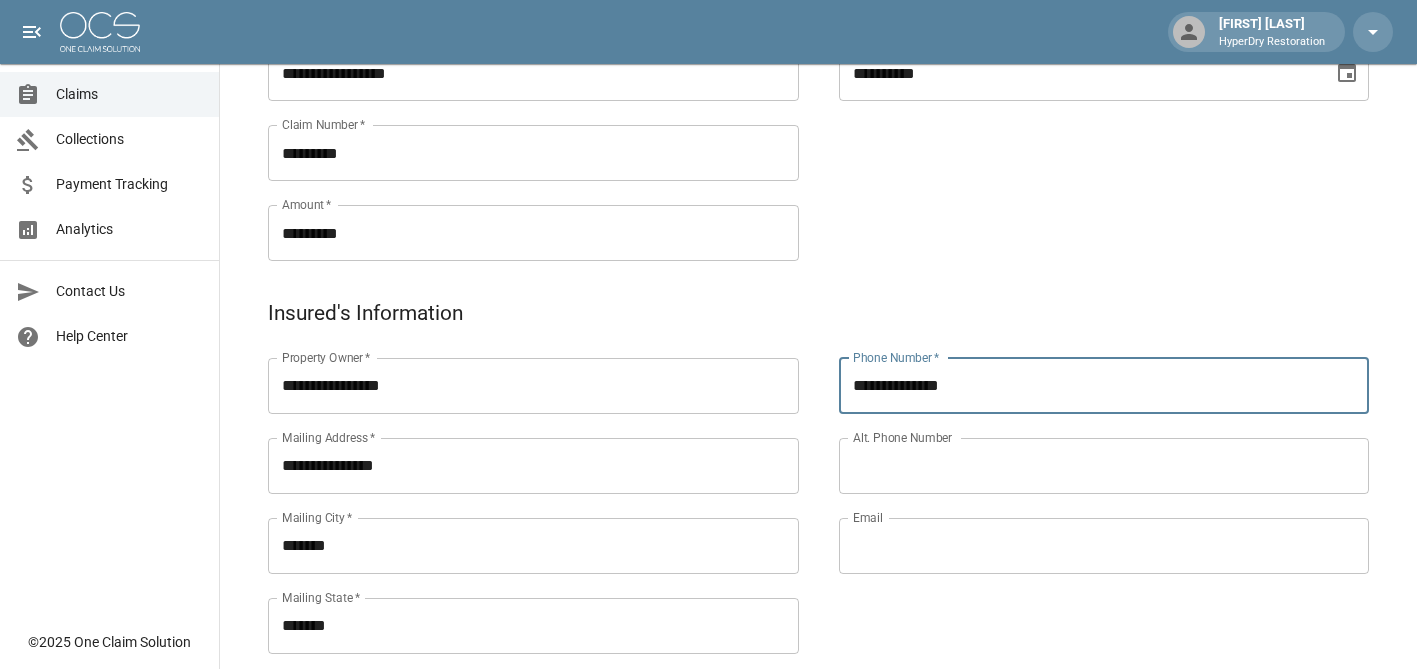 click on "Email" at bounding box center (1104, 546) 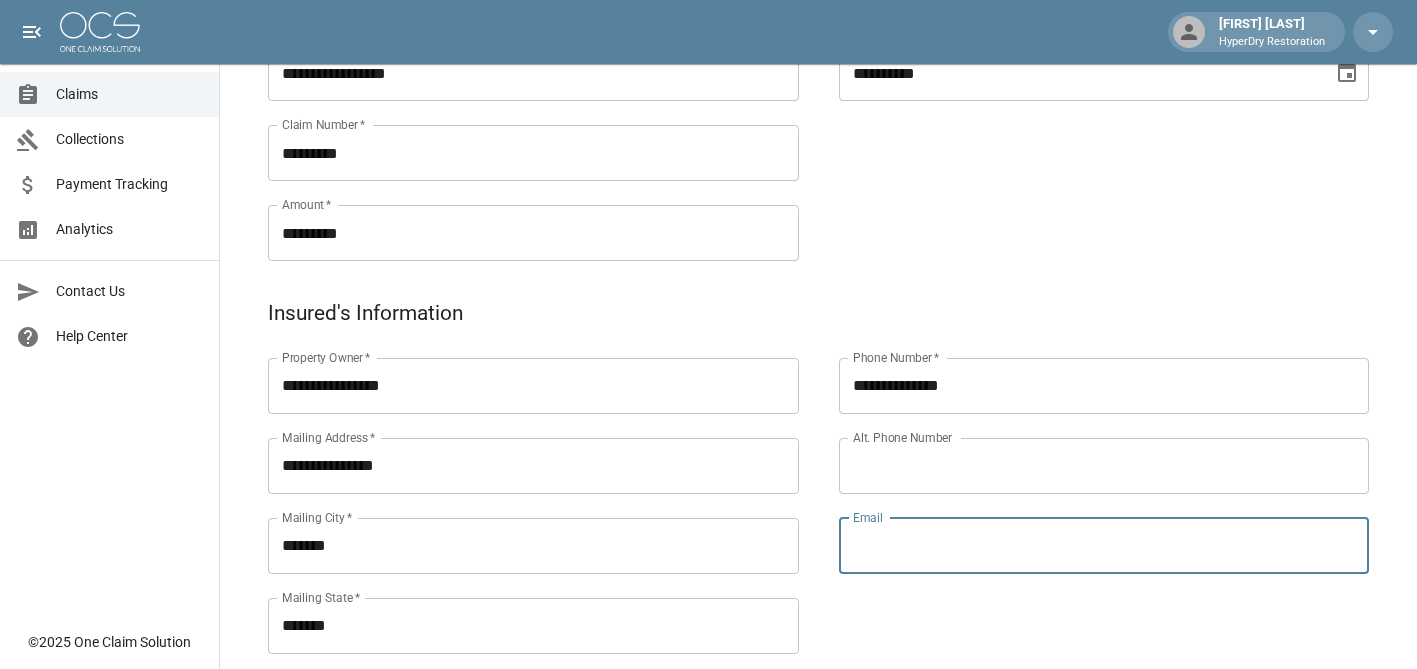 paste on "**********" 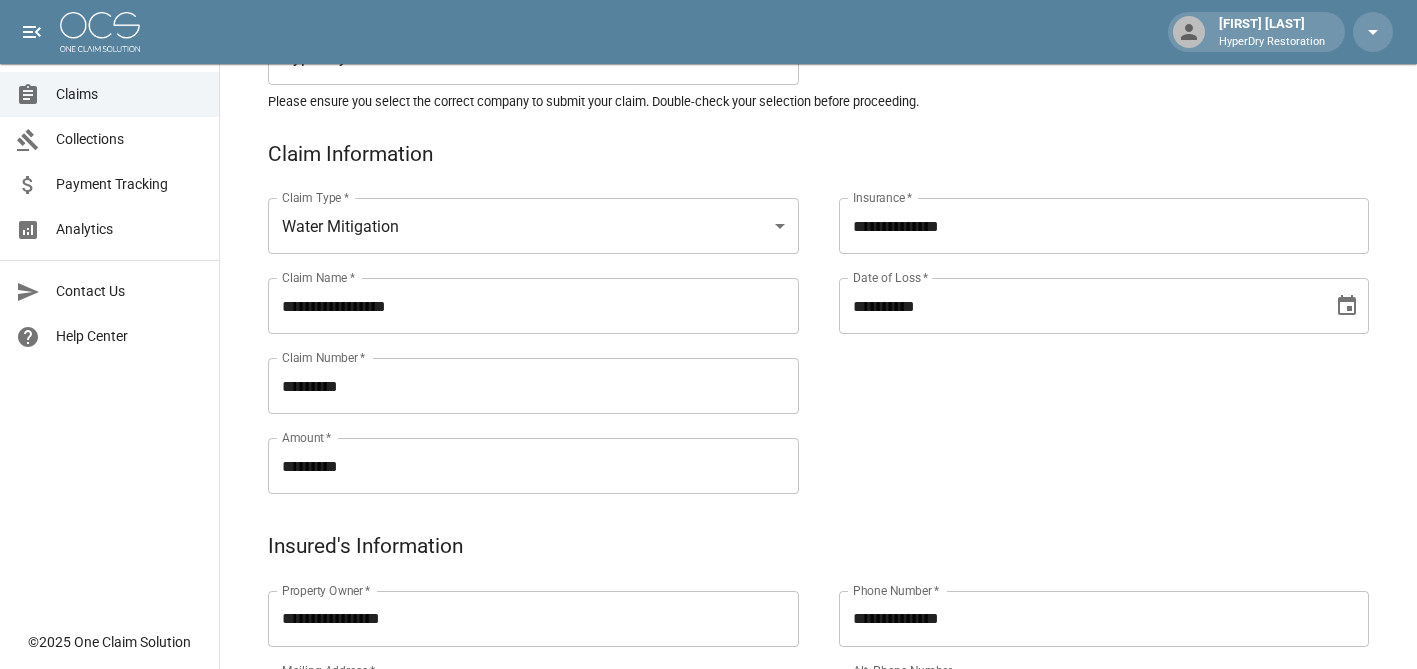 scroll, scrollTop: 0, scrollLeft: 0, axis: both 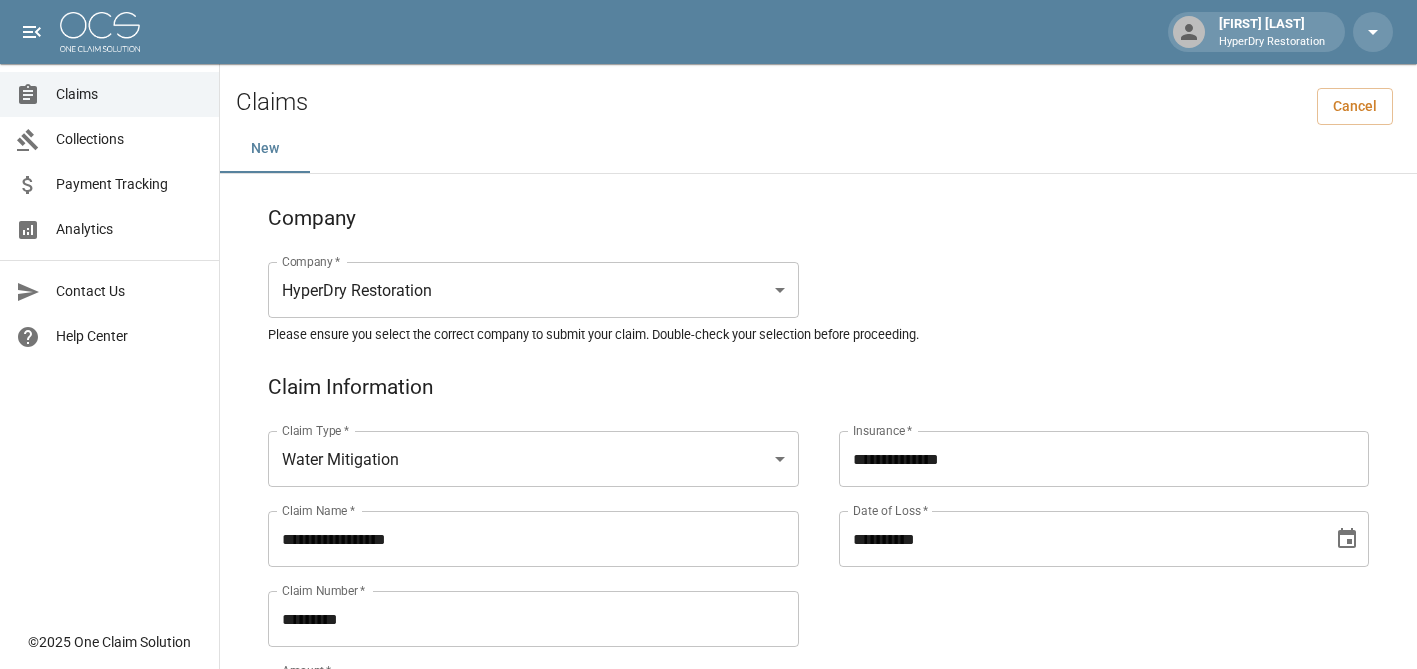 type on "**********" 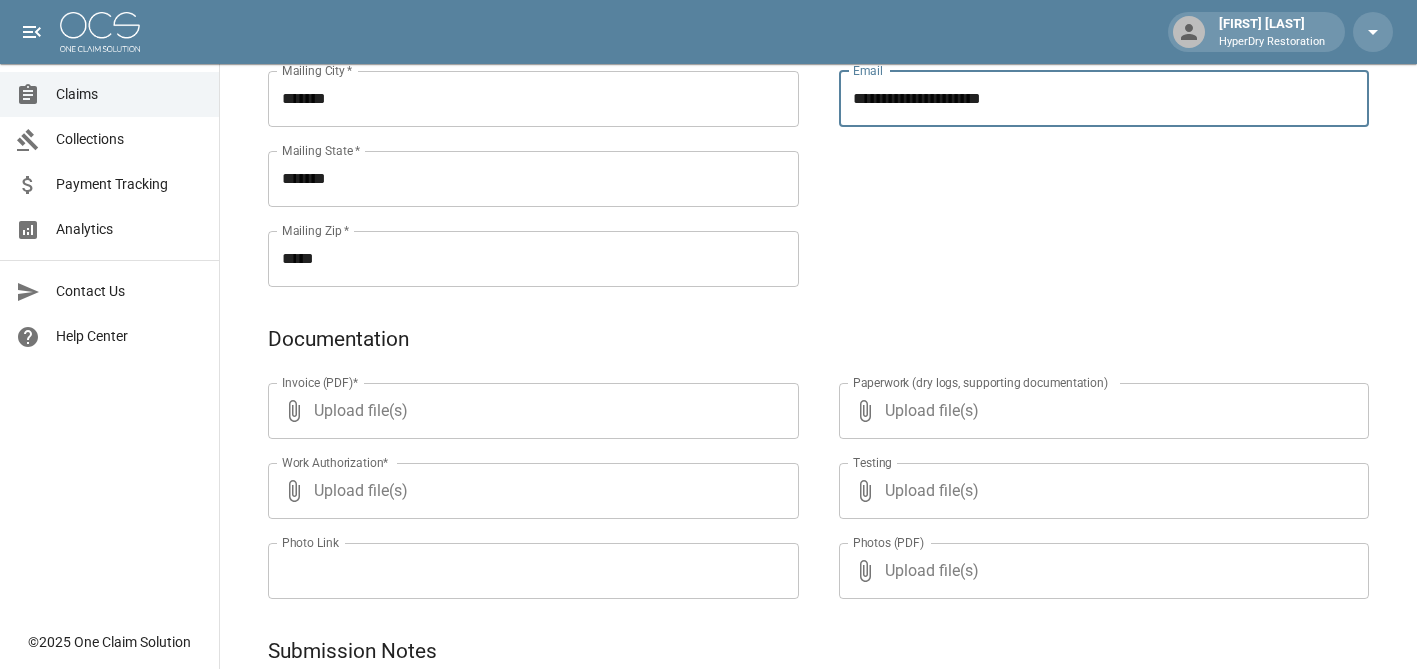 scroll, scrollTop: 933, scrollLeft: 0, axis: vertical 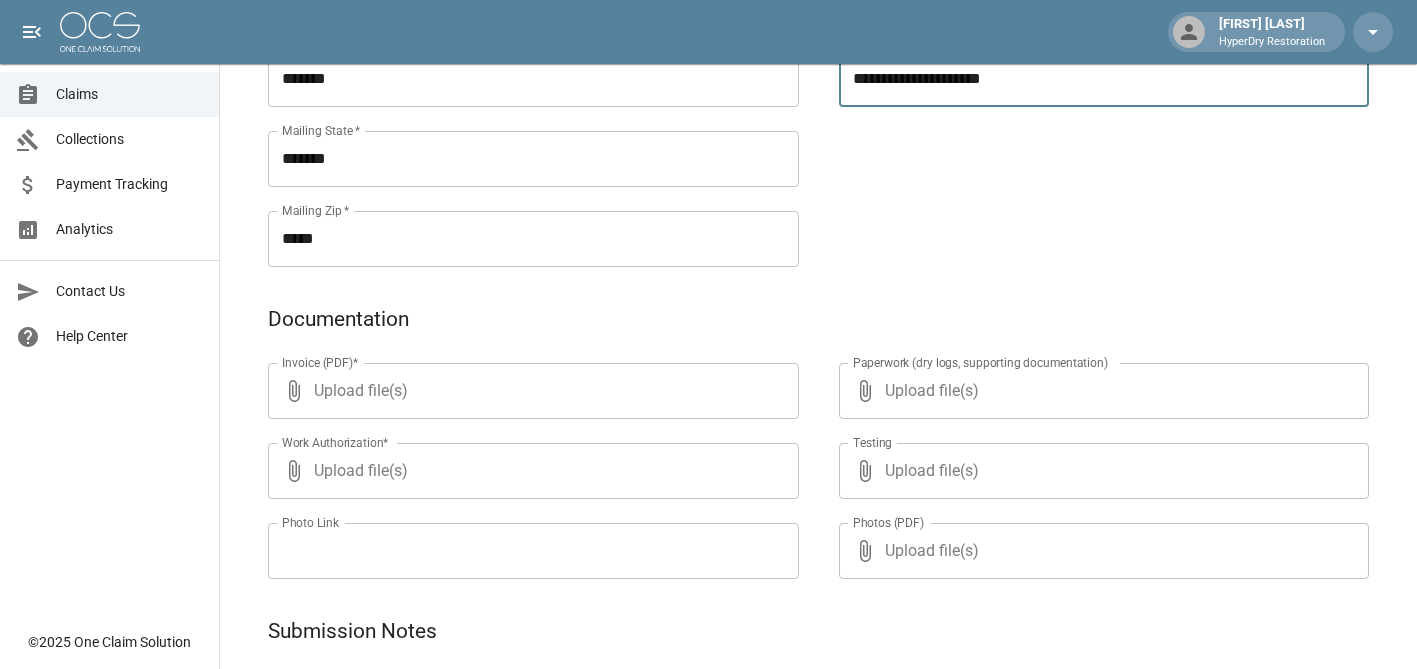 click on "Upload file(s)" at bounding box center (529, 391) 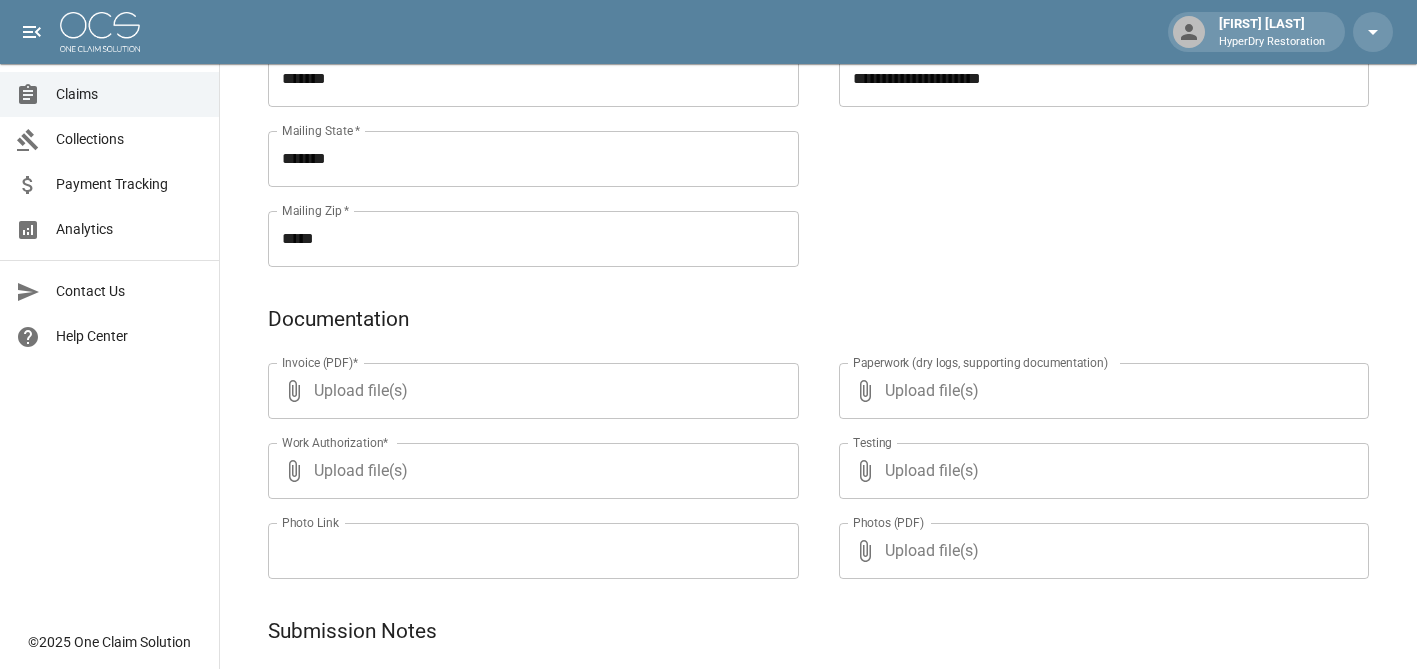 type on "**********" 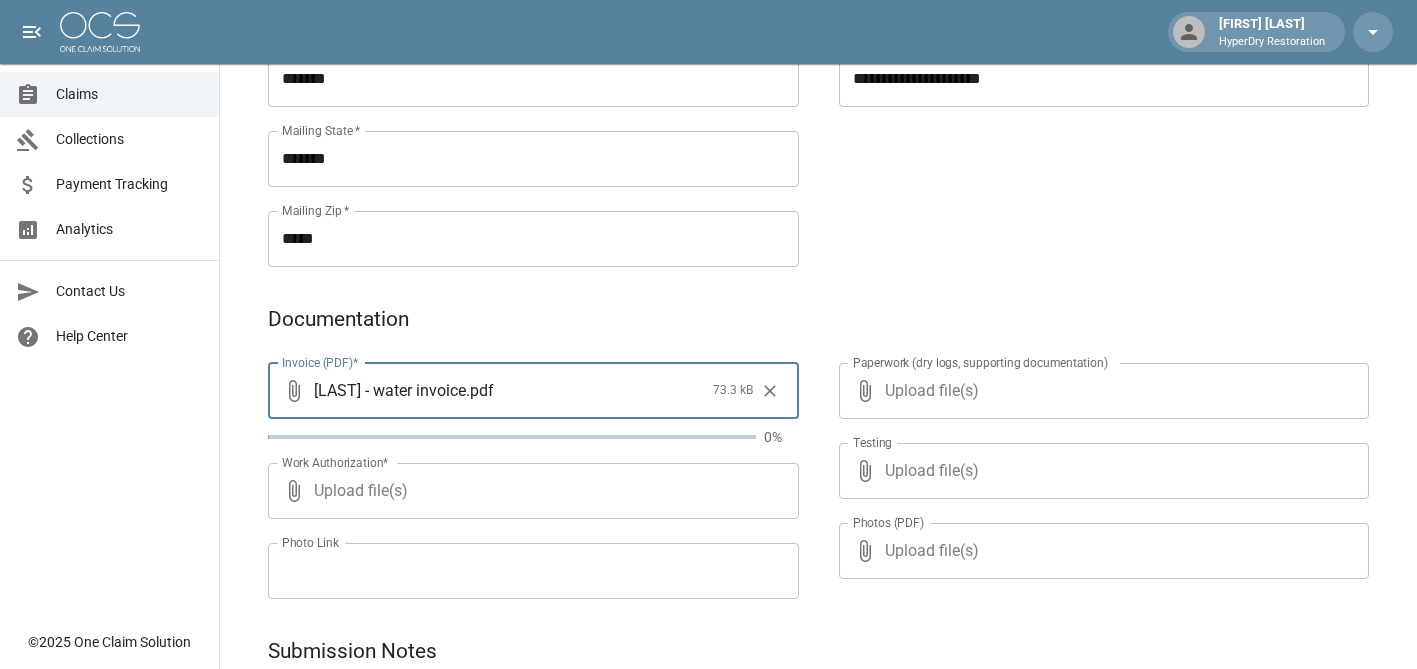 click on "Upload file(s)" at bounding box center [529, 491] 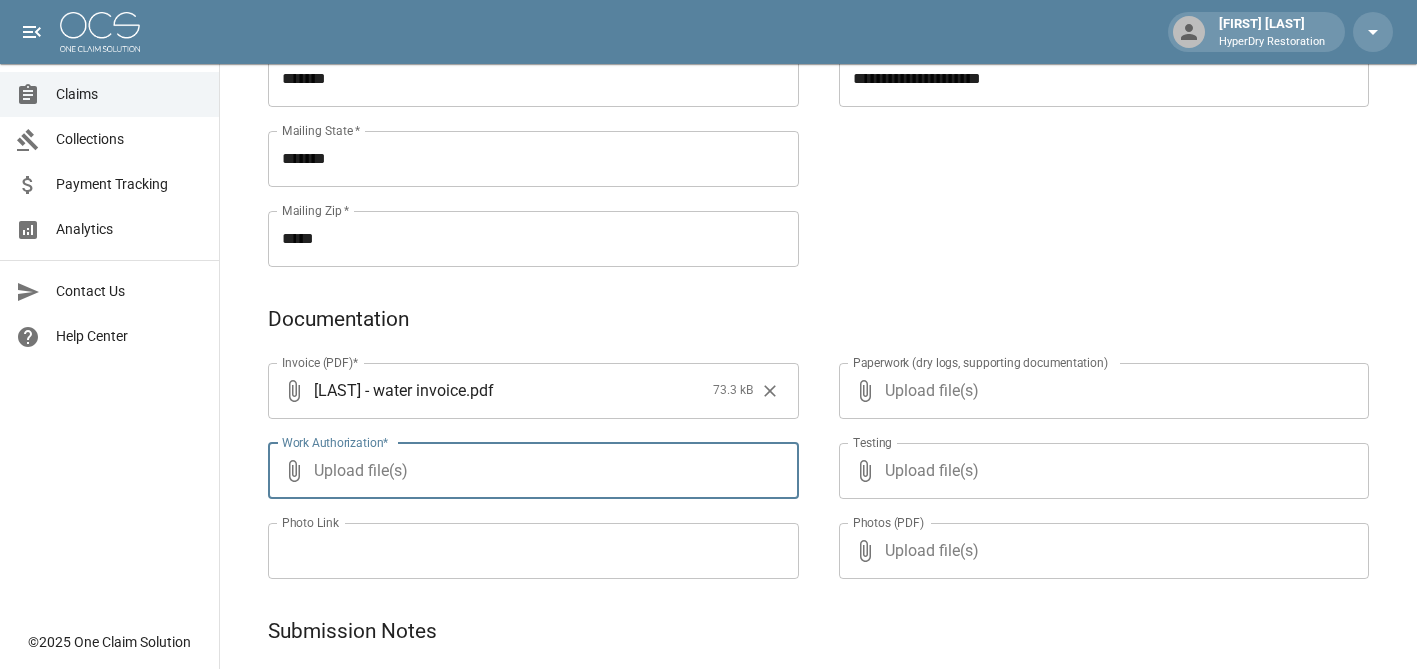 type on "**********" 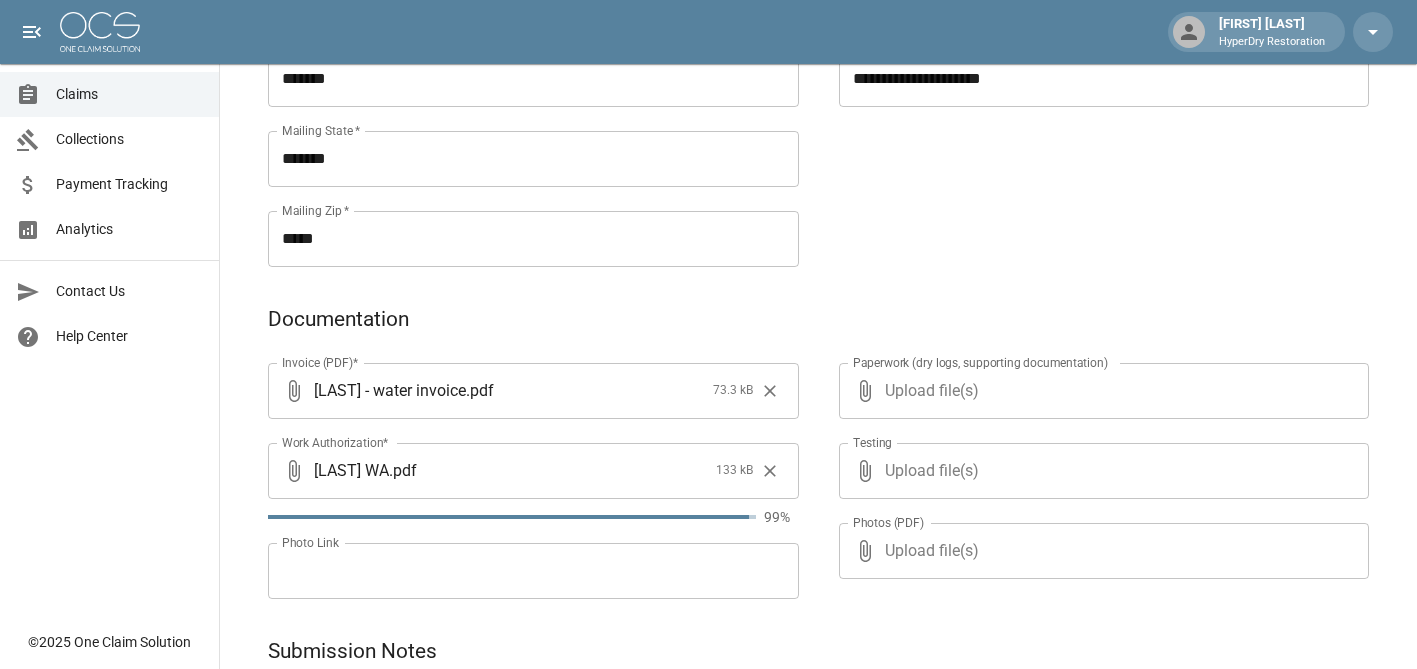 click on "Upload file(s)" at bounding box center [1100, 391] 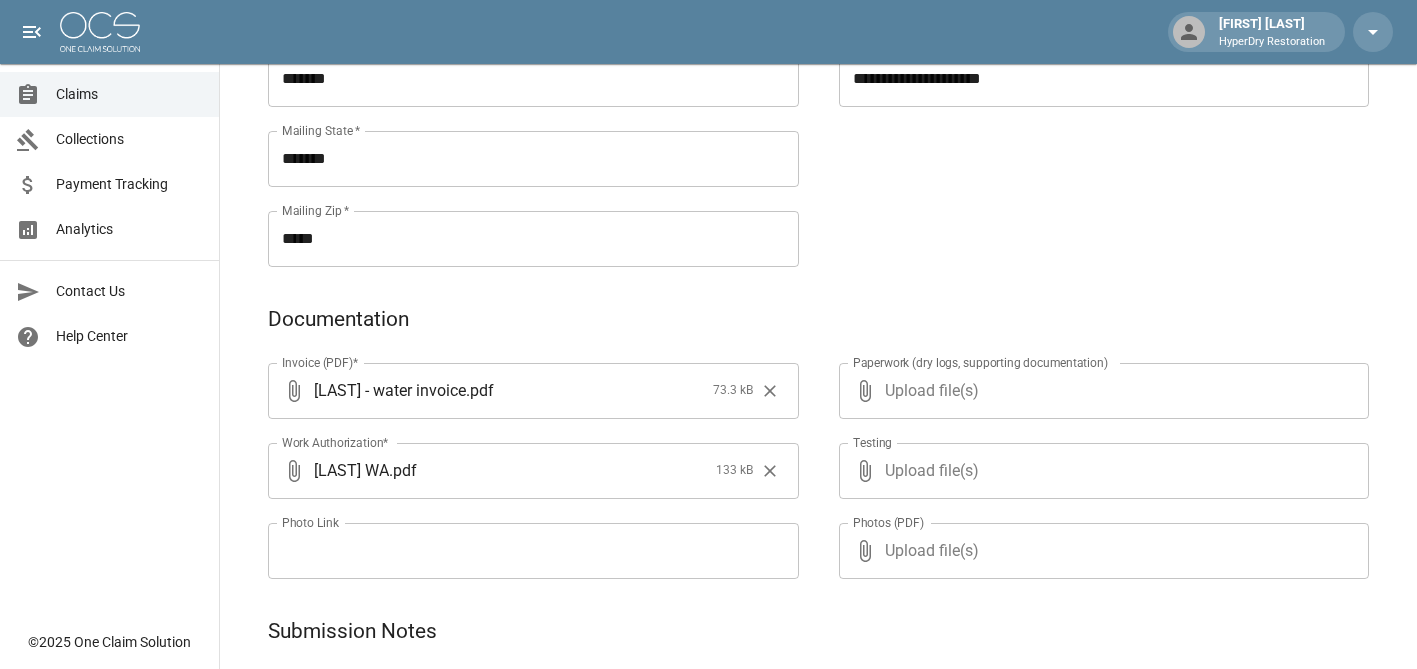 type on "**********" 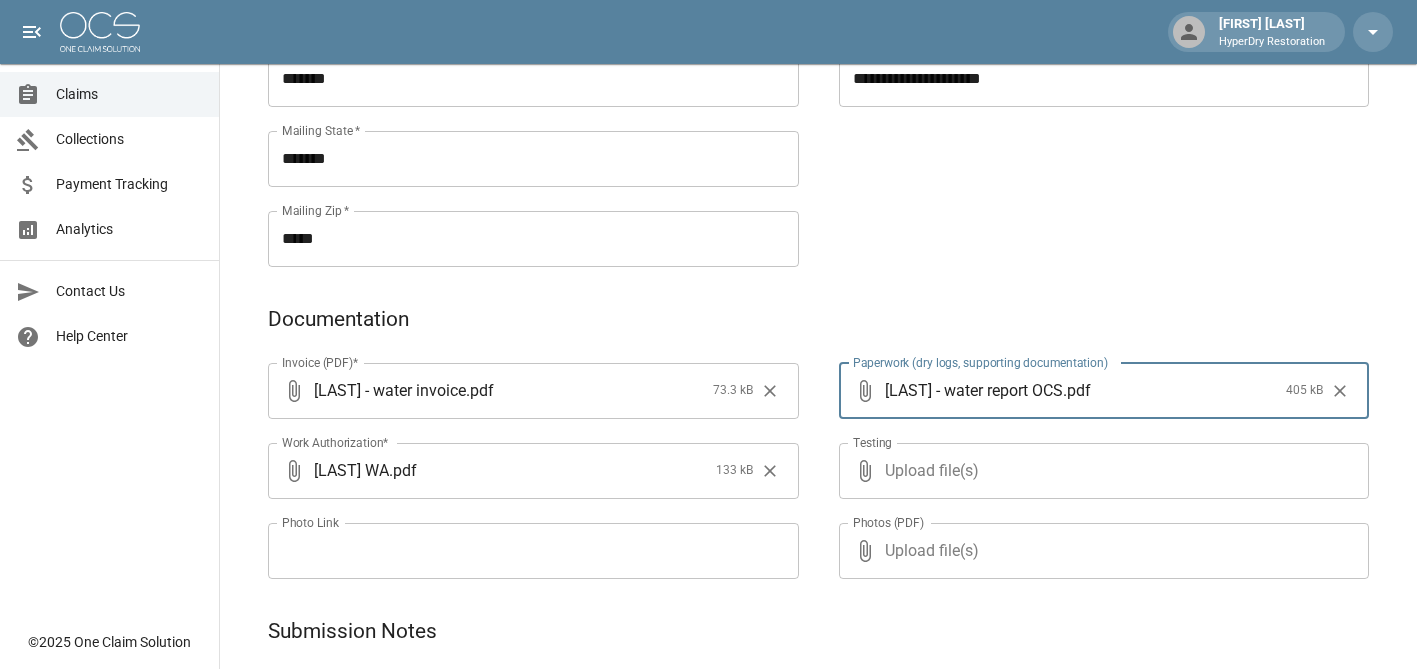 click on "Upload file(s)" at bounding box center (1100, 471) 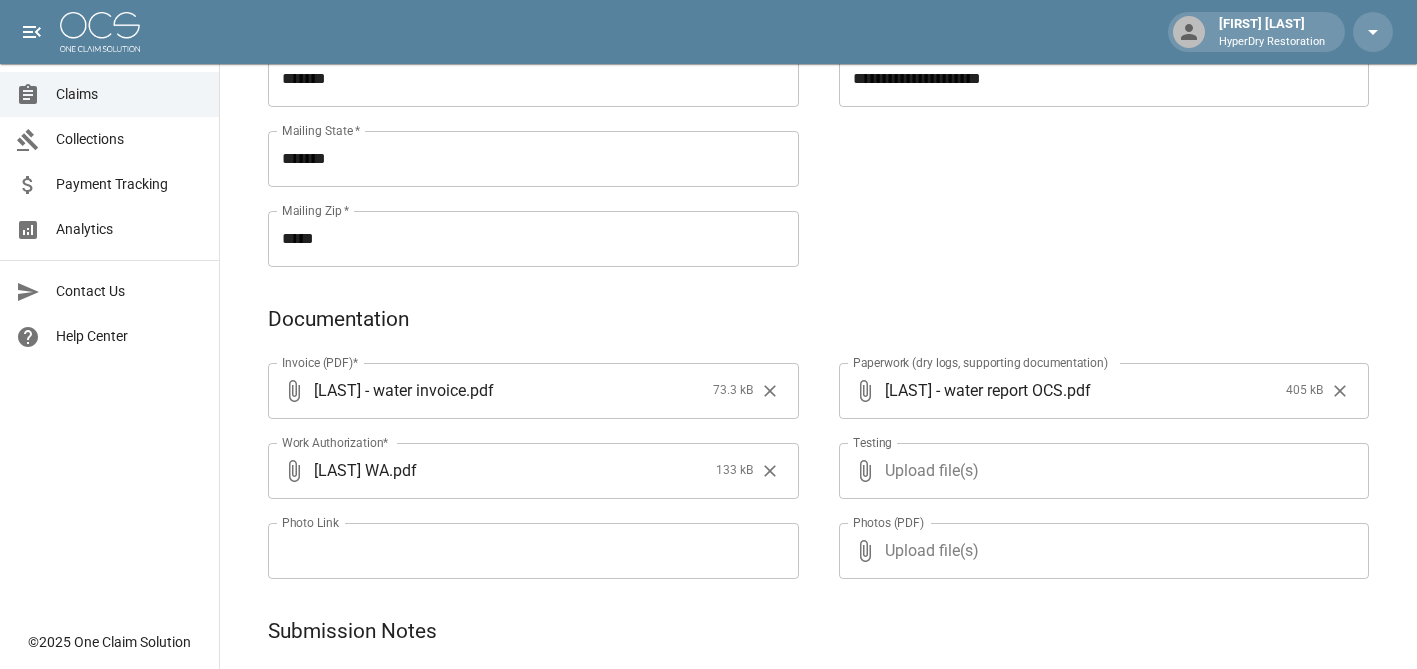 type on "**********" 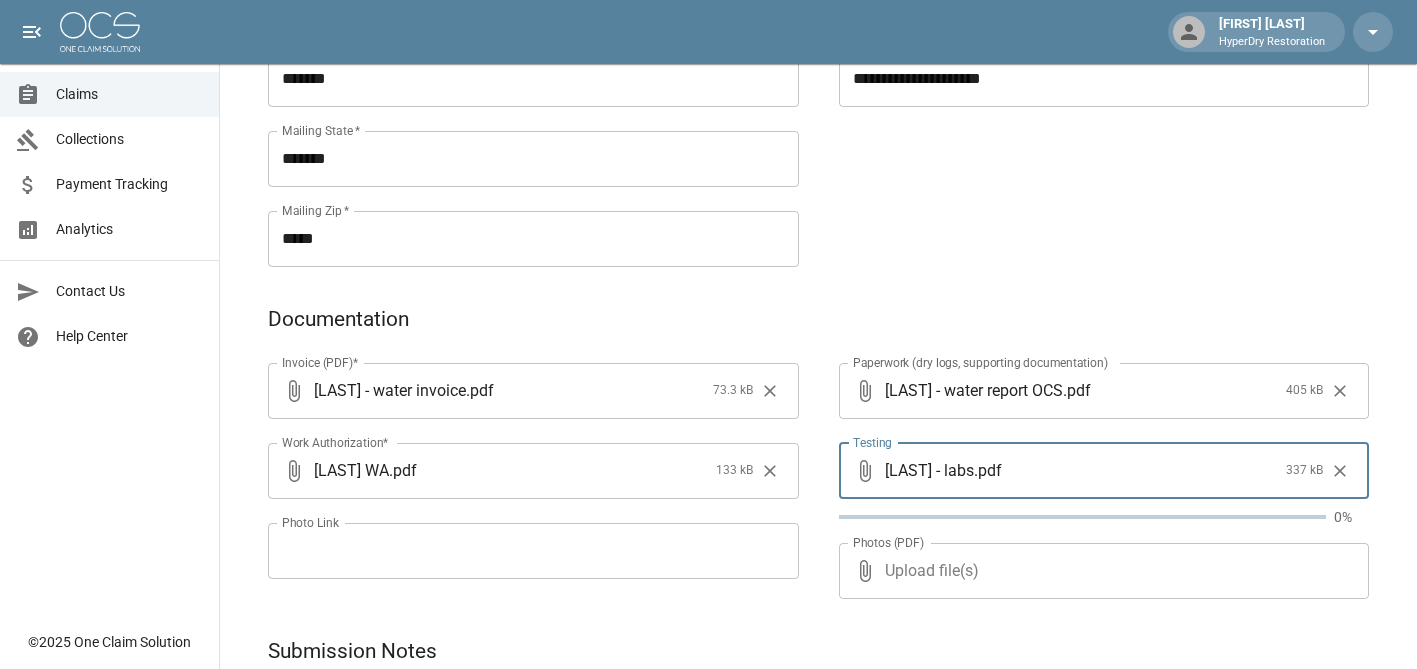 click on "Upload file(s)" at bounding box center [1100, 571] 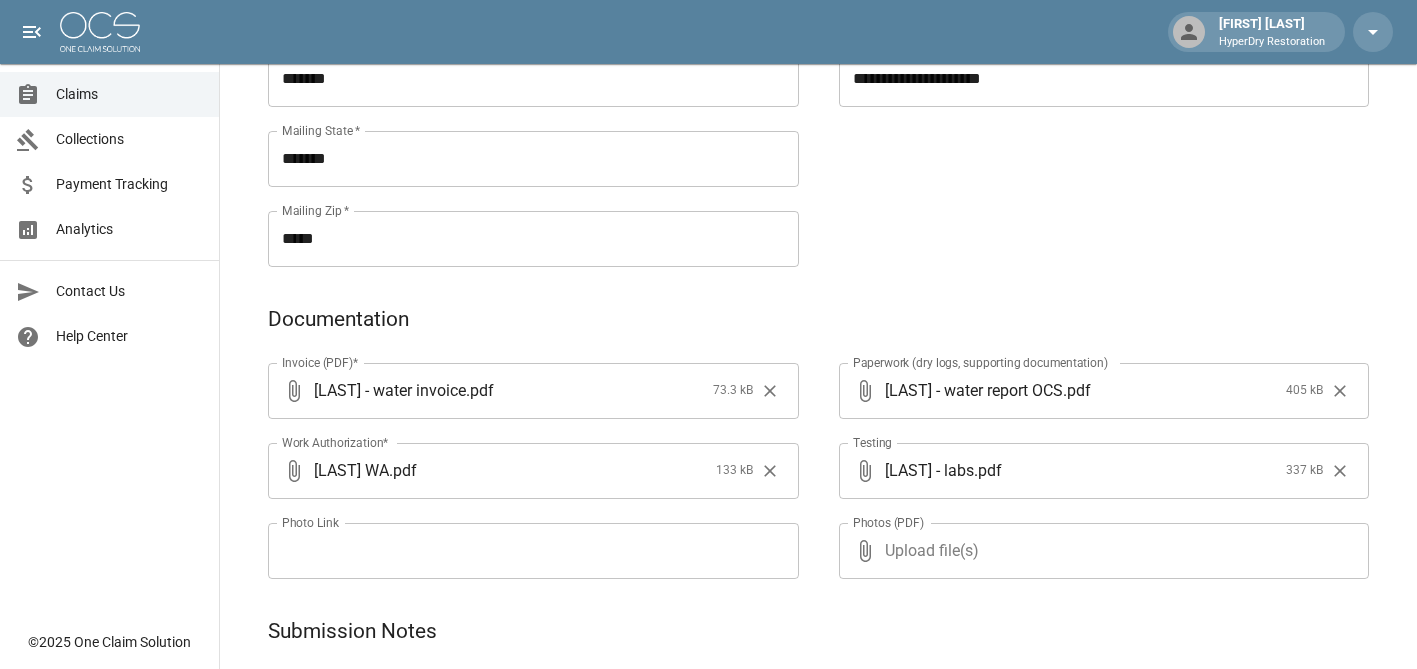 type on "**********" 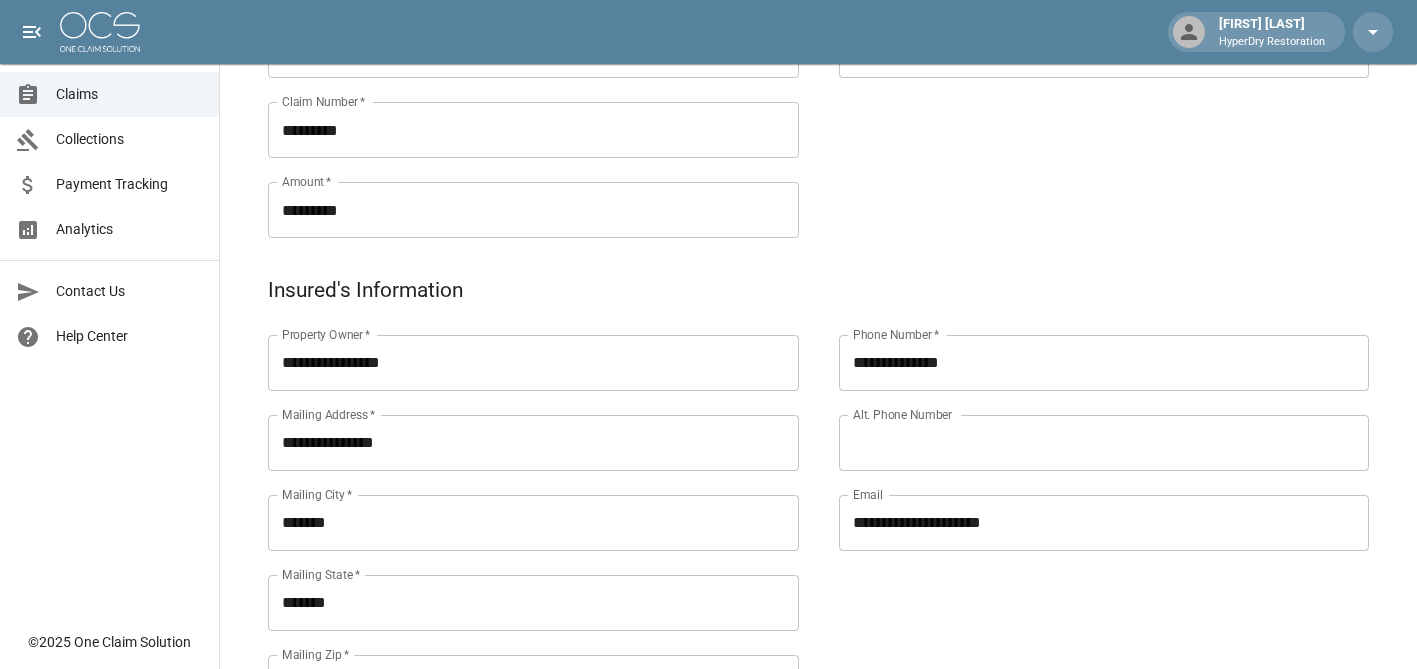 scroll, scrollTop: 466, scrollLeft: 0, axis: vertical 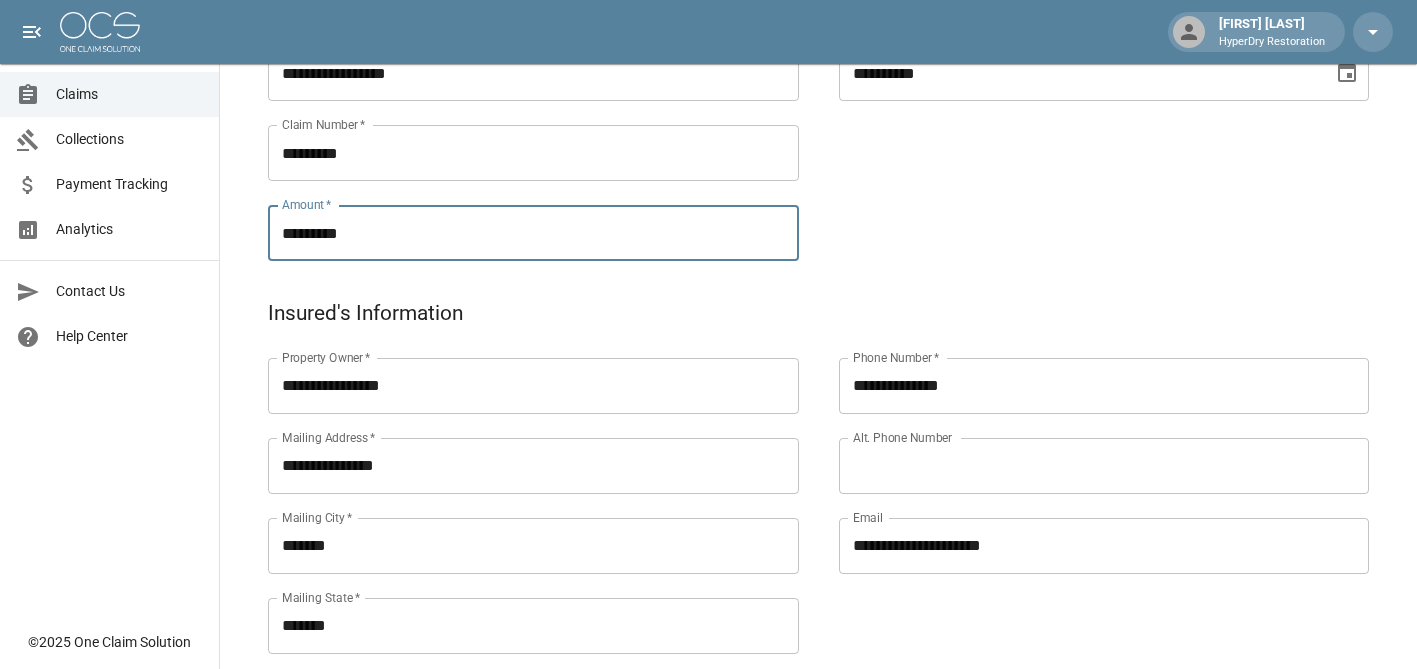drag, startPoint x: 413, startPoint y: 230, endPoint x: 250, endPoint y: 231, distance: 163.00307 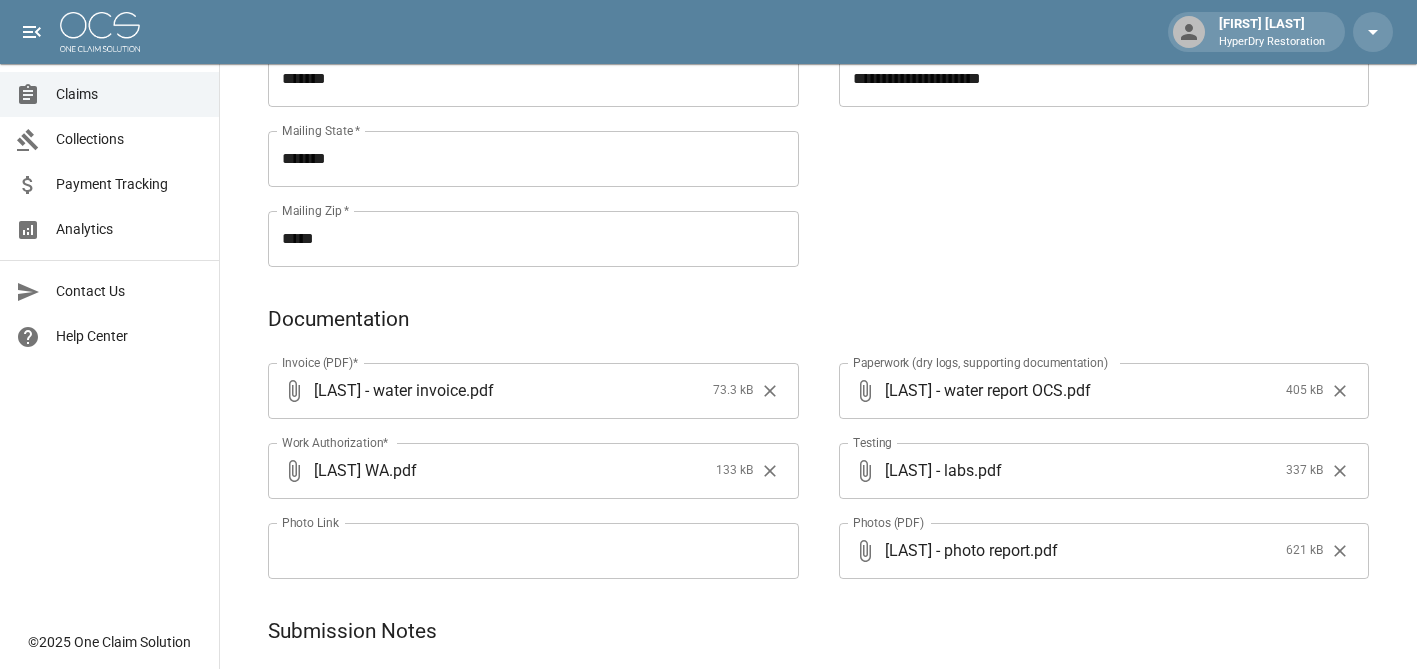scroll, scrollTop: 1172, scrollLeft: 0, axis: vertical 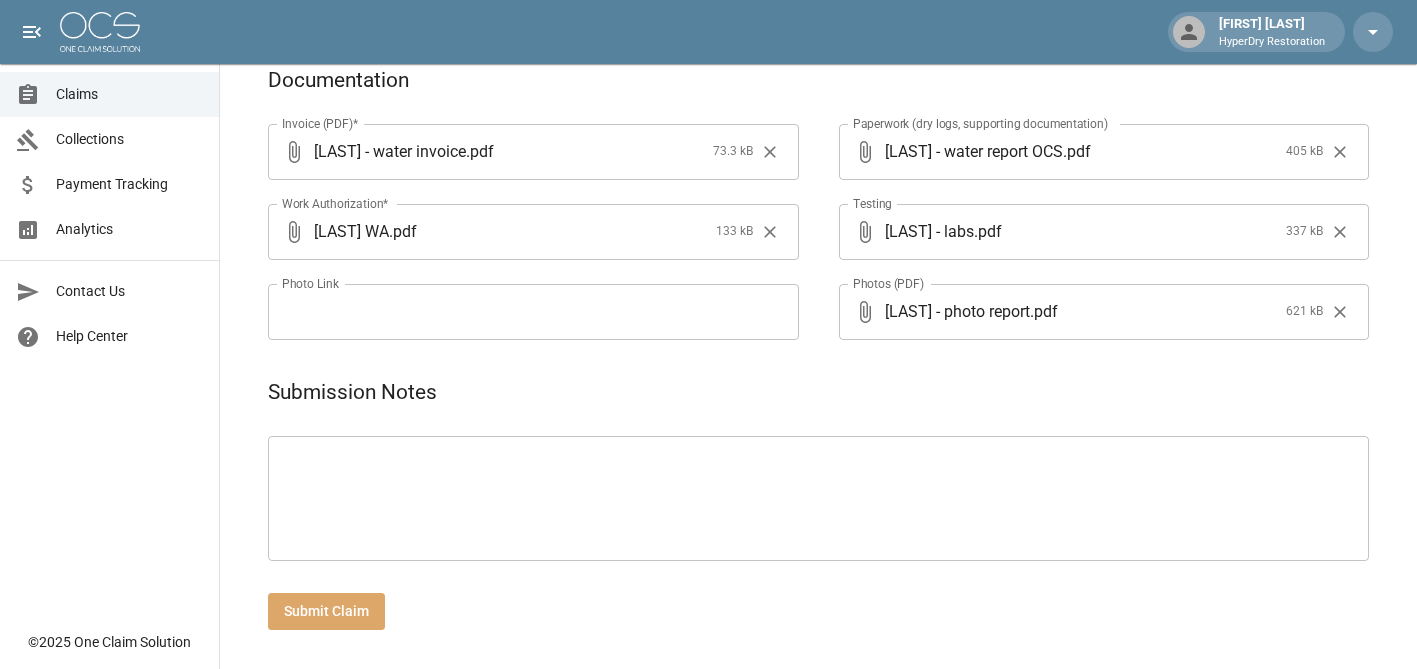 click on "Submit Claim" at bounding box center [326, 611] 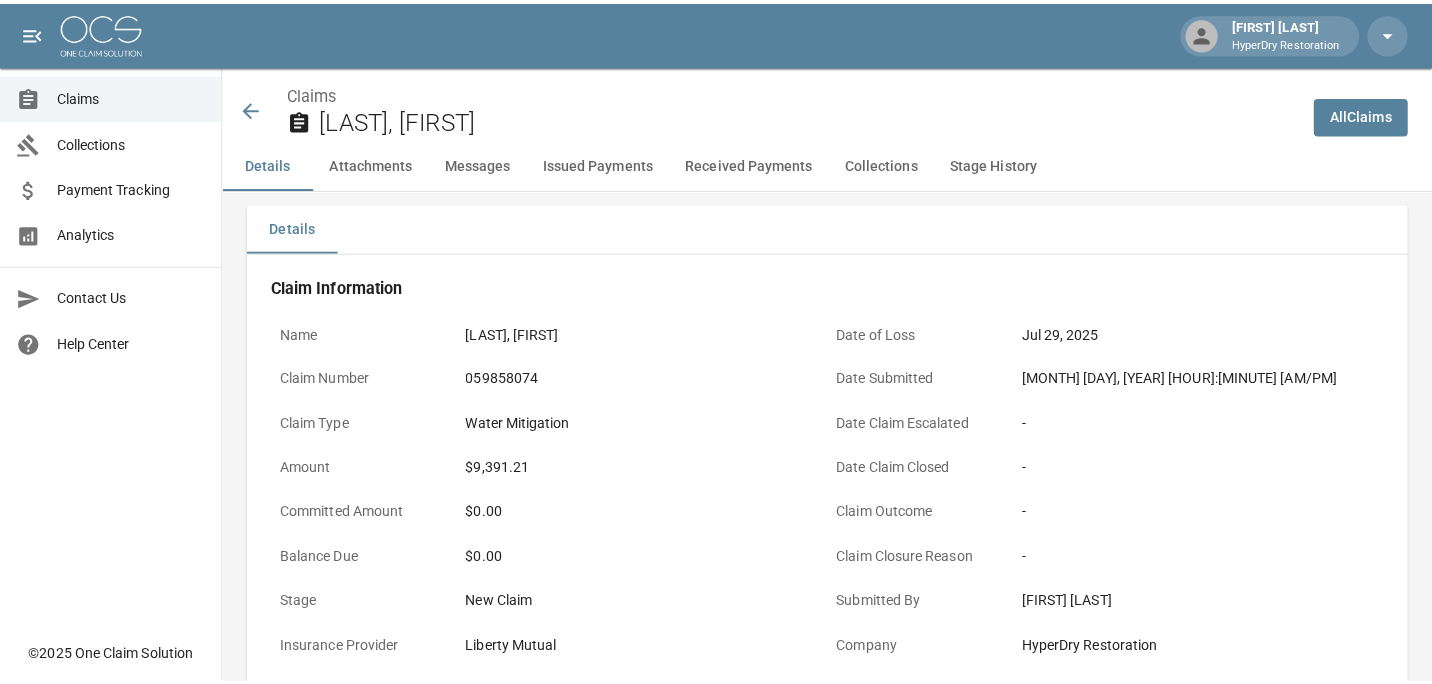 scroll, scrollTop: 0, scrollLeft: 0, axis: both 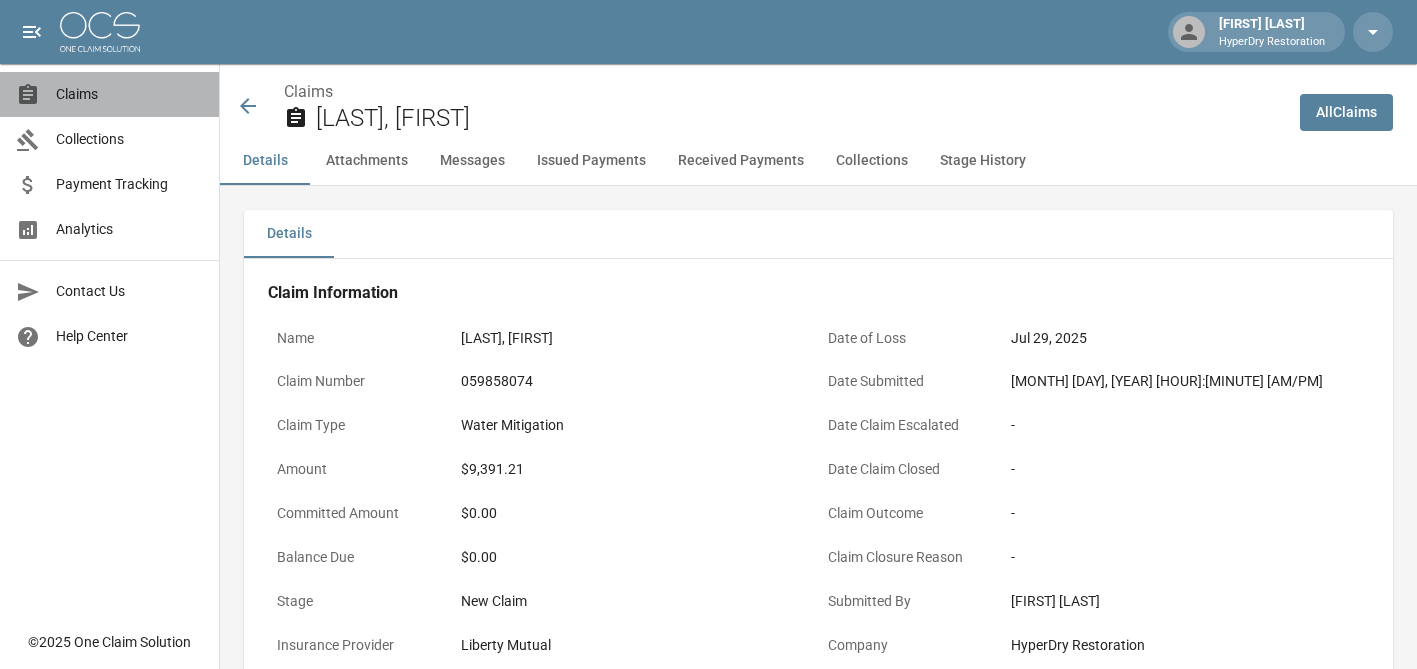 click on "Claims" at bounding box center (129, 94) 